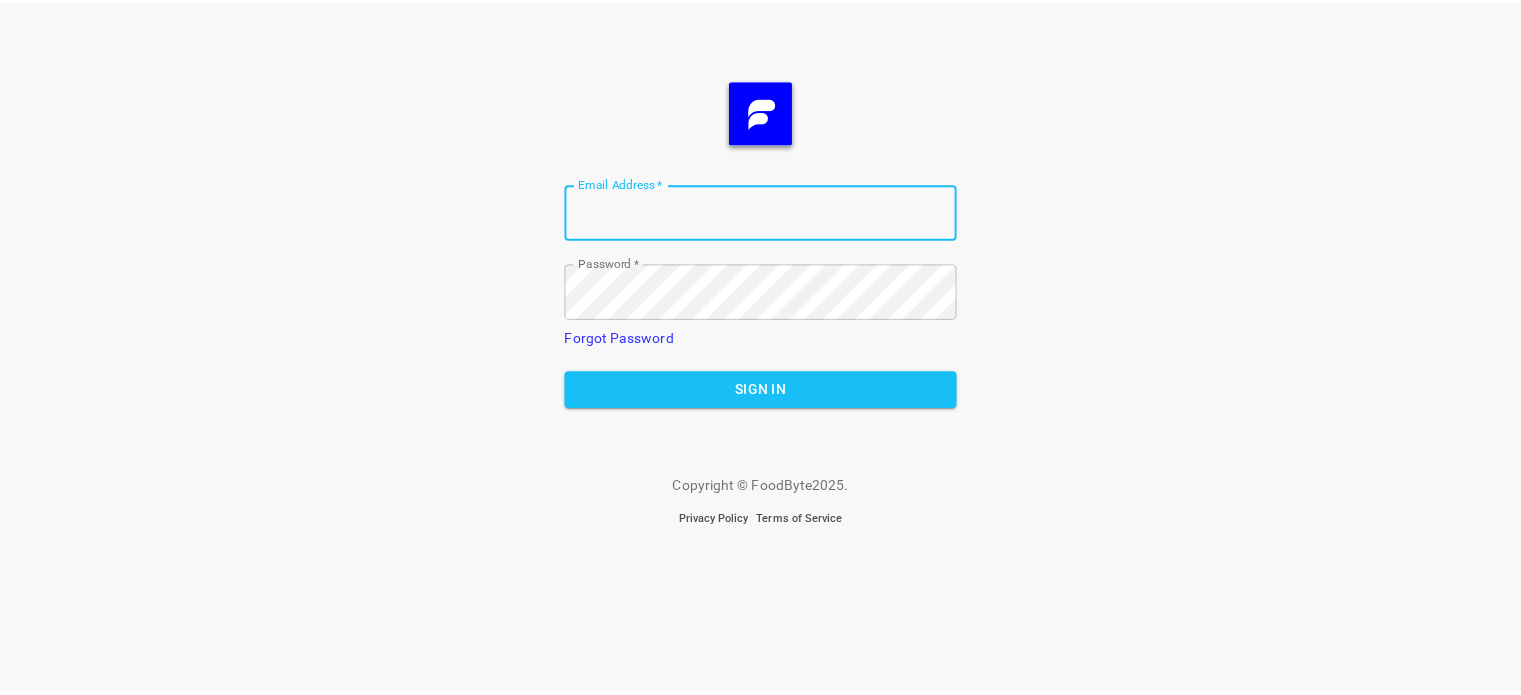 scroll, scrollTop: 0, scrollLeft: 0, axis: both 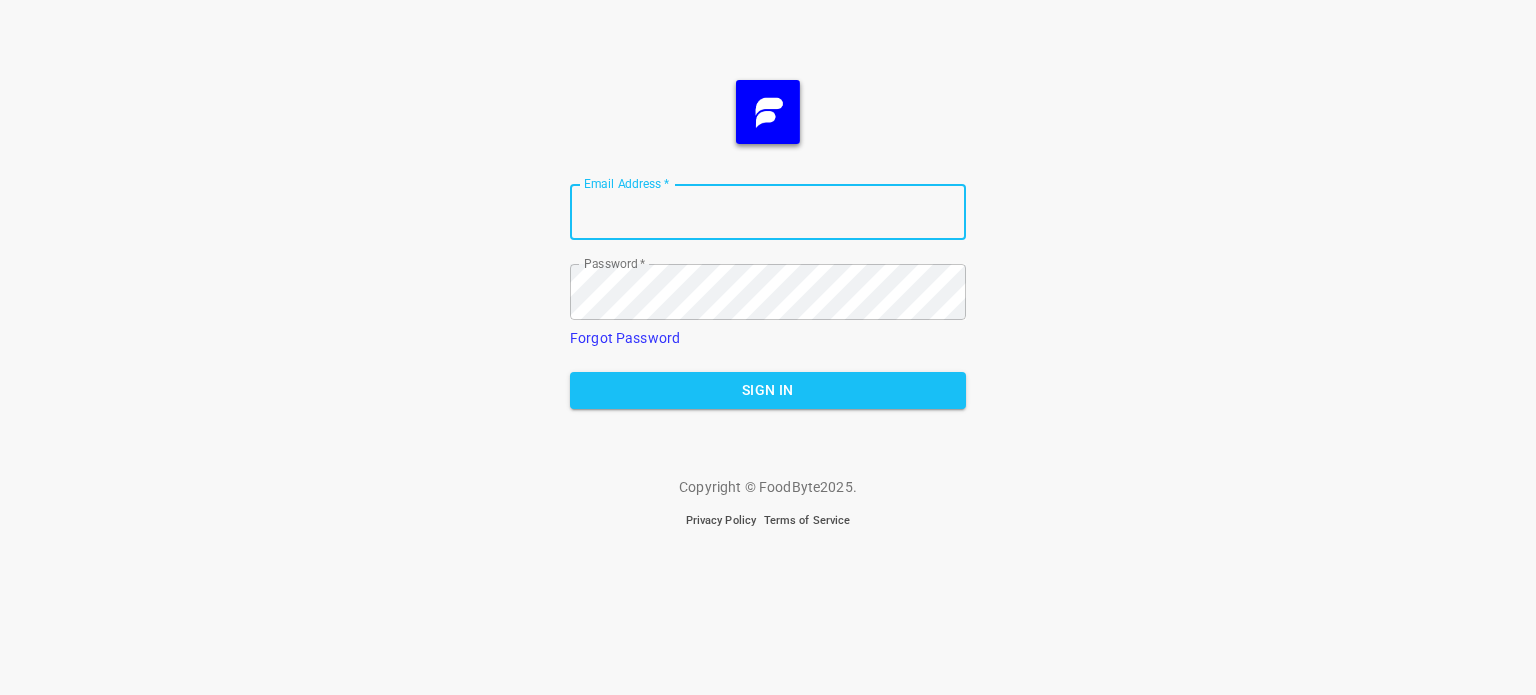 type on "[EMAIL_ADDRESS][DOMAIN_NAME]" 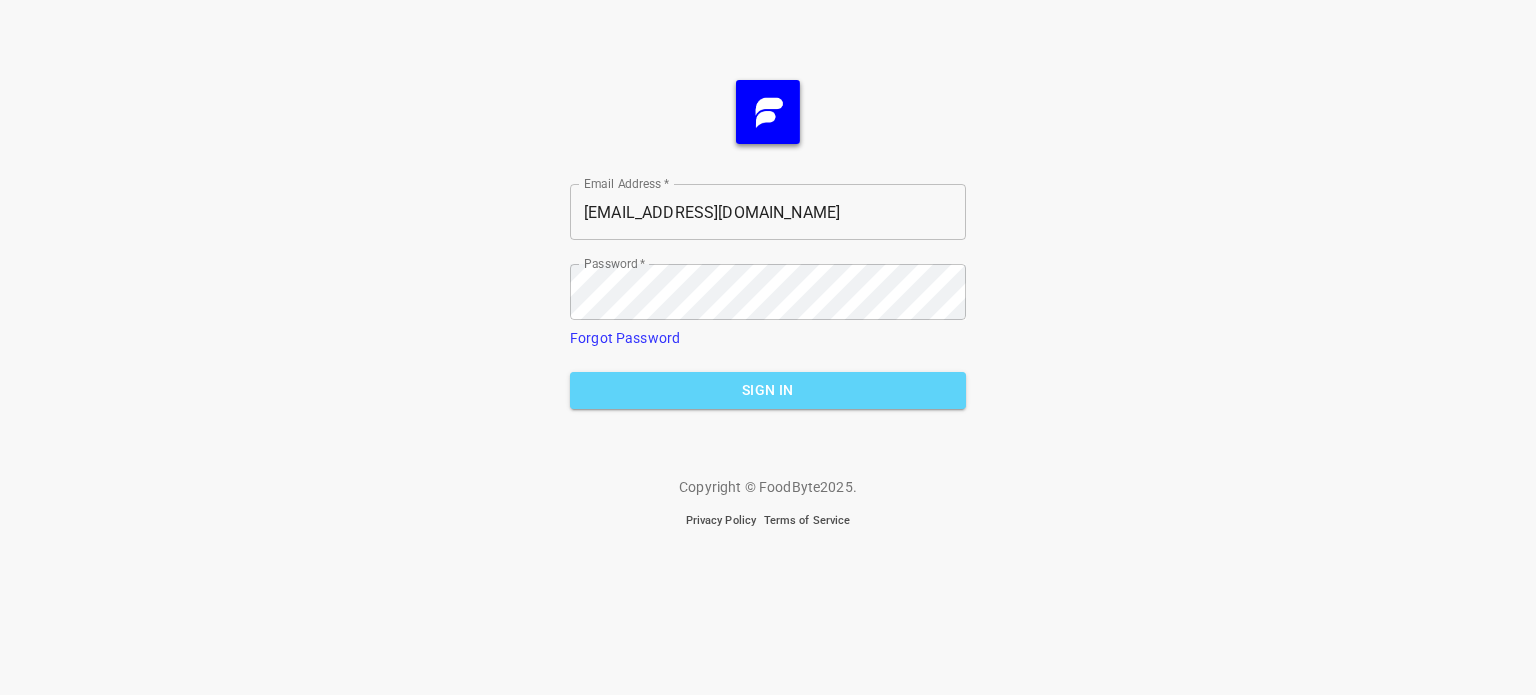 click on "Sign In" at bounding box center (768, 390) 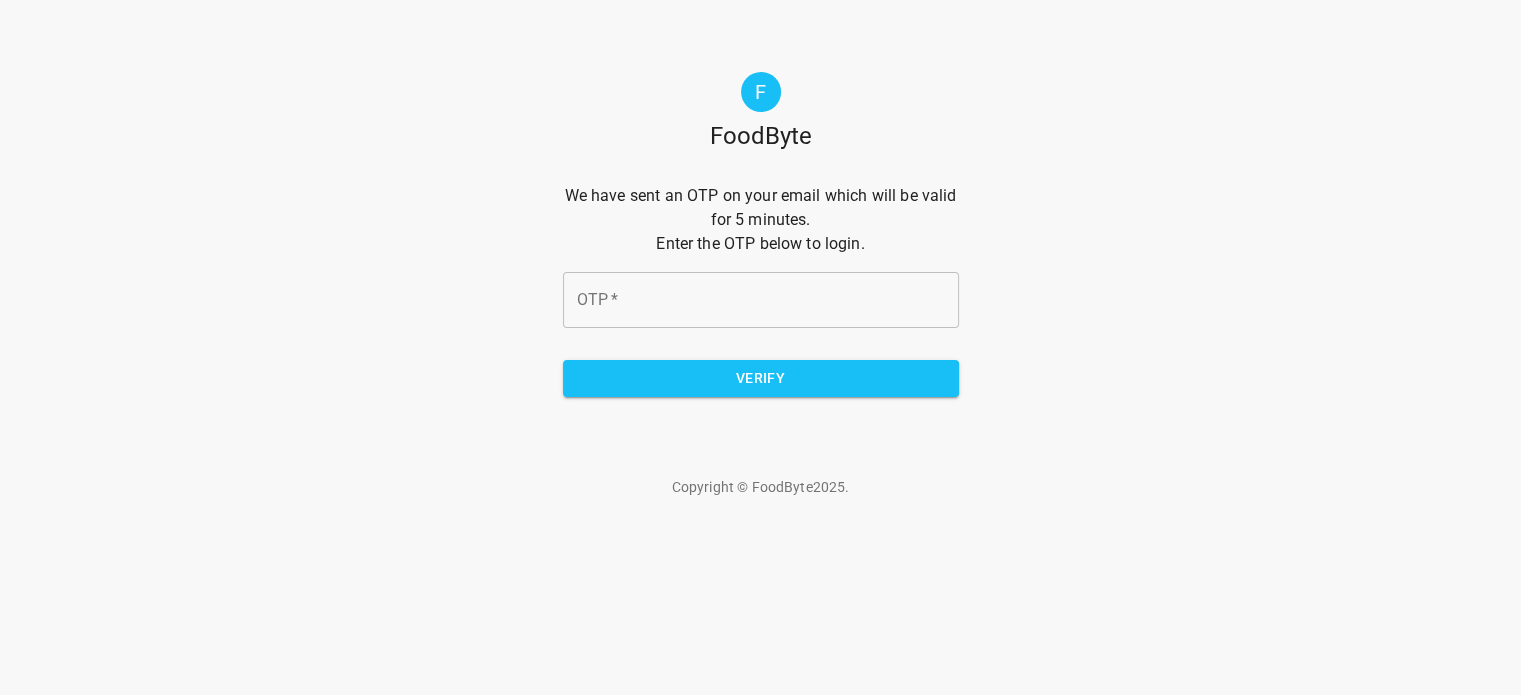click on "OTP   *" at bounding box center (761, 300) 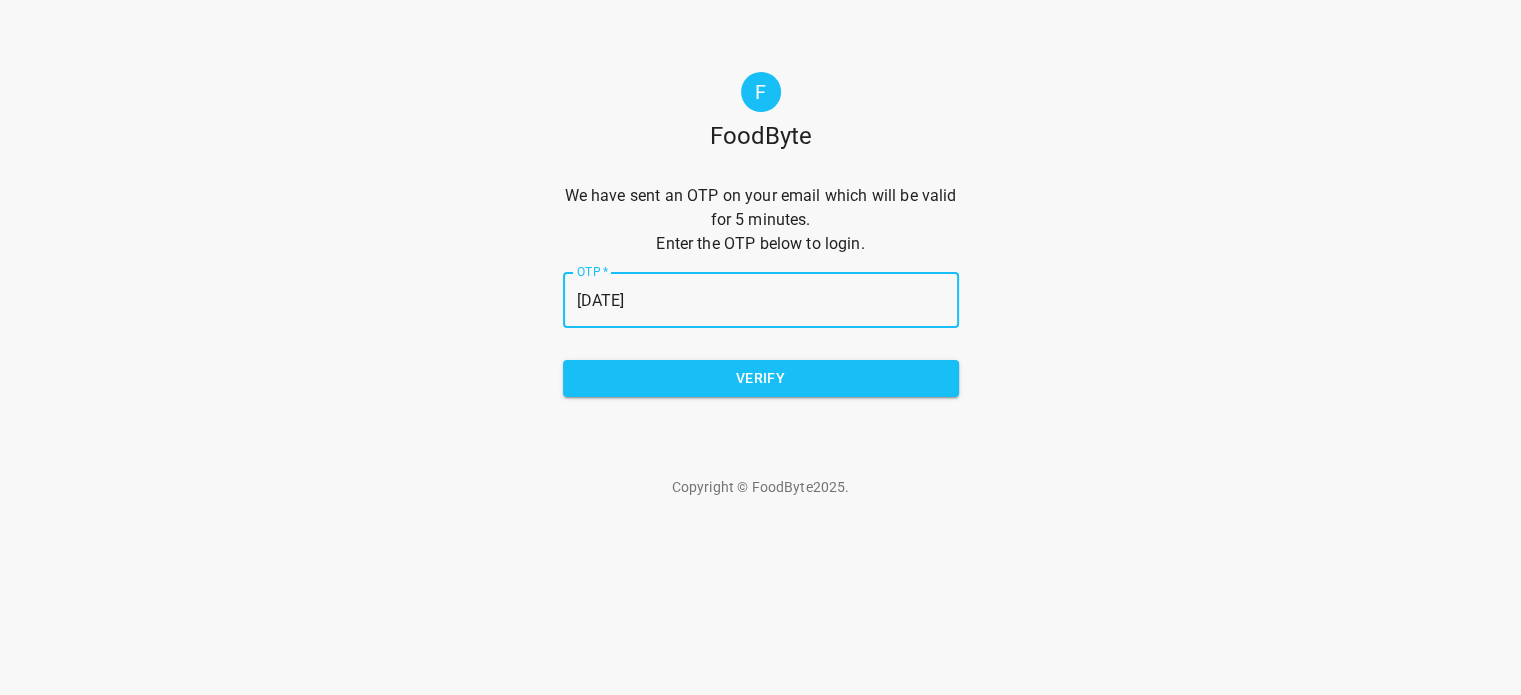 click on "Verify" at bounding box center [761, 378] 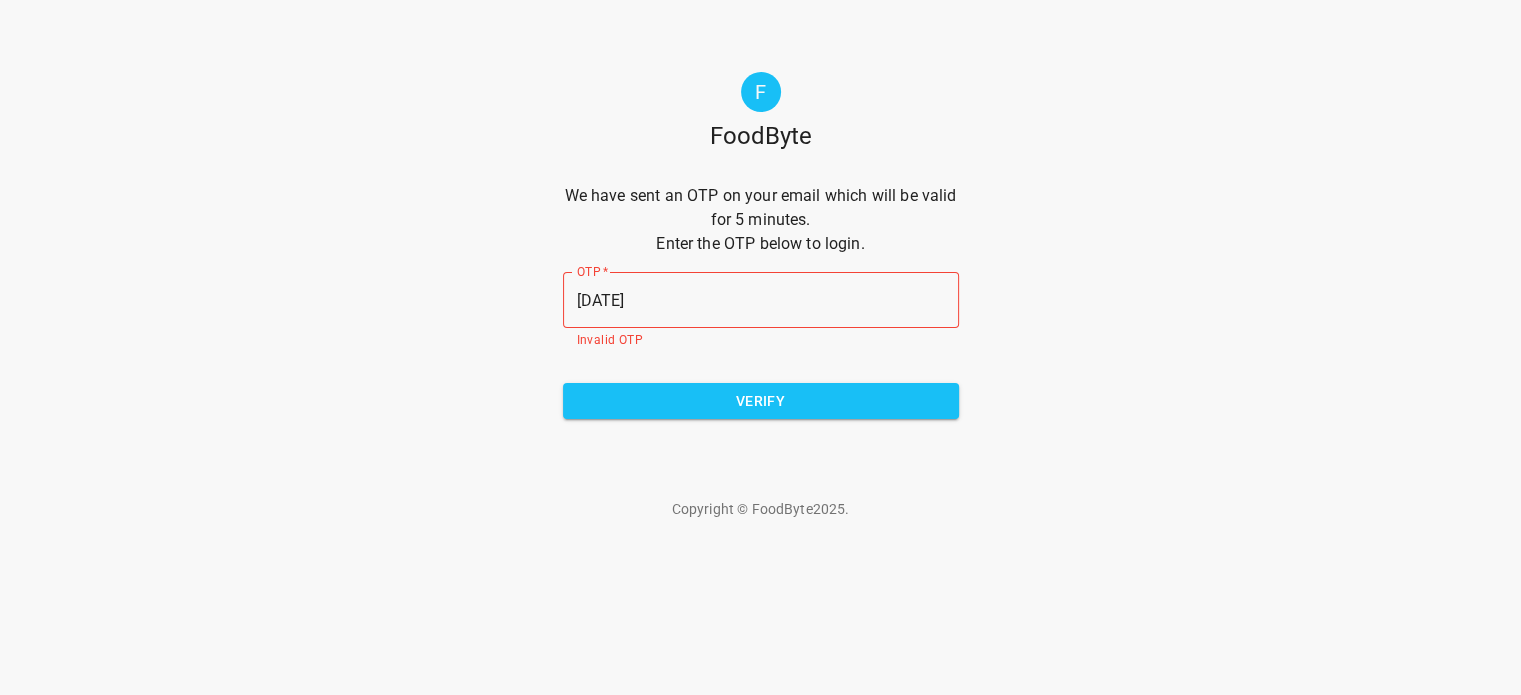 click on "[DATE]" at bounding box center (761, 300) 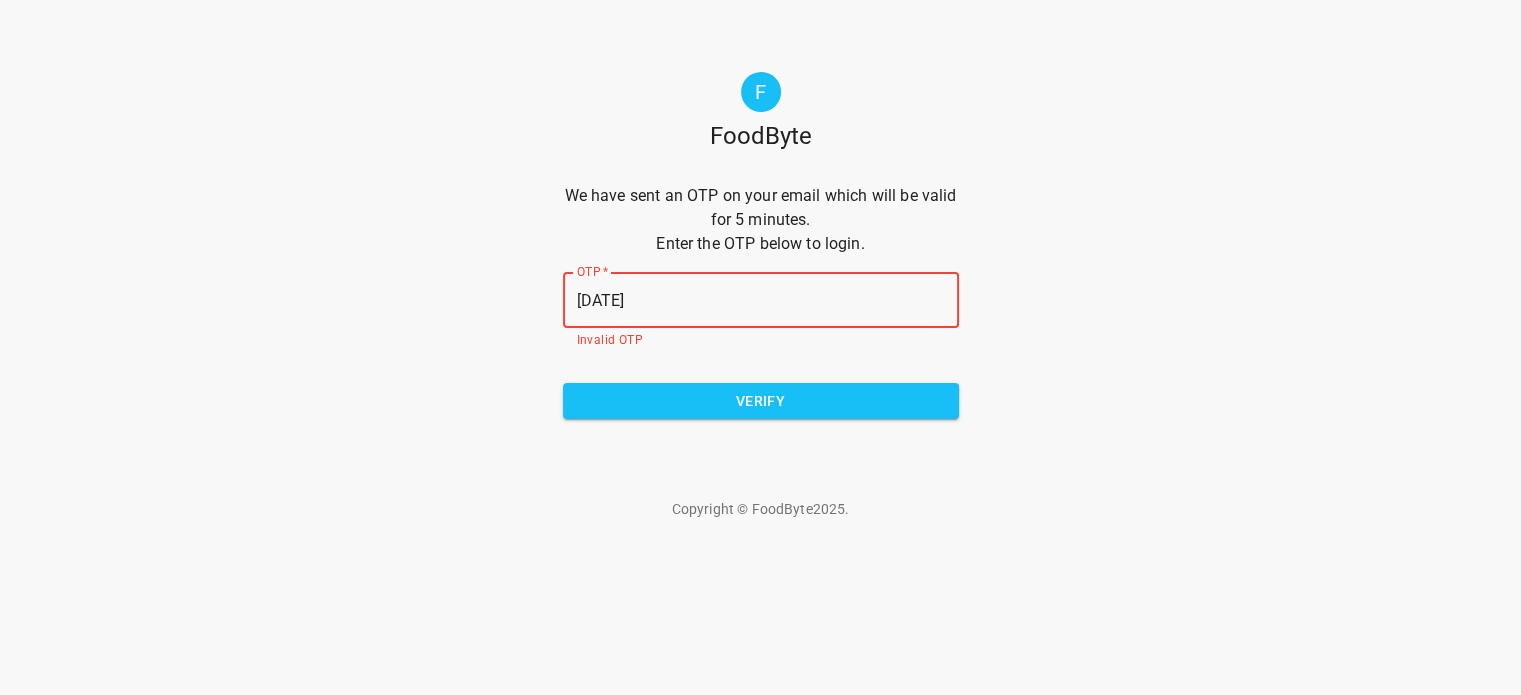 click on "[DATE]" at bounding box center [761, 300] 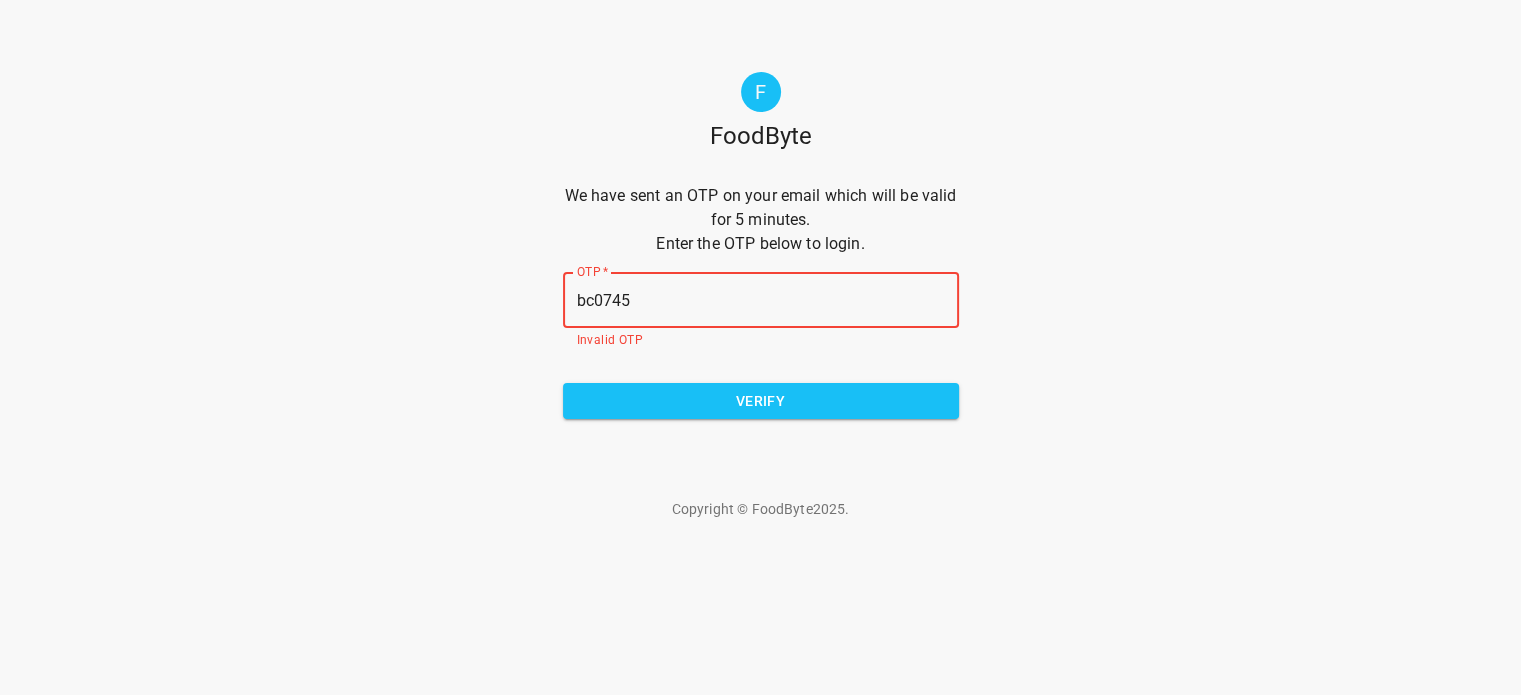 type on "bc0745" 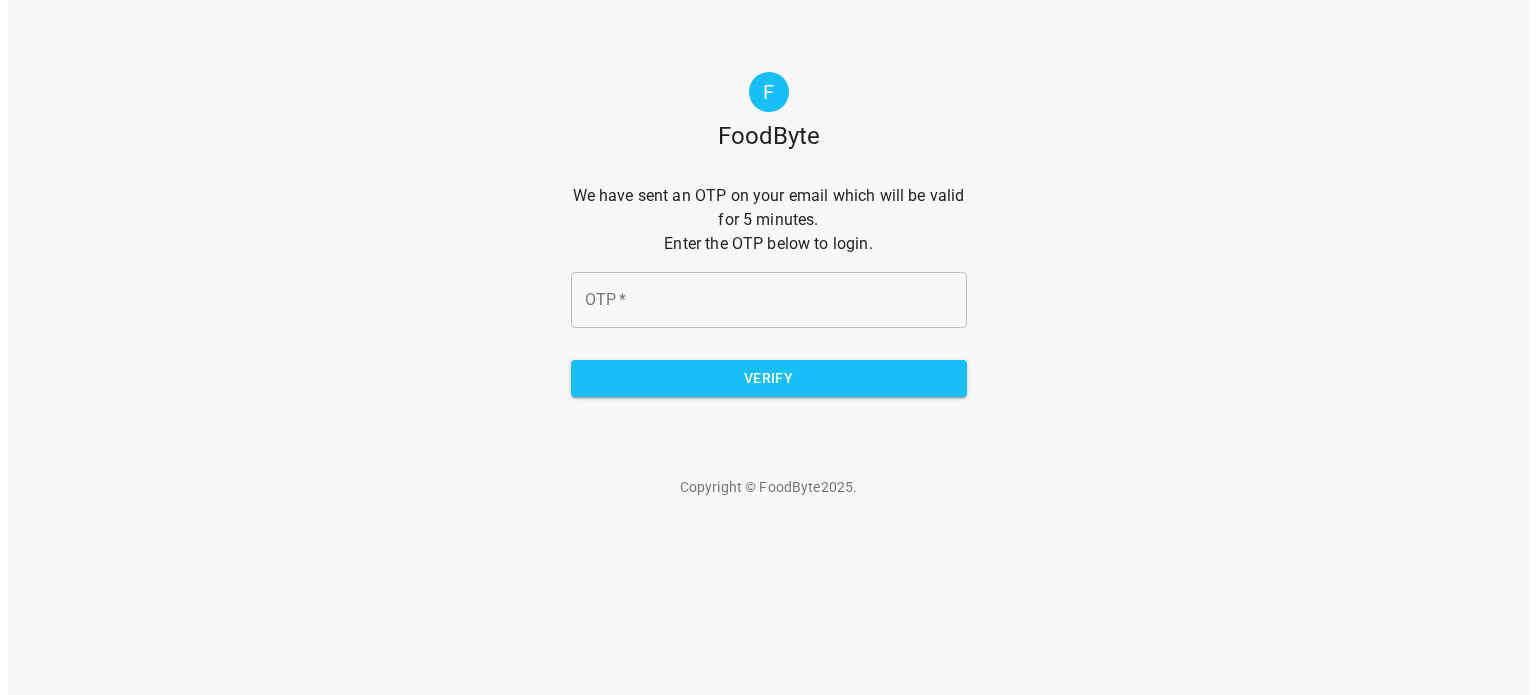 scroll, scrollTop: 0, scrollLeft: 0, axis: both 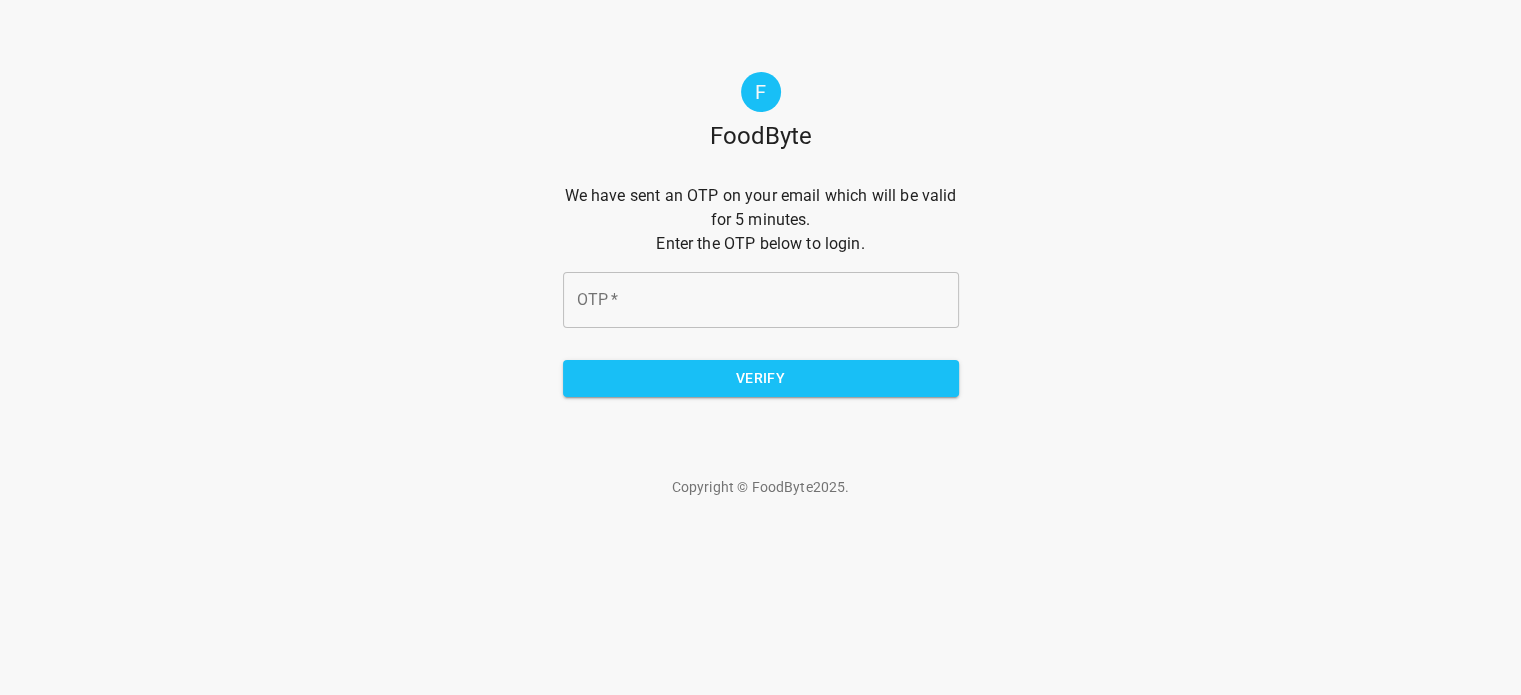 click on "OTP   *" at bounding box center (761, 300) 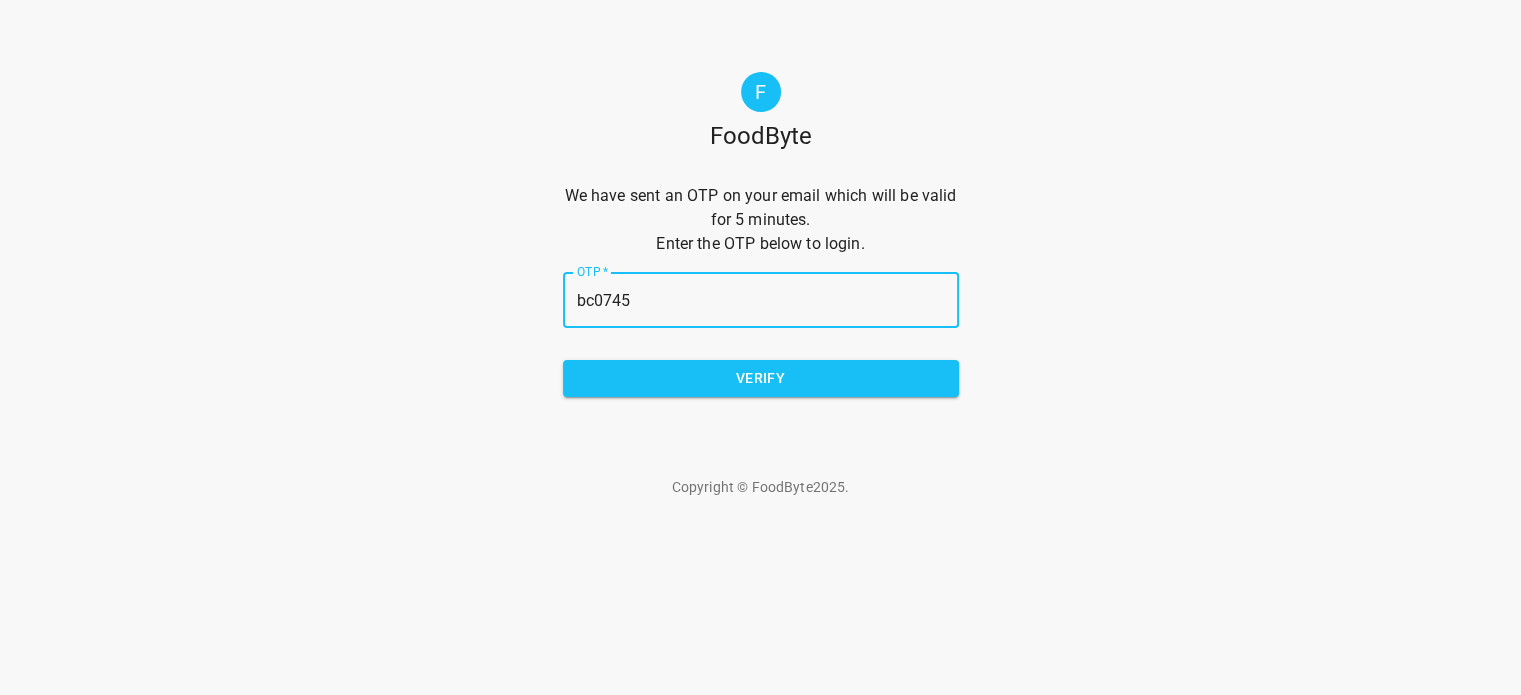 type on "bc0745" 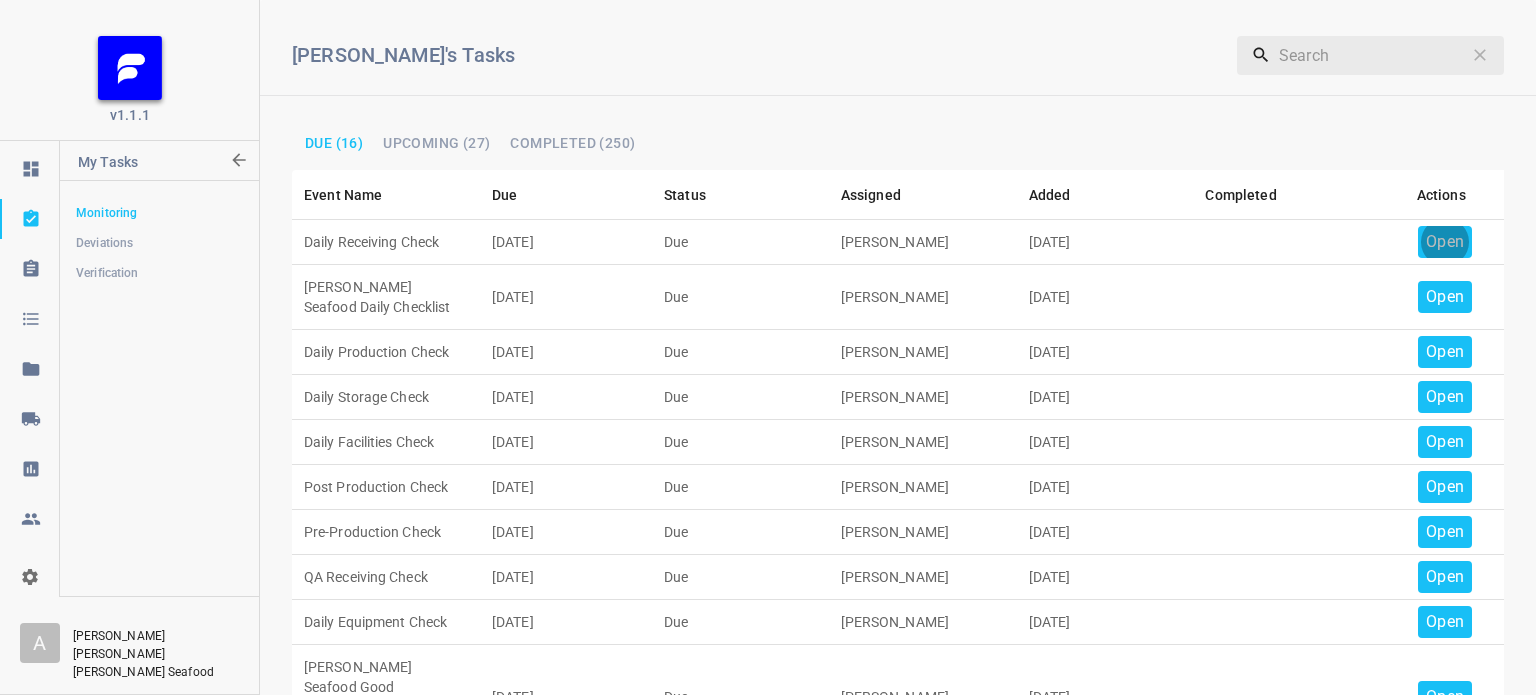 click on "Open" at bounding box center (1445, 242) 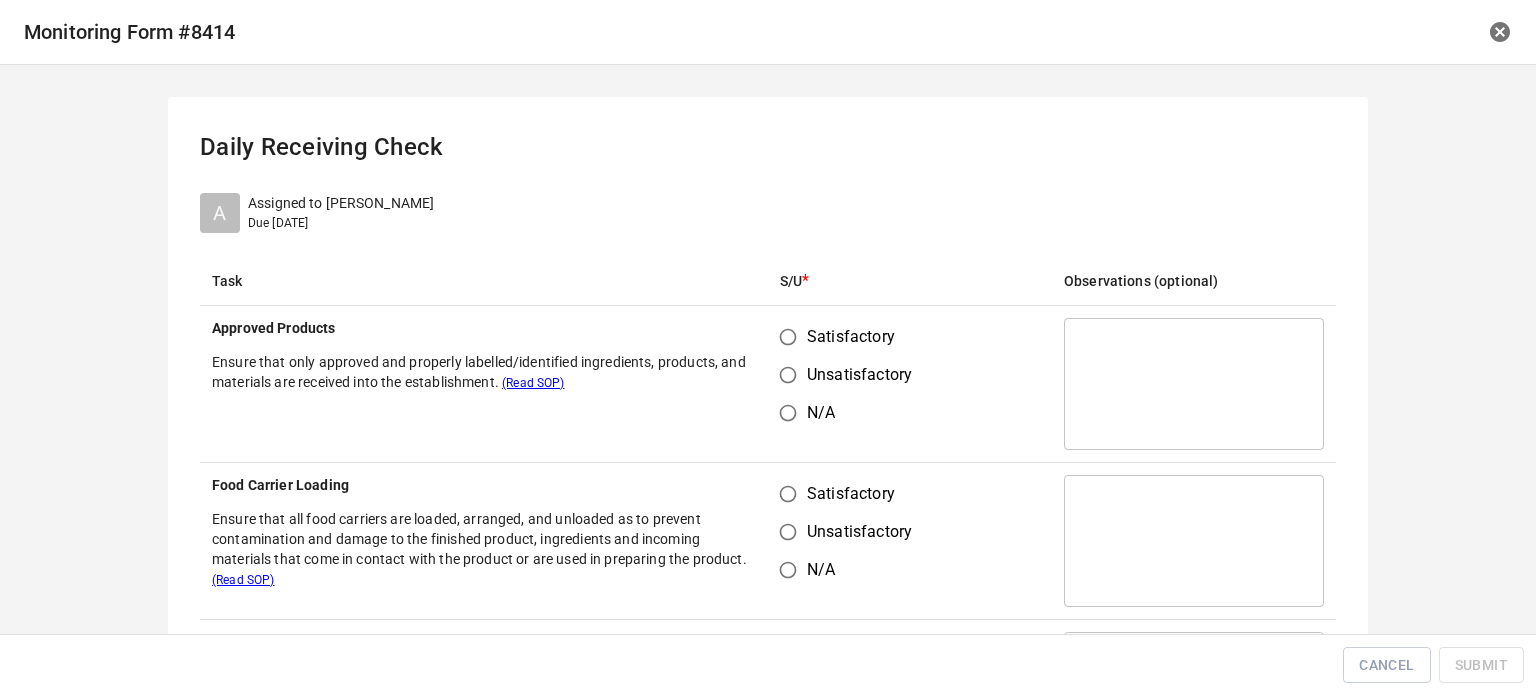 drag, startPoint x: 785, startPoint y: 336, endPoint x: 752, endPoint y: 531, distance: 197.7726 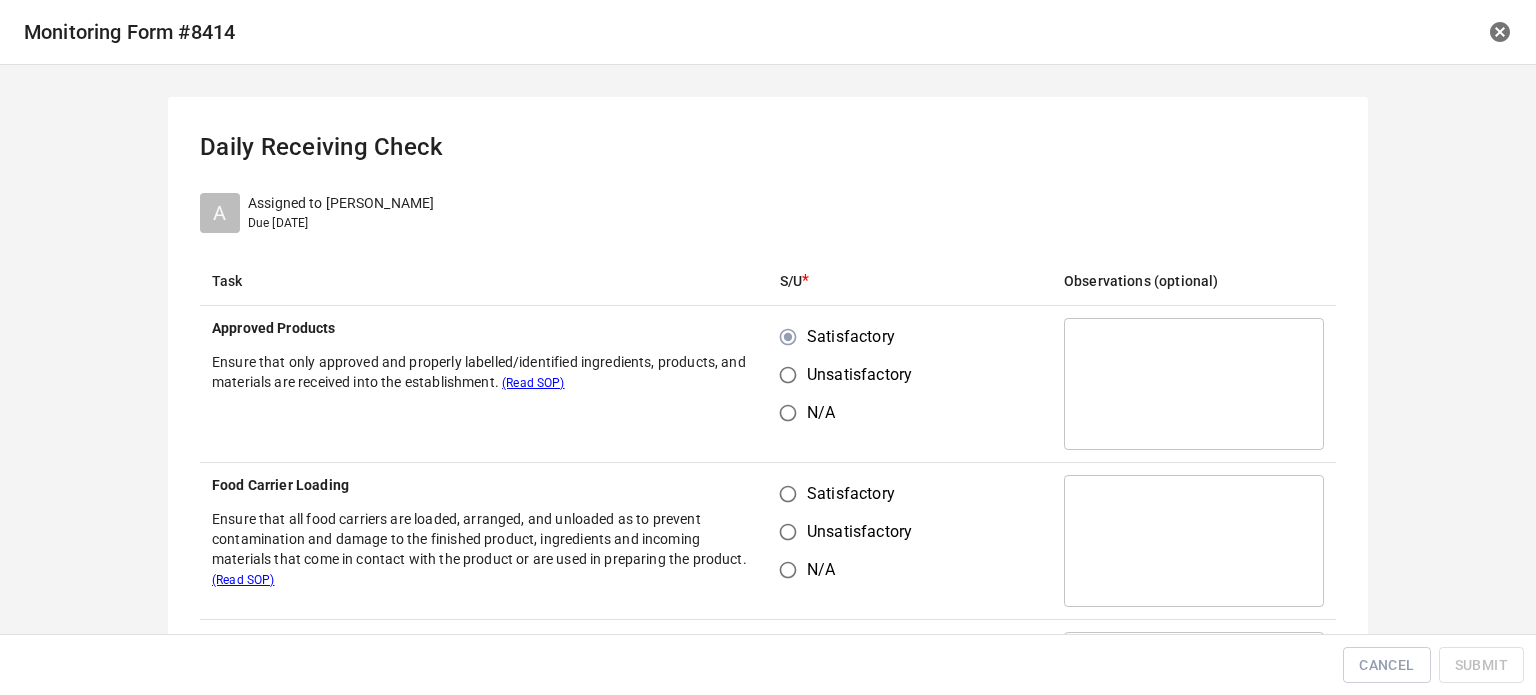 click on "Satisfactory" at bounding box center (788, 494) 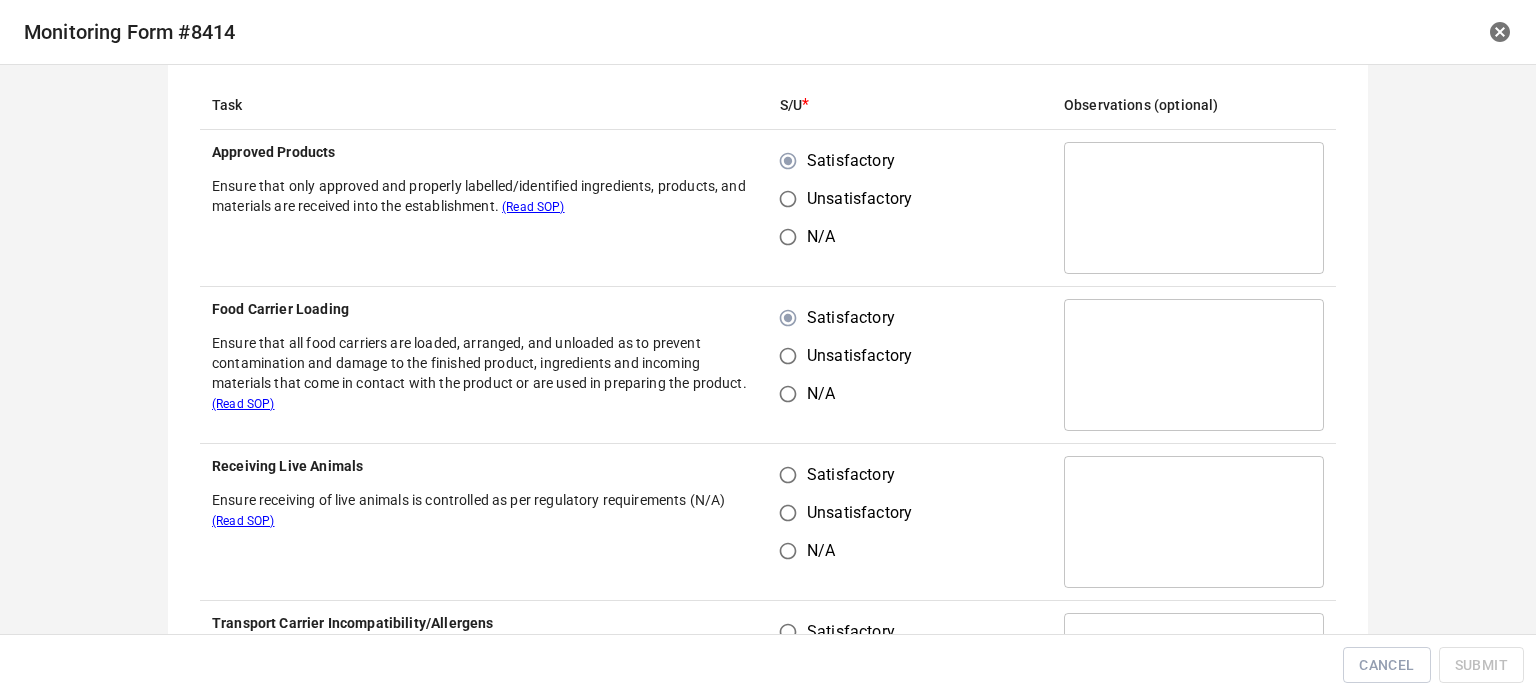 scroll, scrollTop: 300, scrollLeft: 0, axis: vertical 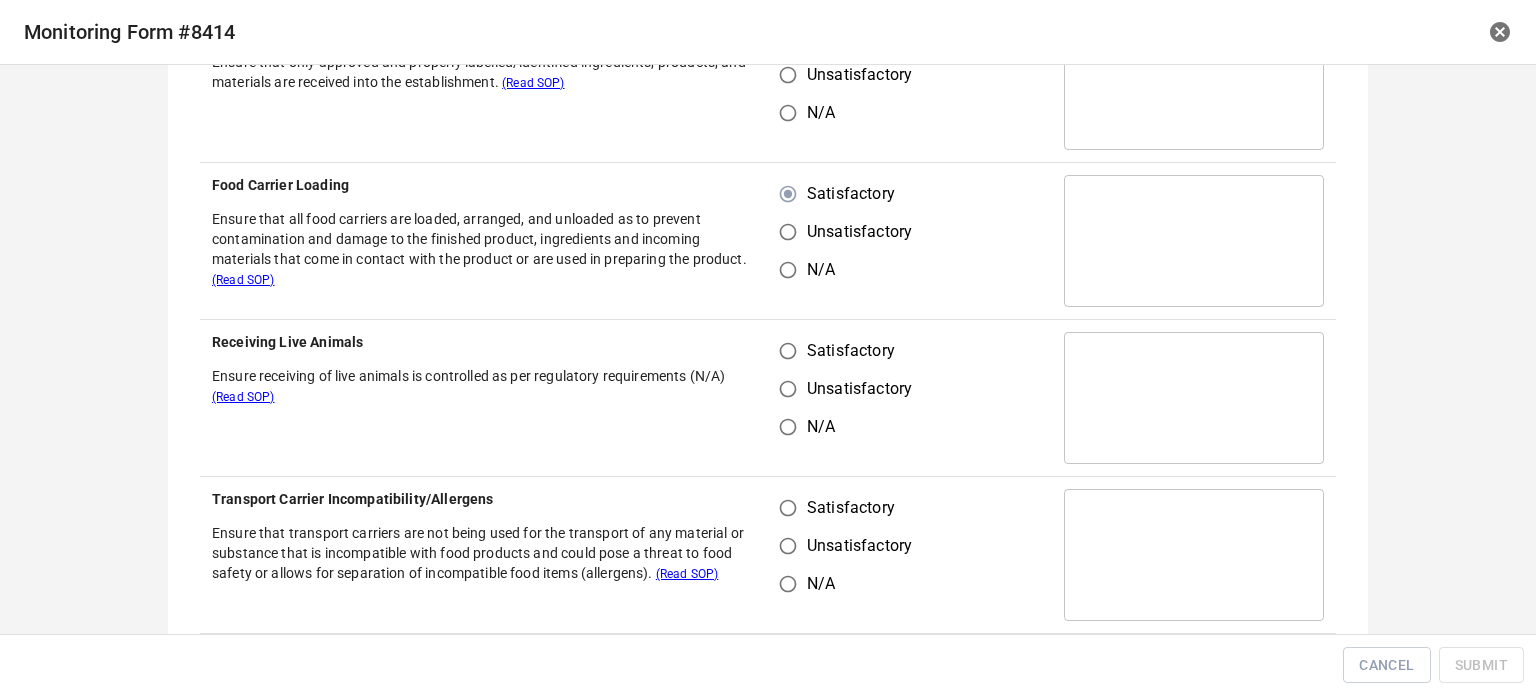 click on "Satisfactory" at bounding box center [788, 351] 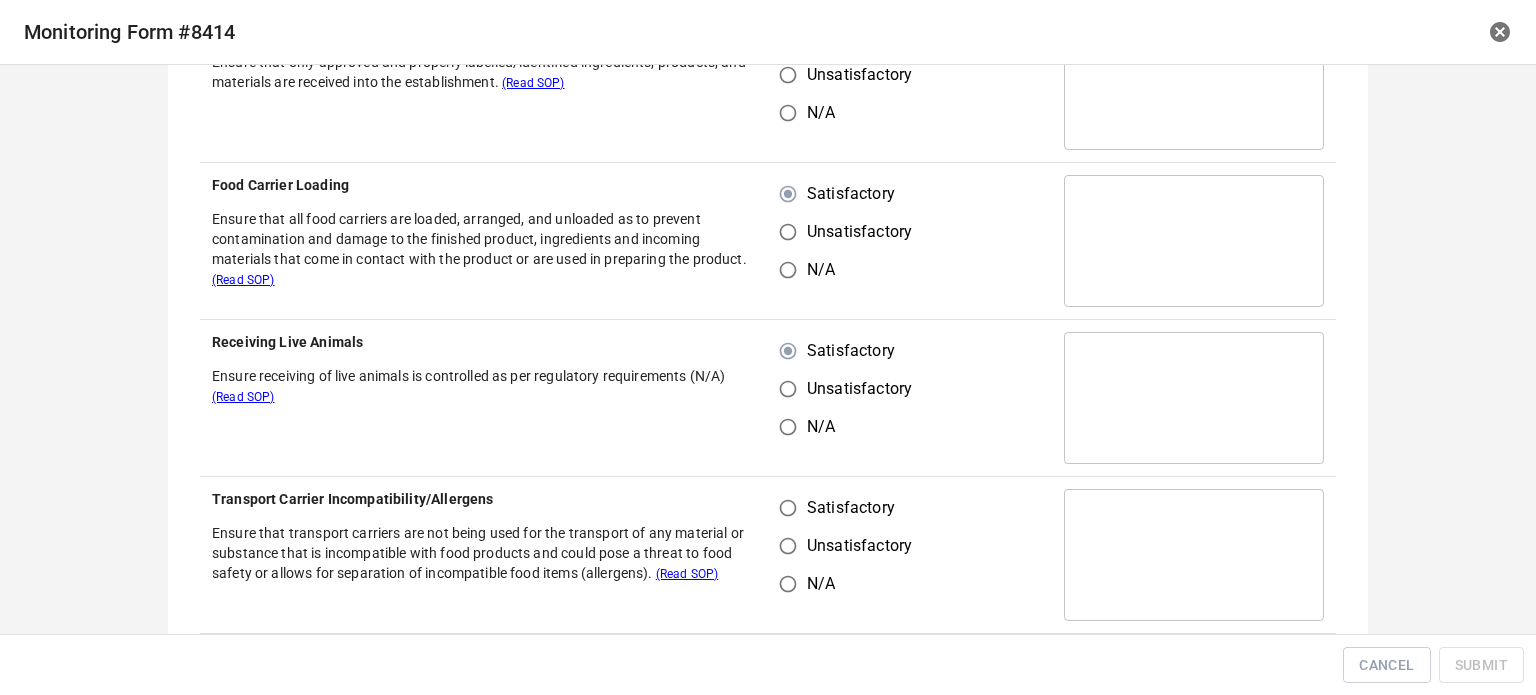 drag, startPoint x: 780, startPoint y: 518, endPoint x: 779, endPoint y: 504, distance: 14.035668 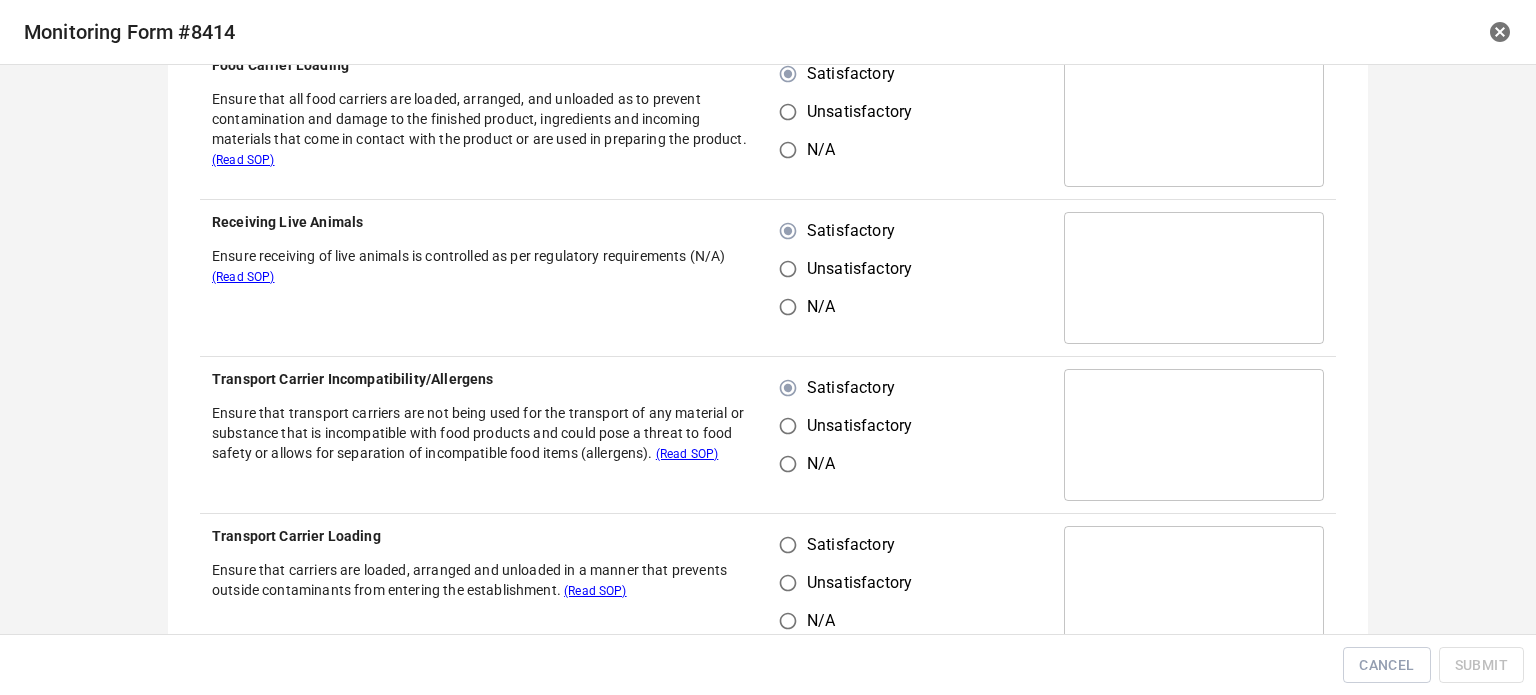 scroll, scrollTop: 500, scrollLeft: 0, axis: vertical 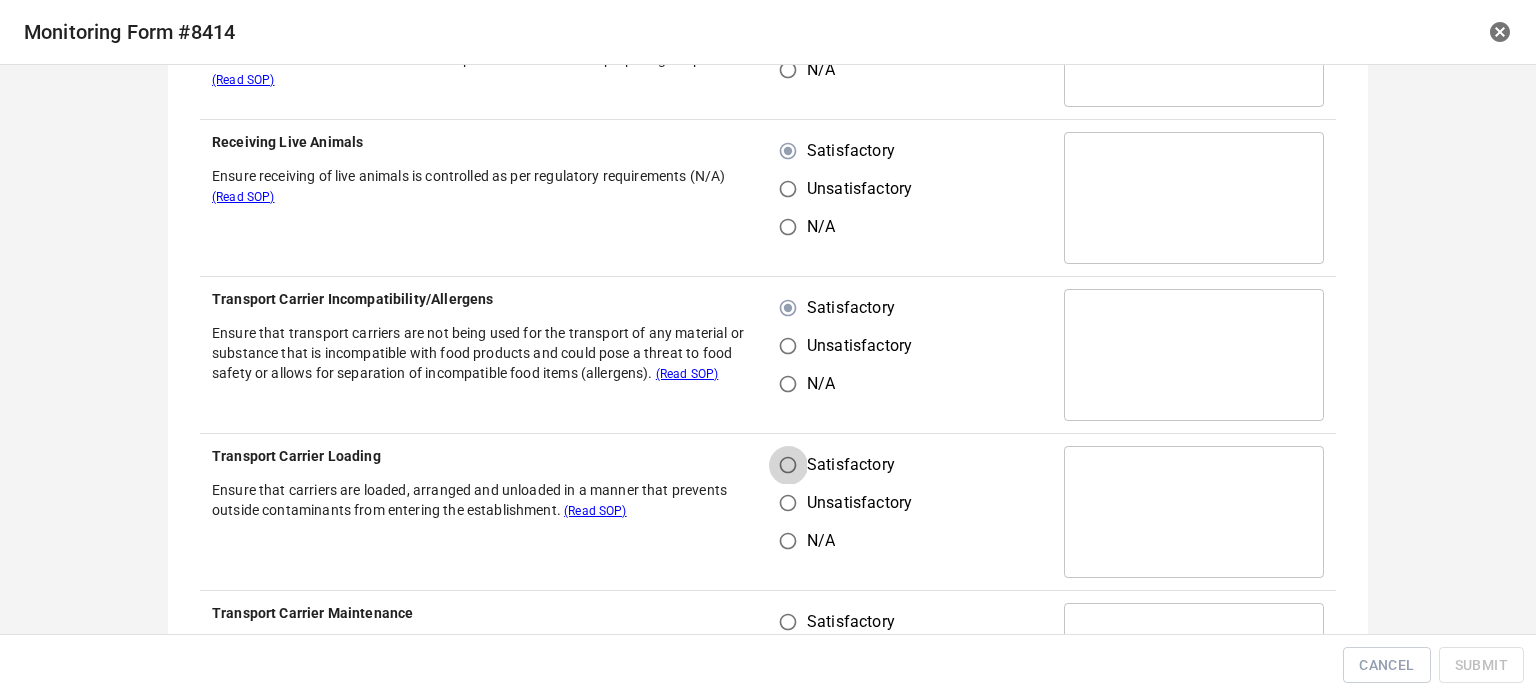 drag, startPoint x: 780, startPoint y: 445, endPoint x: 763, endPoint y: 660, distance: 215.67105 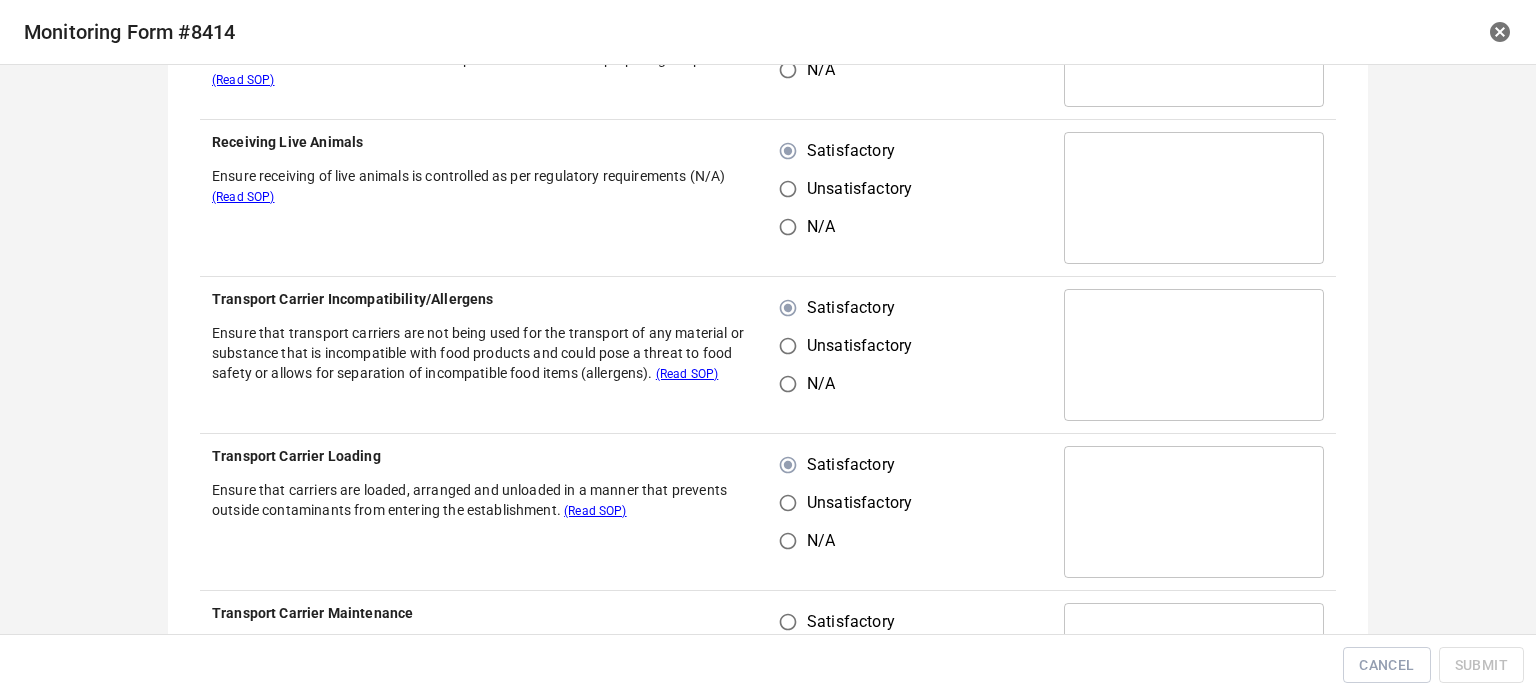 drag, startPoint x: 777, startPoint y: 635, endPoint x: 784, endPoint y: 613, distance: 23.086792 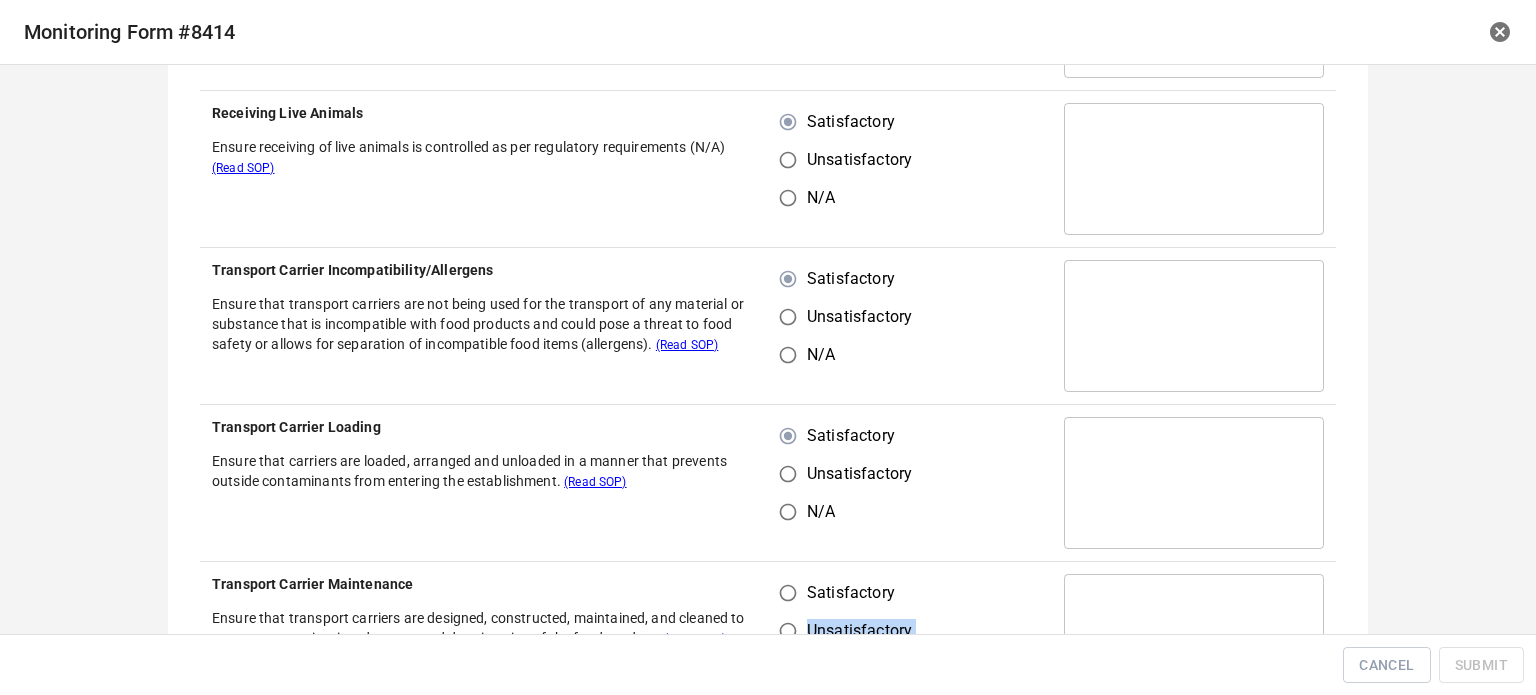 scroll, scrollTop: 729, scrollLeft: 0, axis: vertical 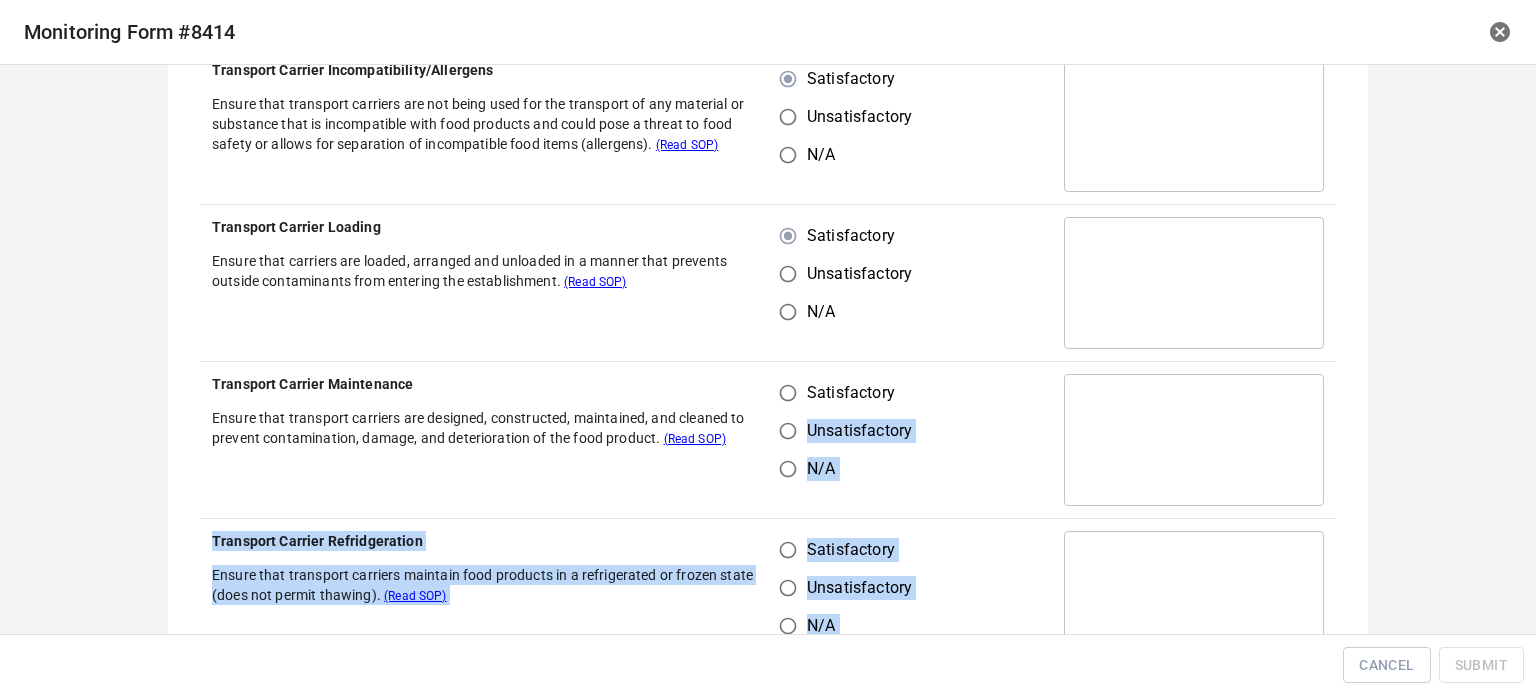 drag, startPoint x: 783, startPoint y: 380, endPoint x: 1042, endPoint y: 367, distance: 259.32605 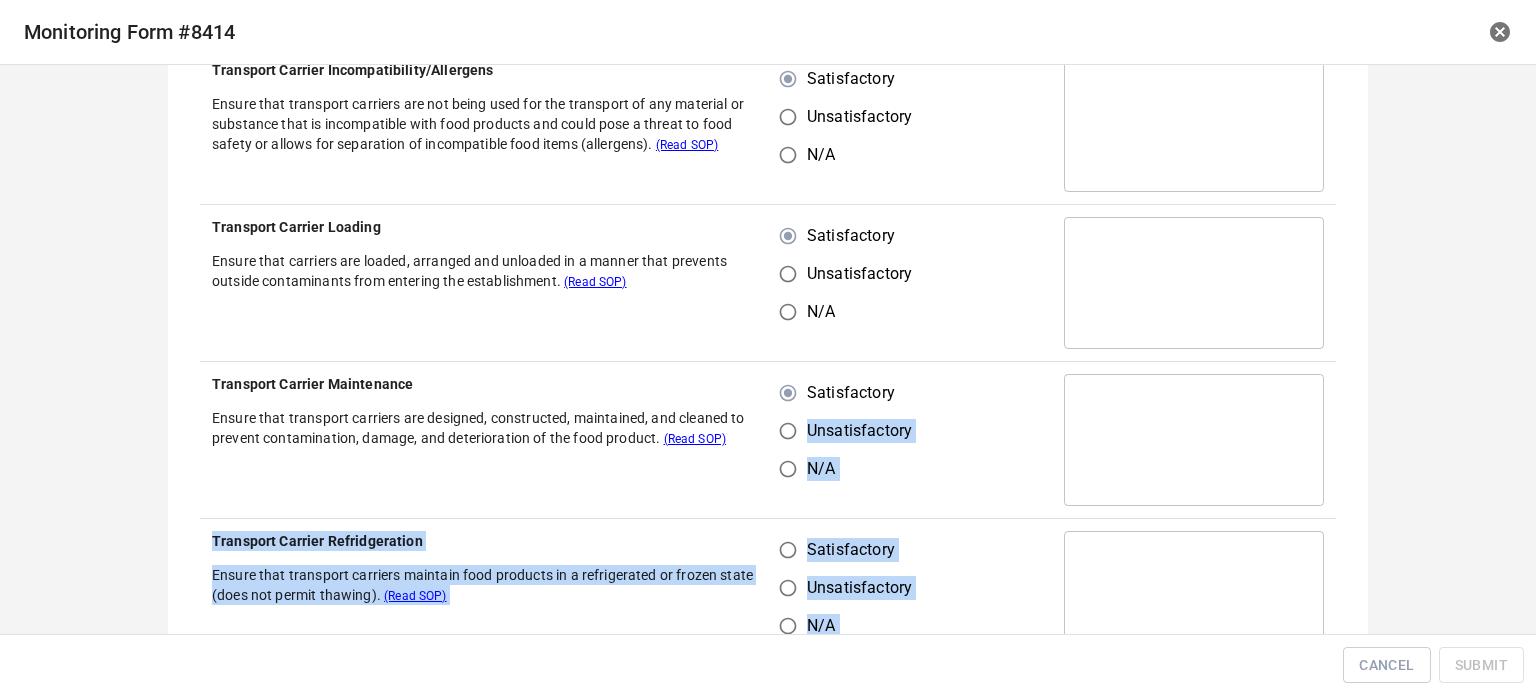 click on "​" at bounding box center (1194, 440) 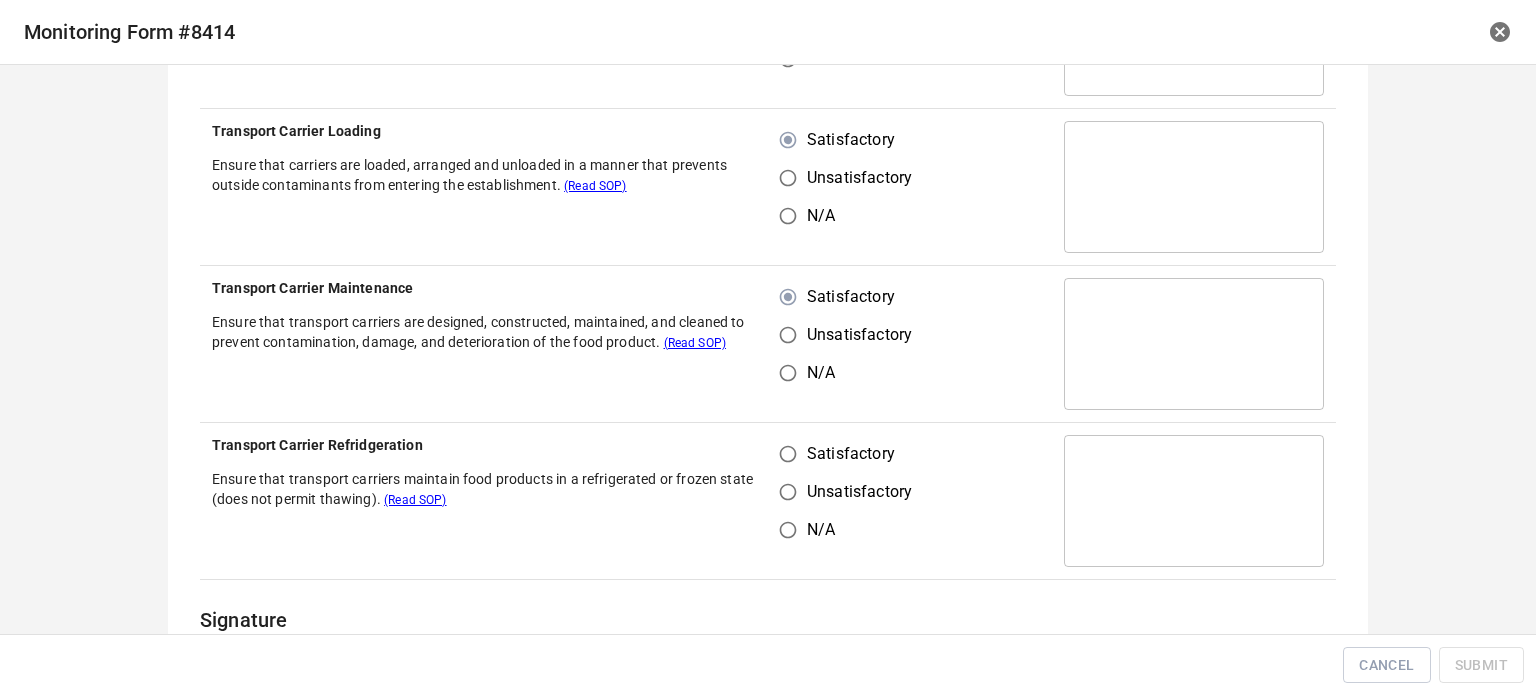 scroll, scrollTop: 1029, scrollLeft: 0, axis: vertical 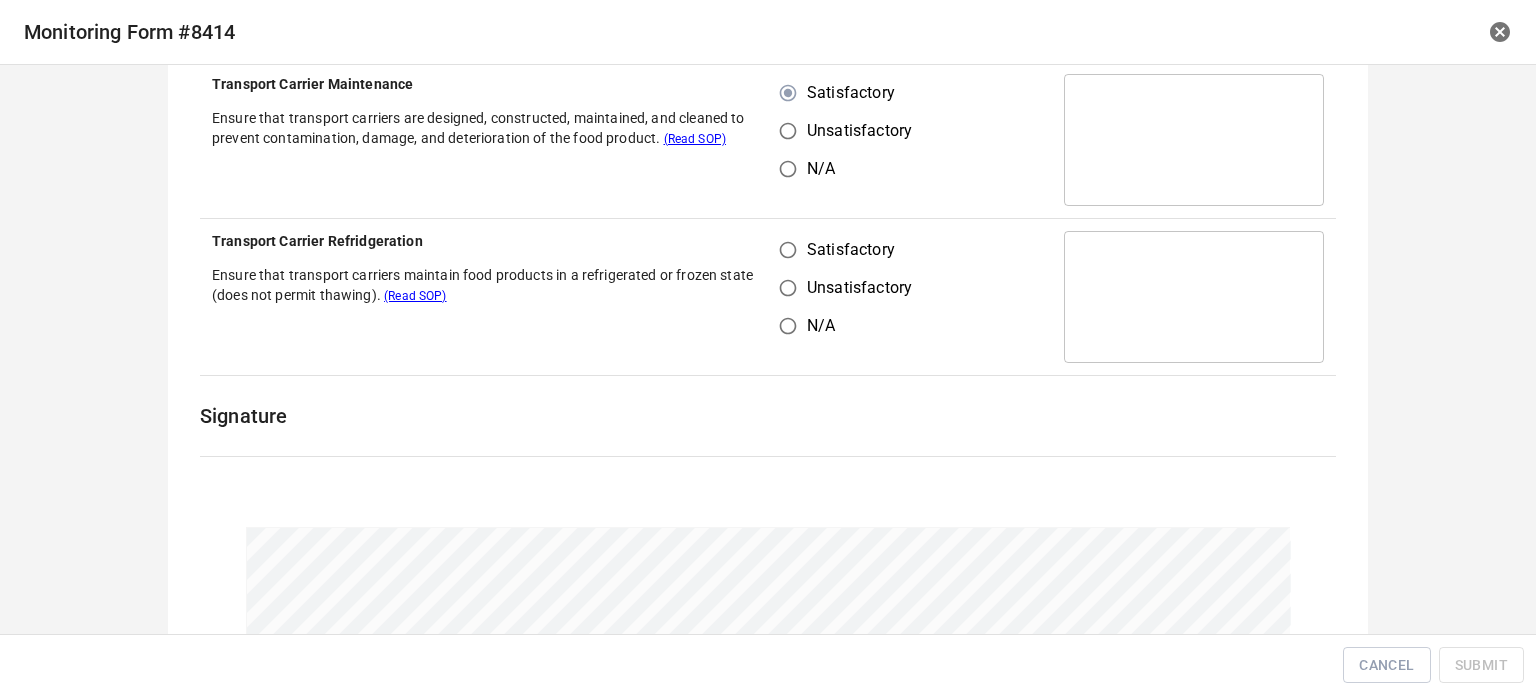 click on "Satisfactory" at bounding box center [788, 250] 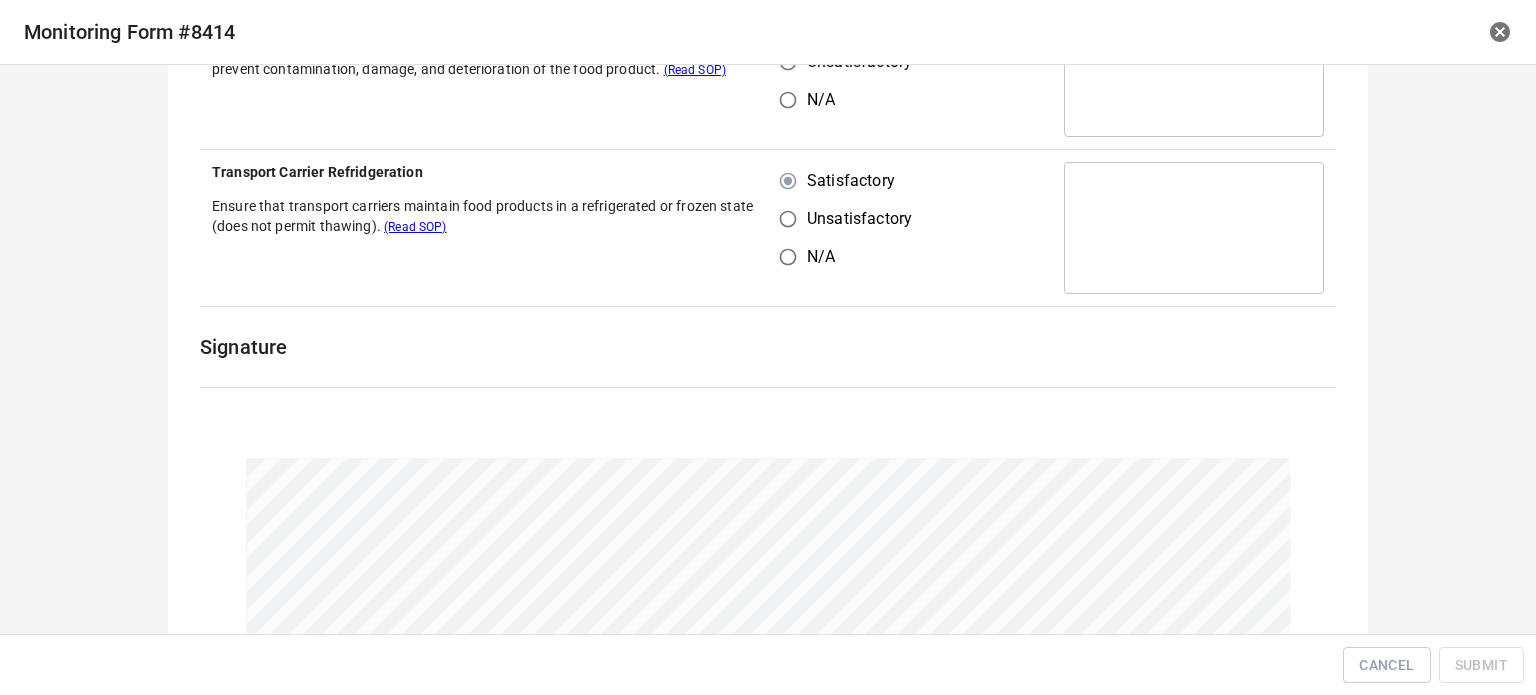 scroll, scrollTop: 1245, scrollLeft: 0, axis: vertical 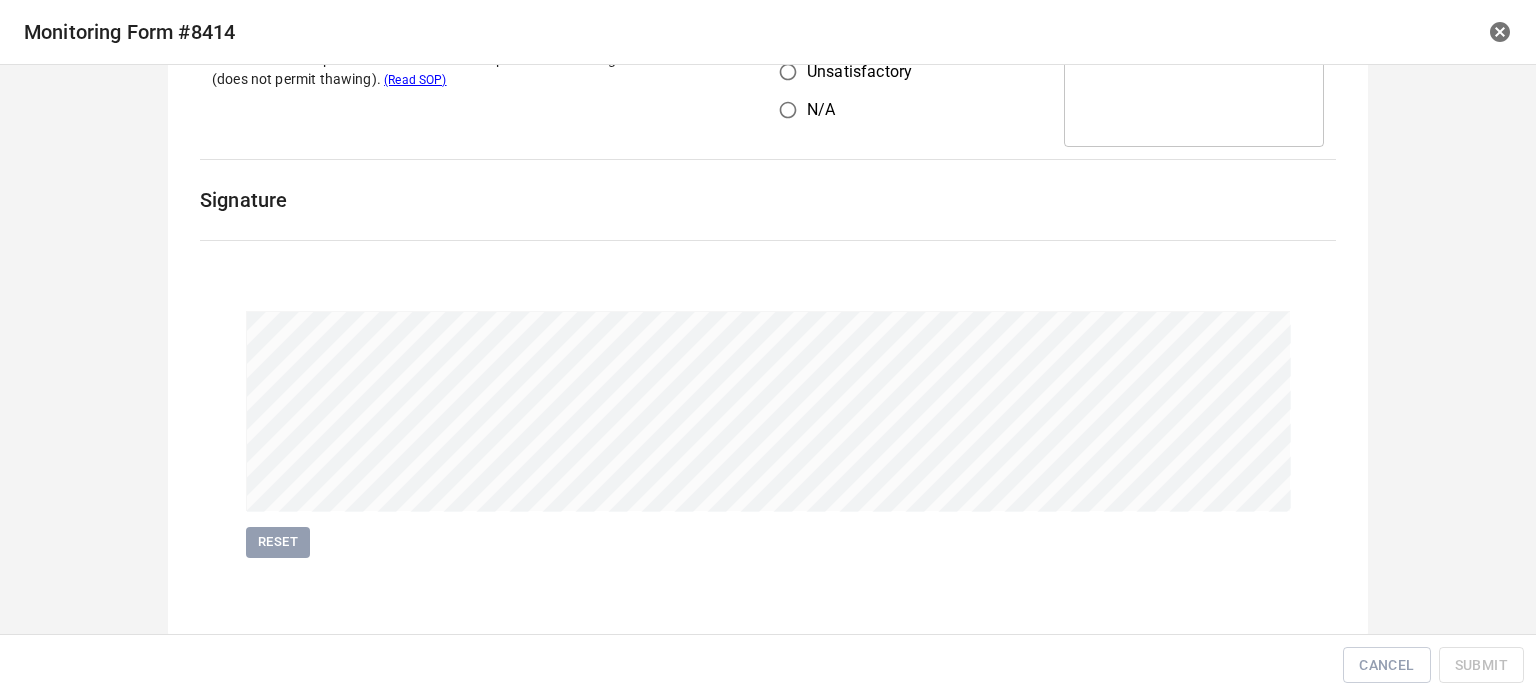 click on "Reset" at bounding box center (768, 434) 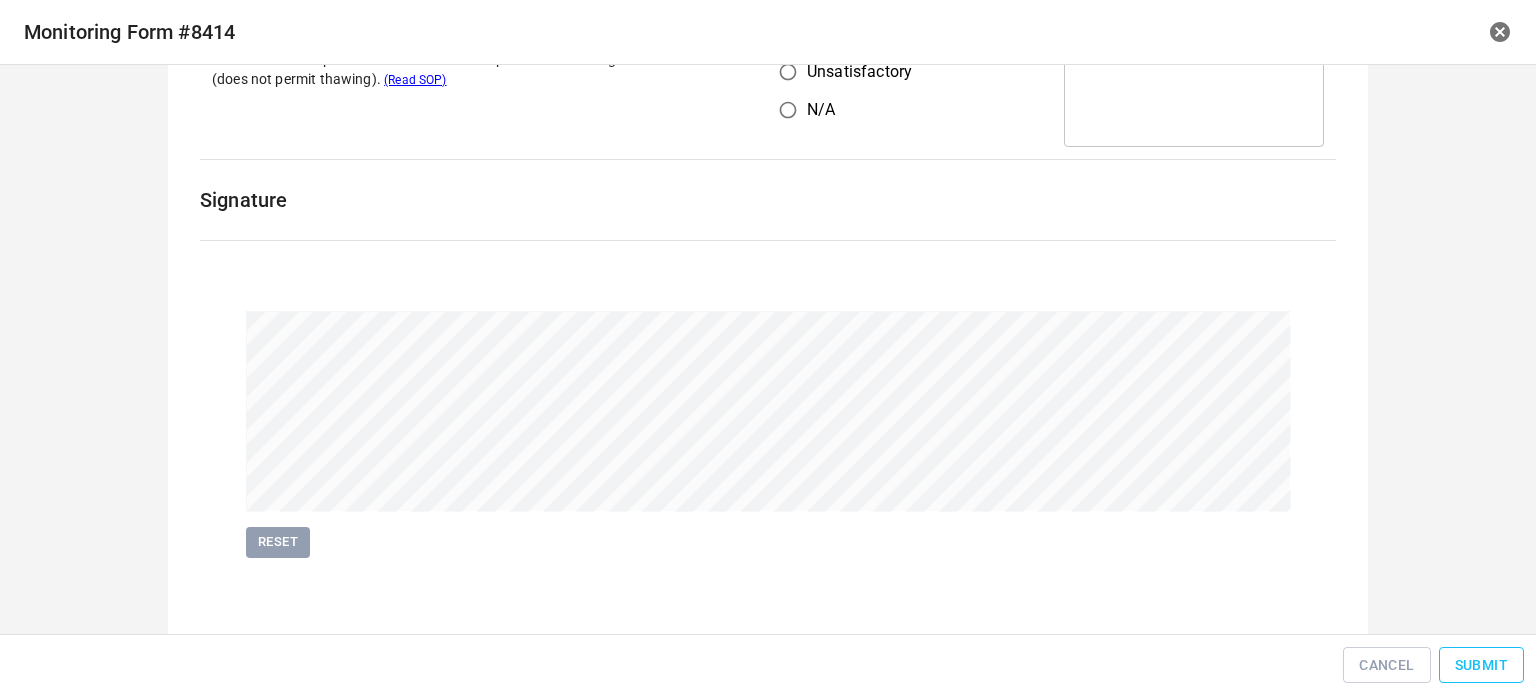click on "Submit" at bounding box center (1481, 665) 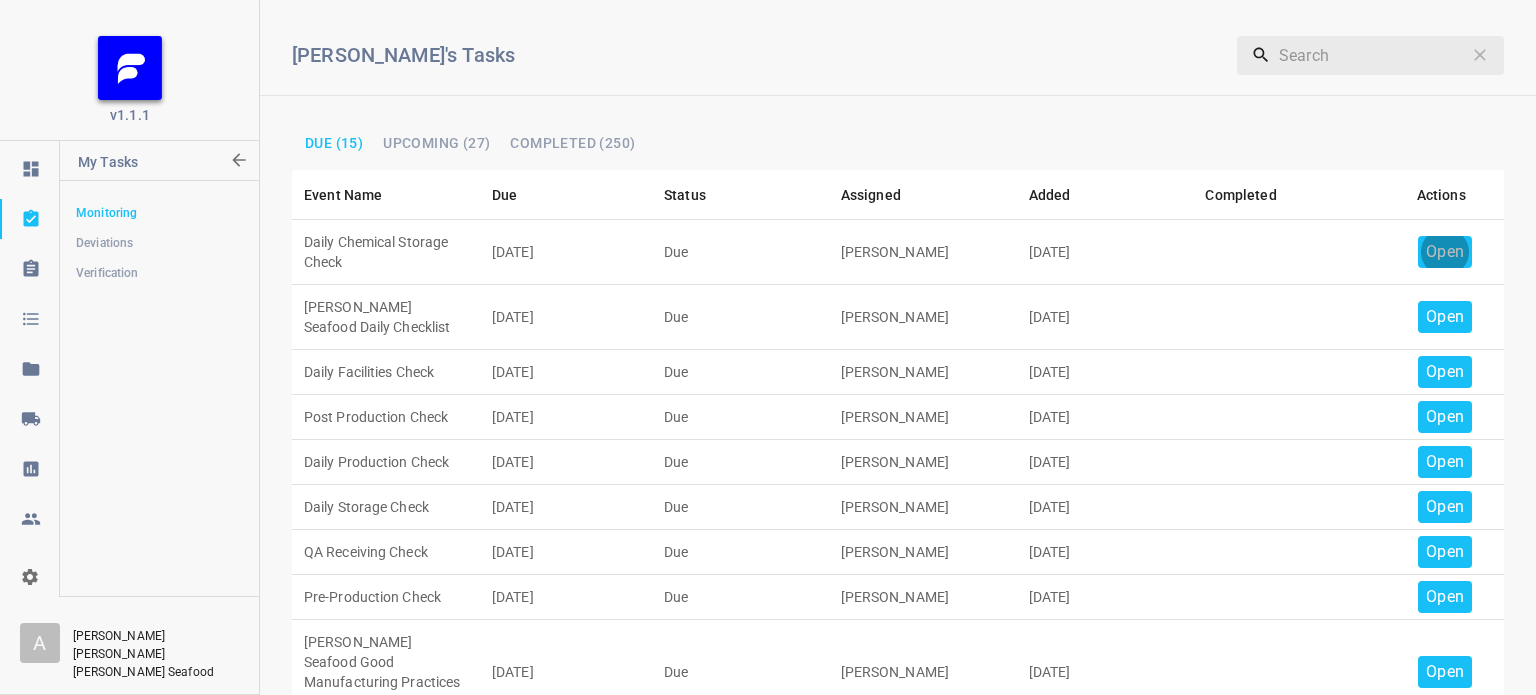click on "Open" at bounding box center [1445, 252] 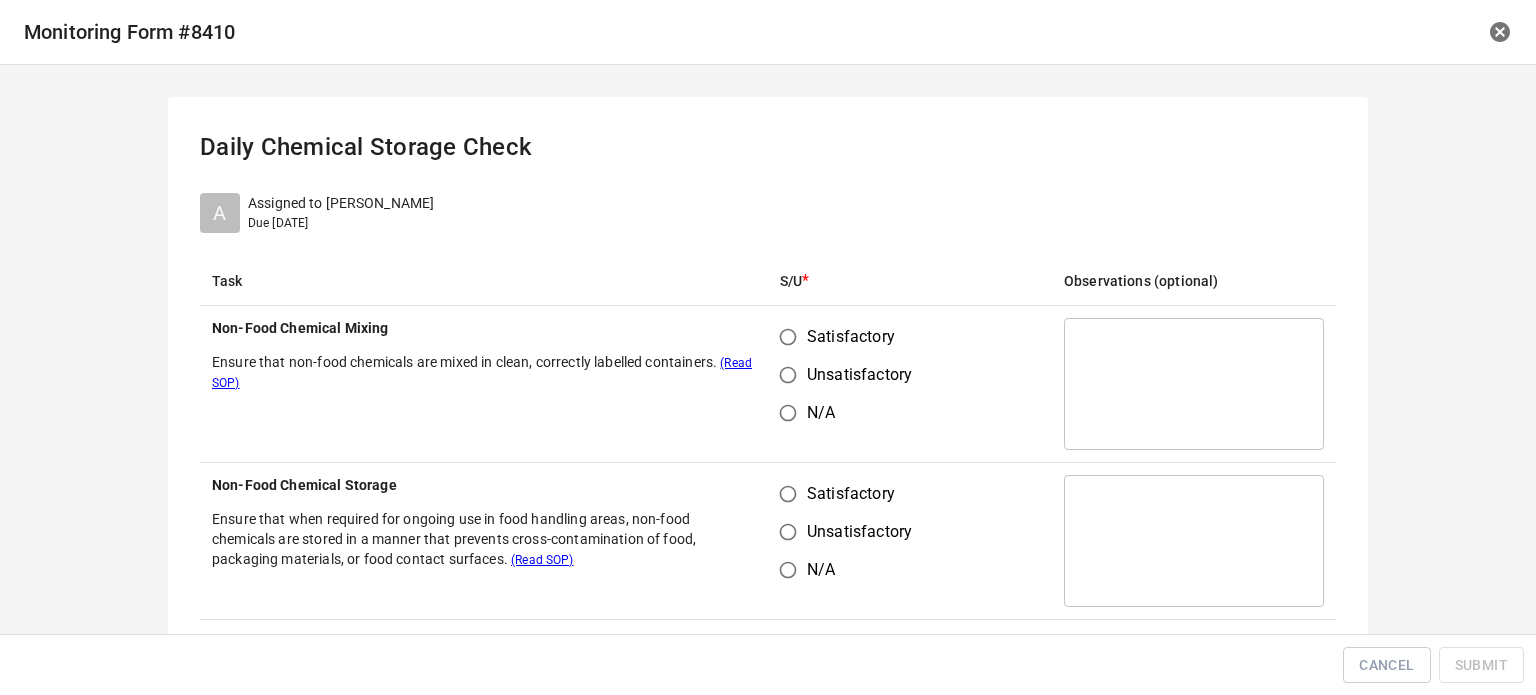 click on "Satisfactory" at bounding box center [788, 337] 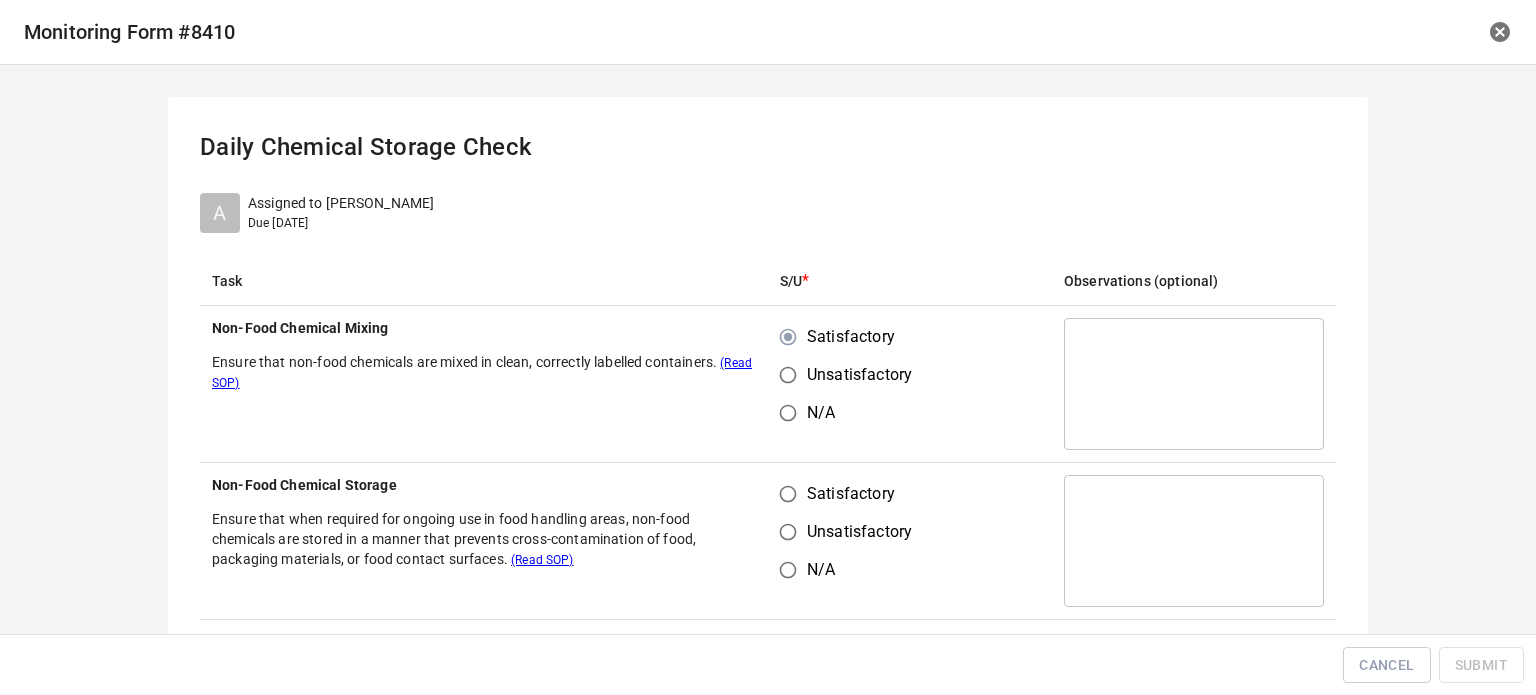 click on "Satisfactory" at bounding box center (788, 494) 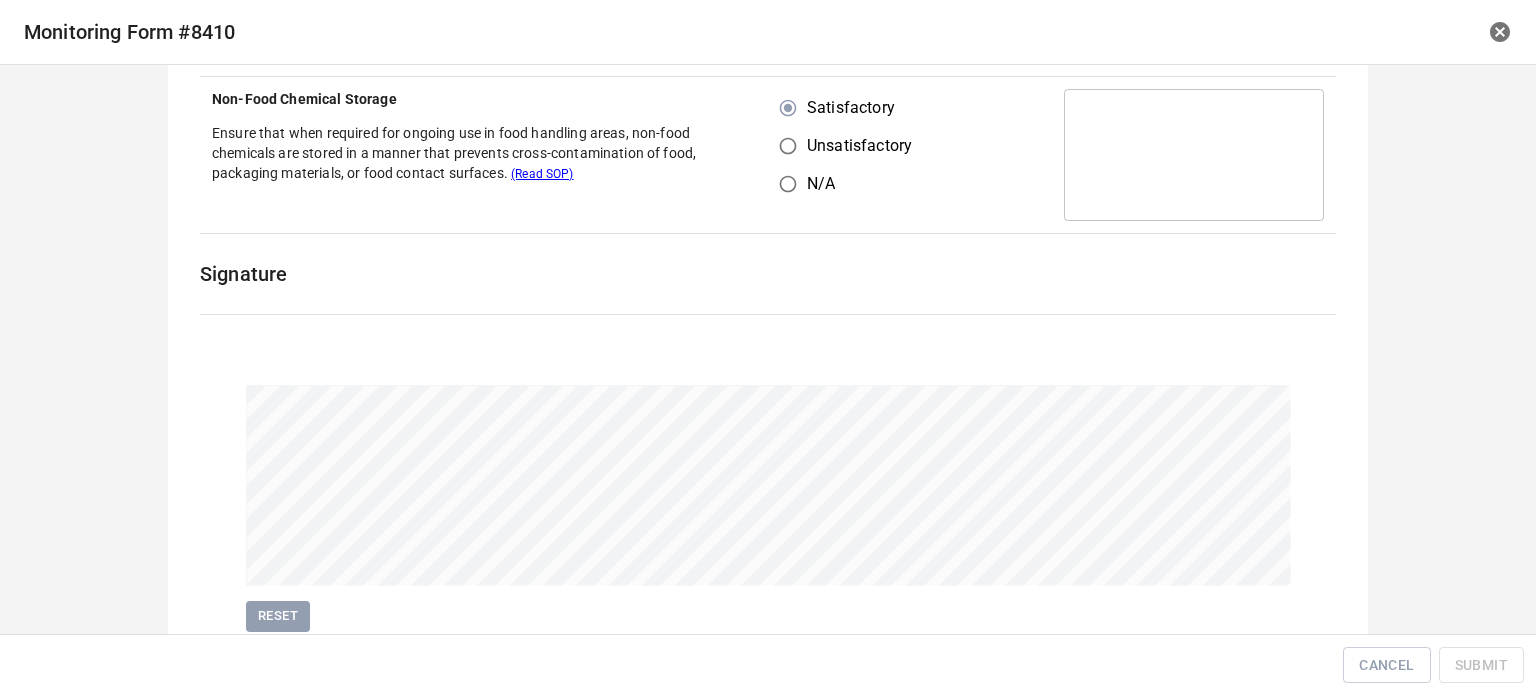 scroll, scrollTop: 461, scrollLeft: 0, axis: vertical 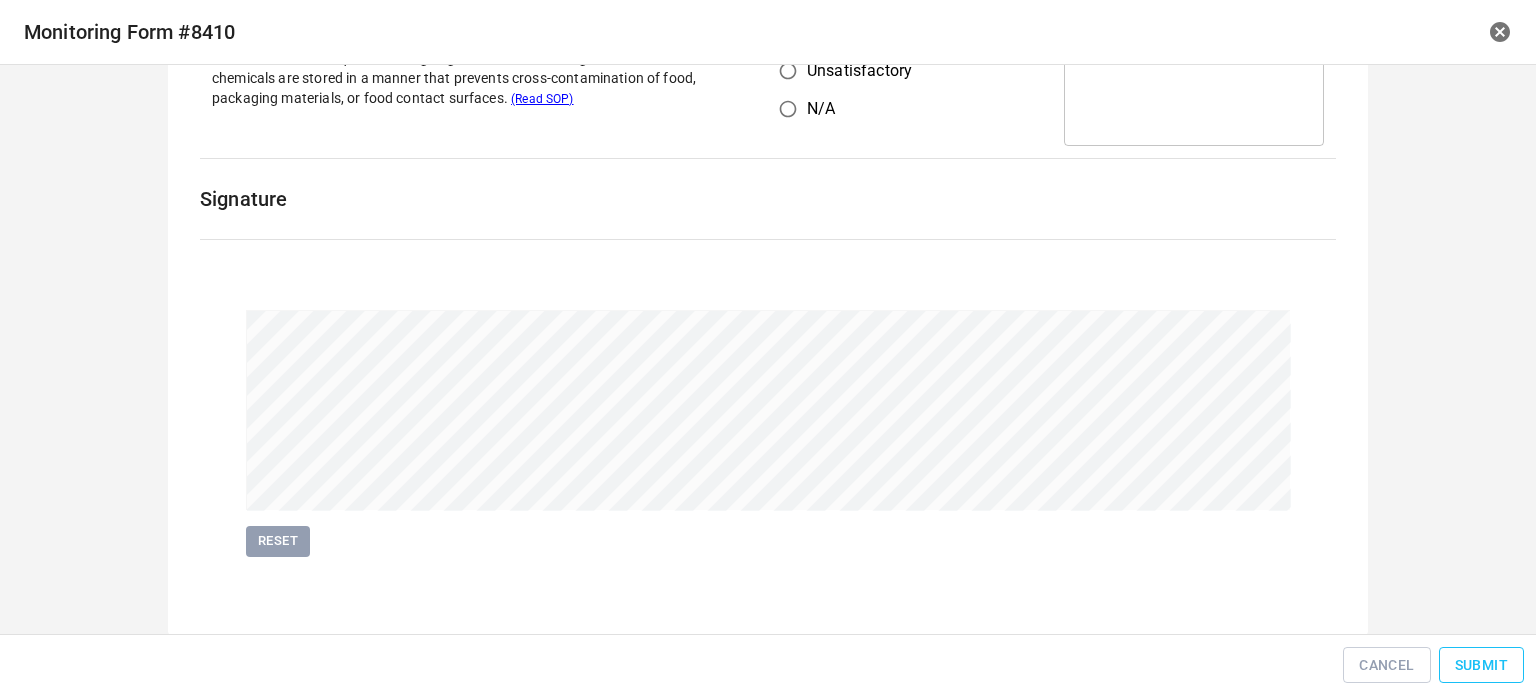 click on "Submit" at bounding box center [1481, 665] 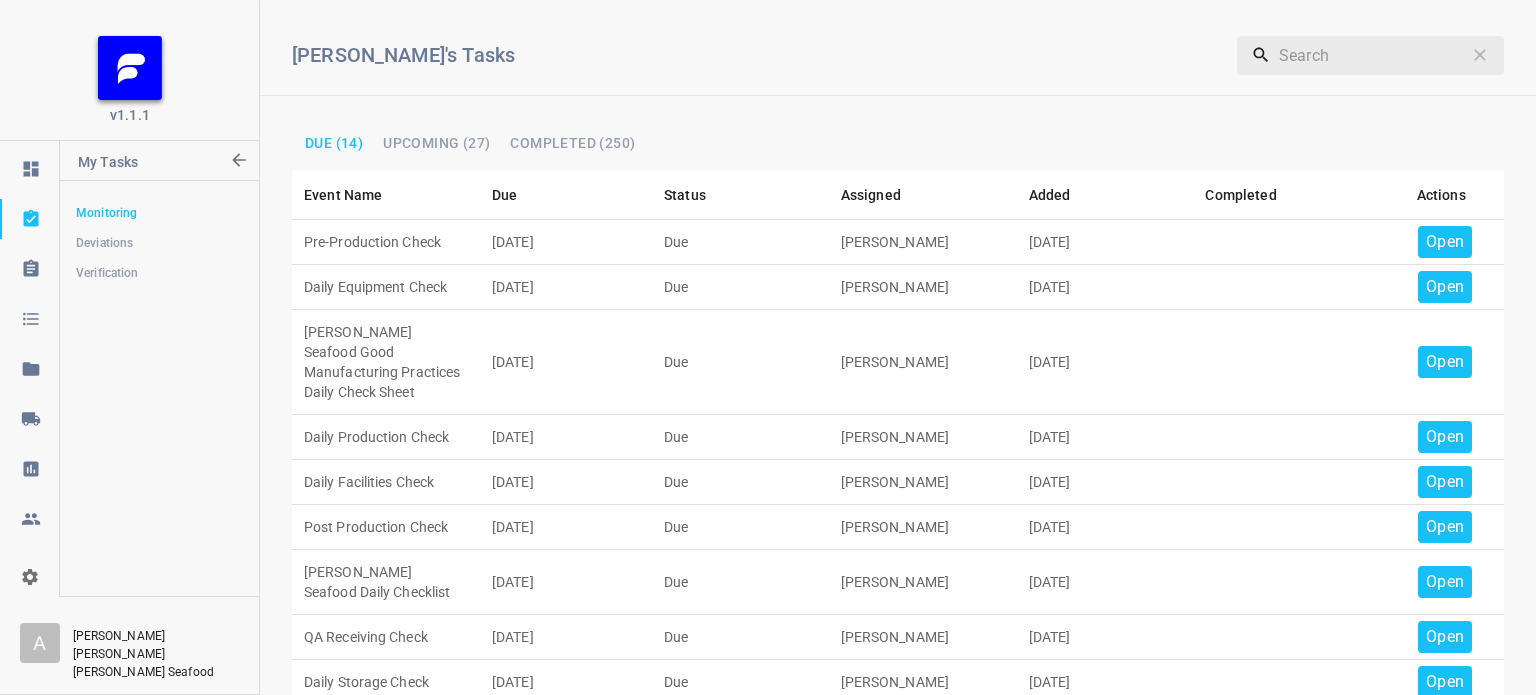drag, startPoint x: 1425, startPoint y: 243, endPoint x: 1464, endPoint y: 238, distance: 39.319206 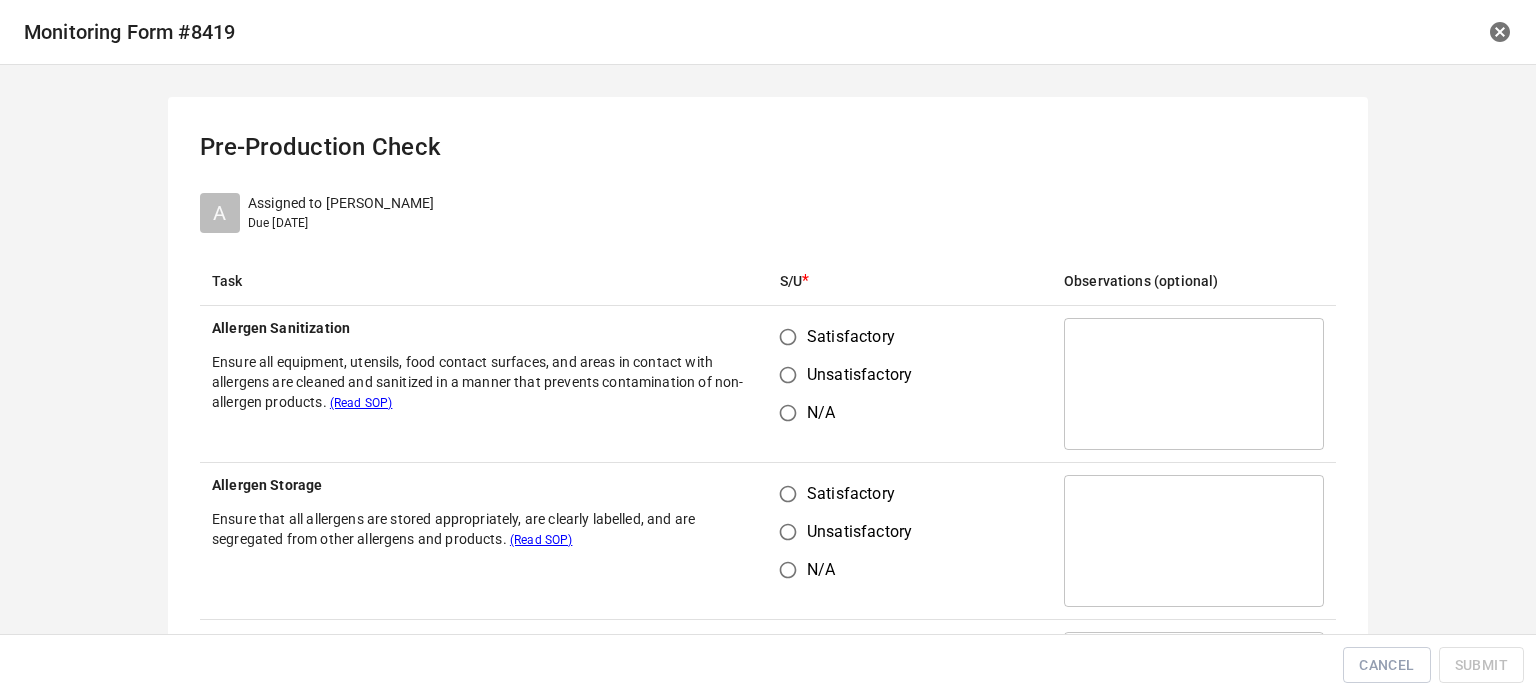 drag, startPoint x: 774, startPoint y: 334, endPoint x: 799, endPoint y: 445, distance: 113.78049 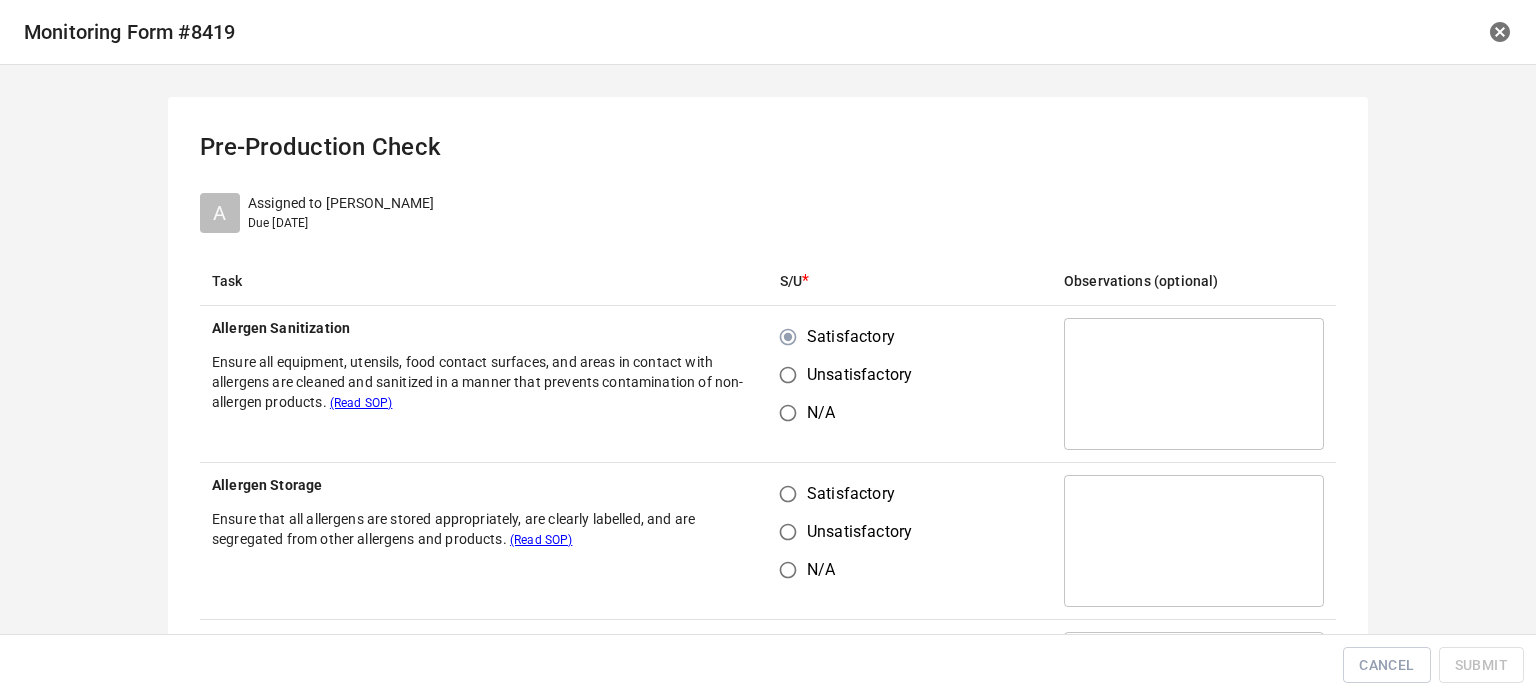 drag, startPoint x: 792, startPoint y: 465, endPoint x: 787, endPoint y: 498, distance: 33.37664 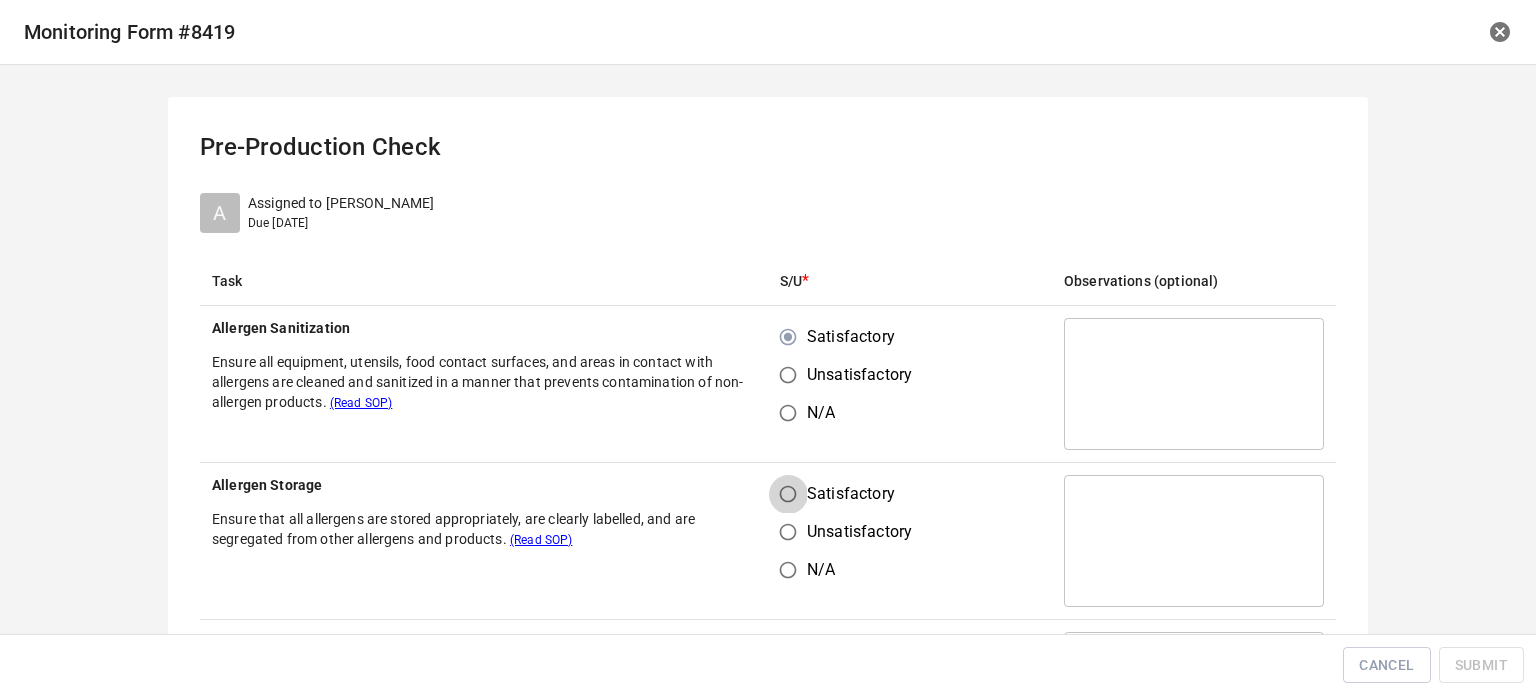 click on "Satisfactory" at bounding box center (788, 494) 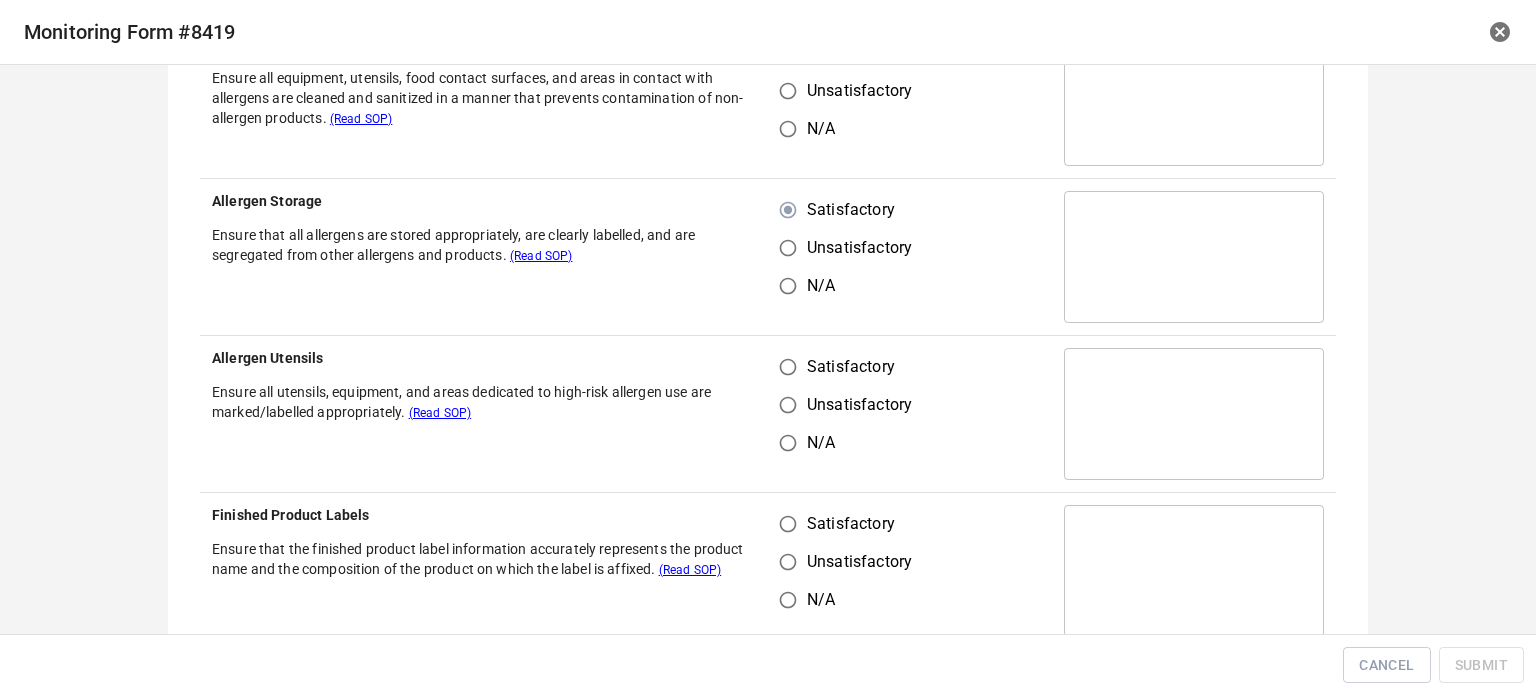scroll, scrollTop: 300, scrollLeft: 0, axis: vertical 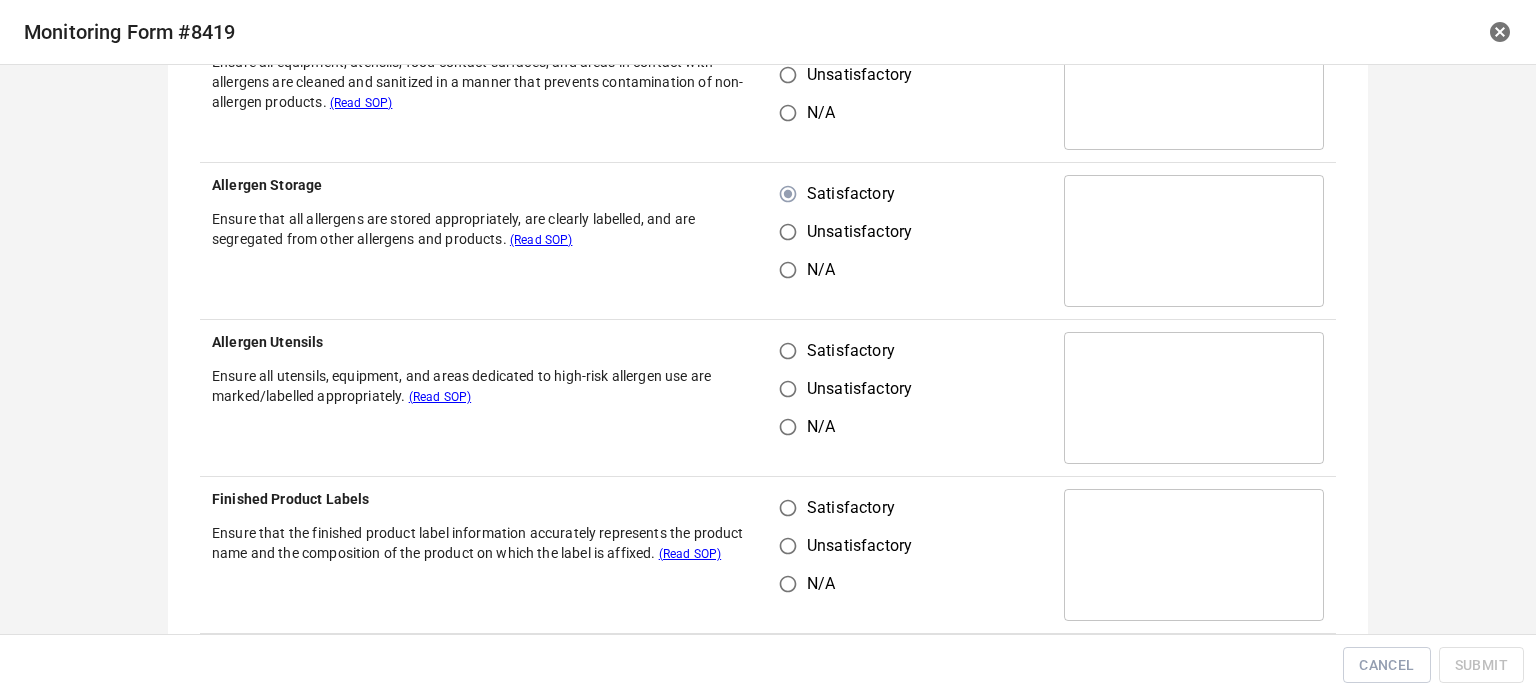click on "Satisfactory" at bounding box center (788, 351) 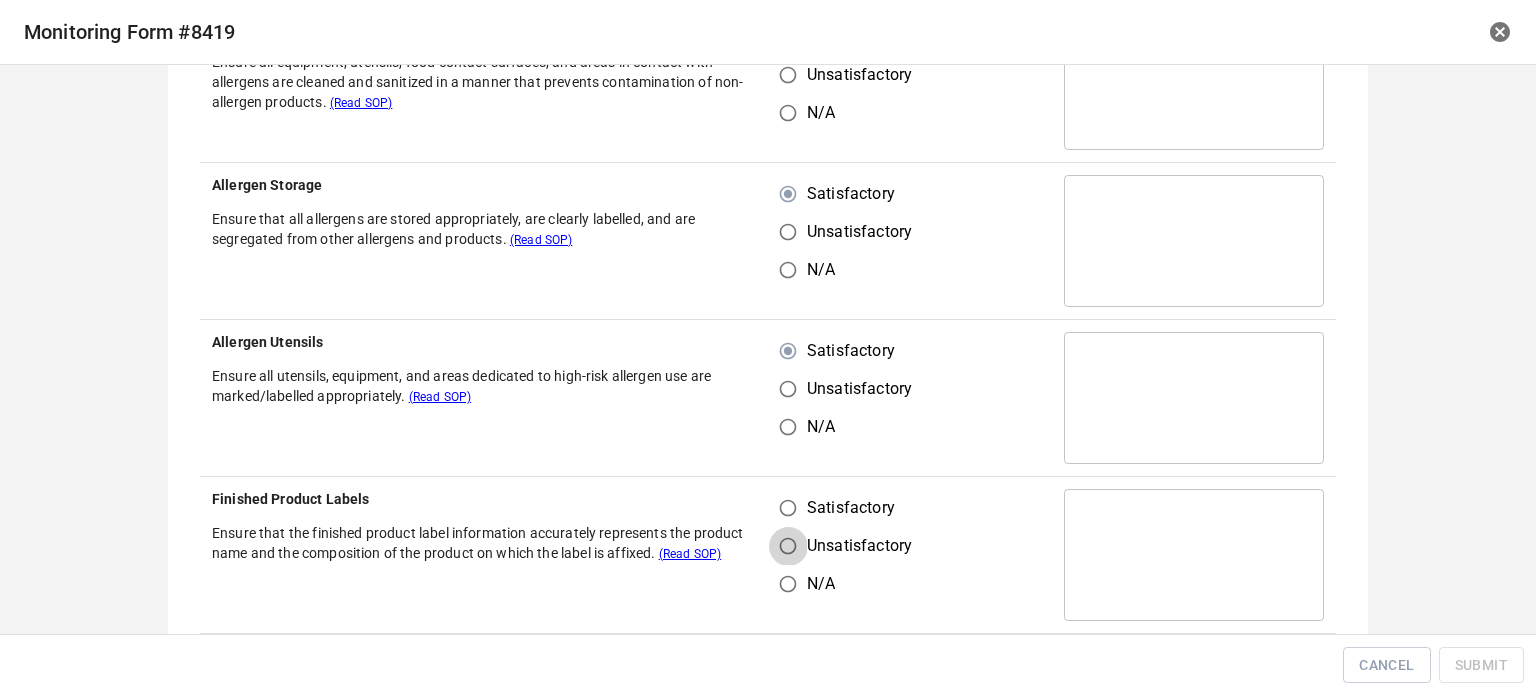 click on "Unsatisfactory" at bounding box center [788, 546] 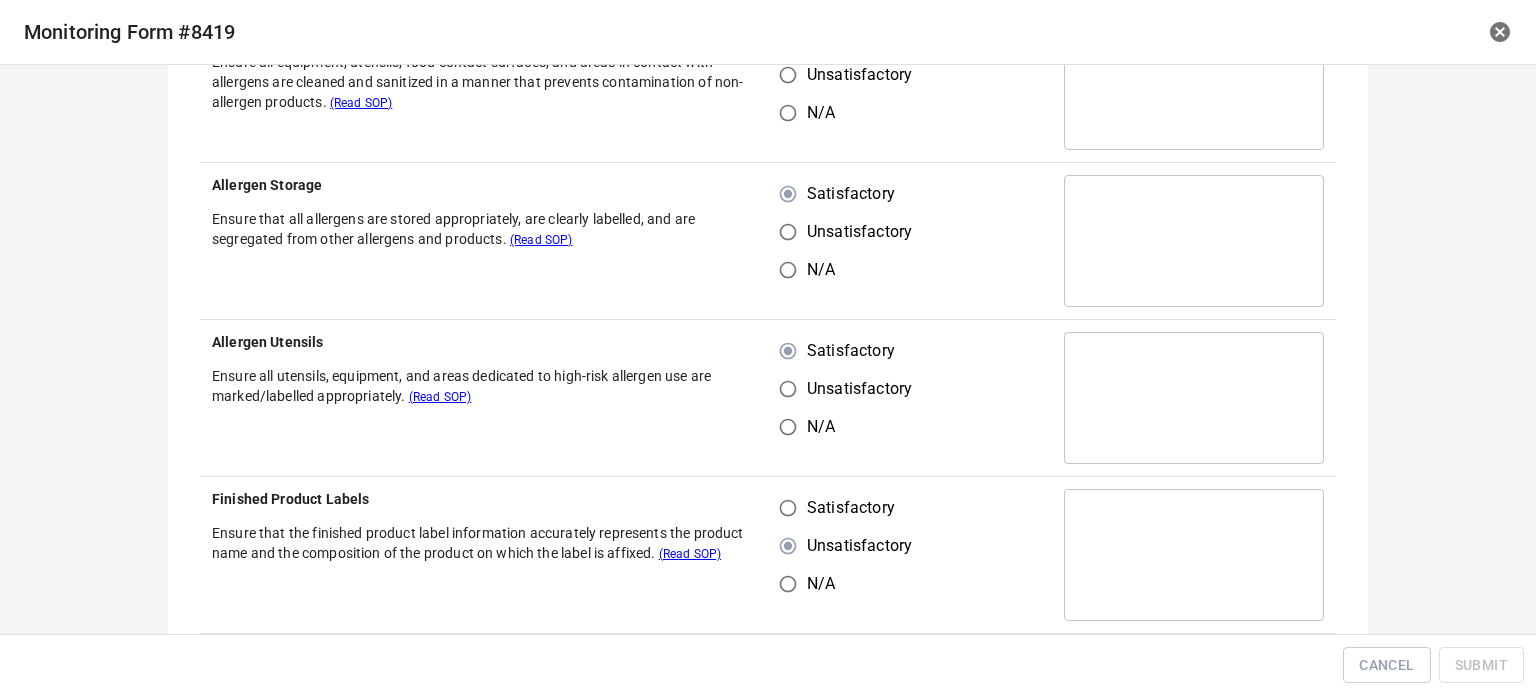 click on "Satisfactory" at bounding box center [788, 508] 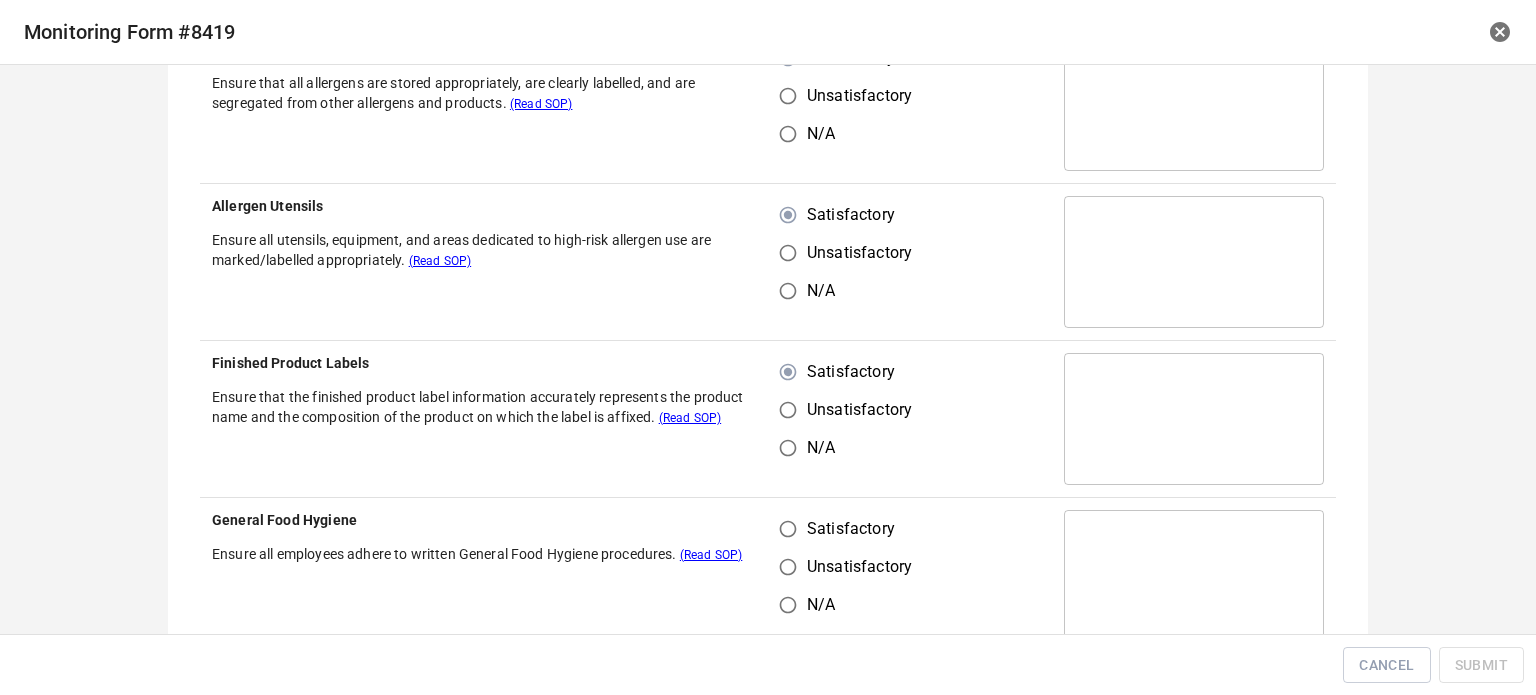 scroll, scrollTop: 600, scrollLeft: 0, axis: vertical 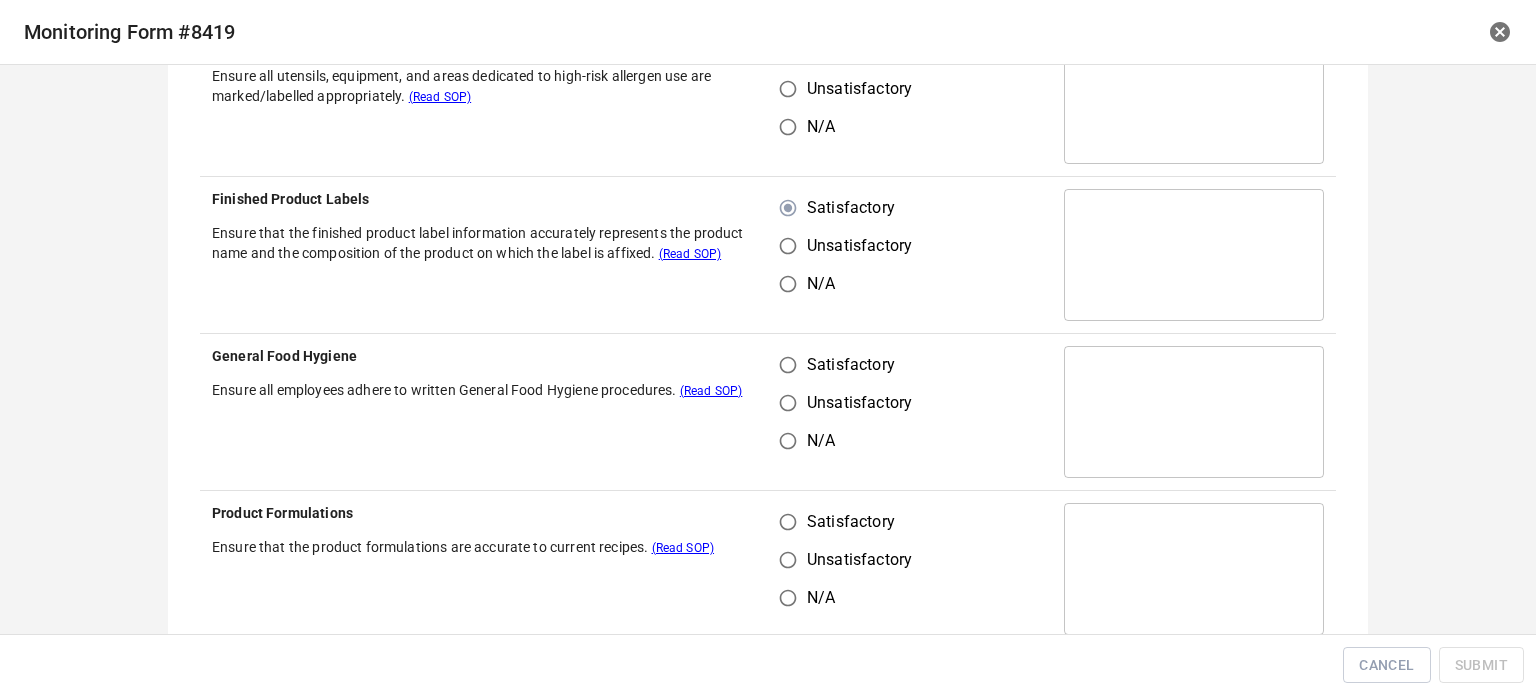 click on "Satisfactory" at bounding box center (788, 365) 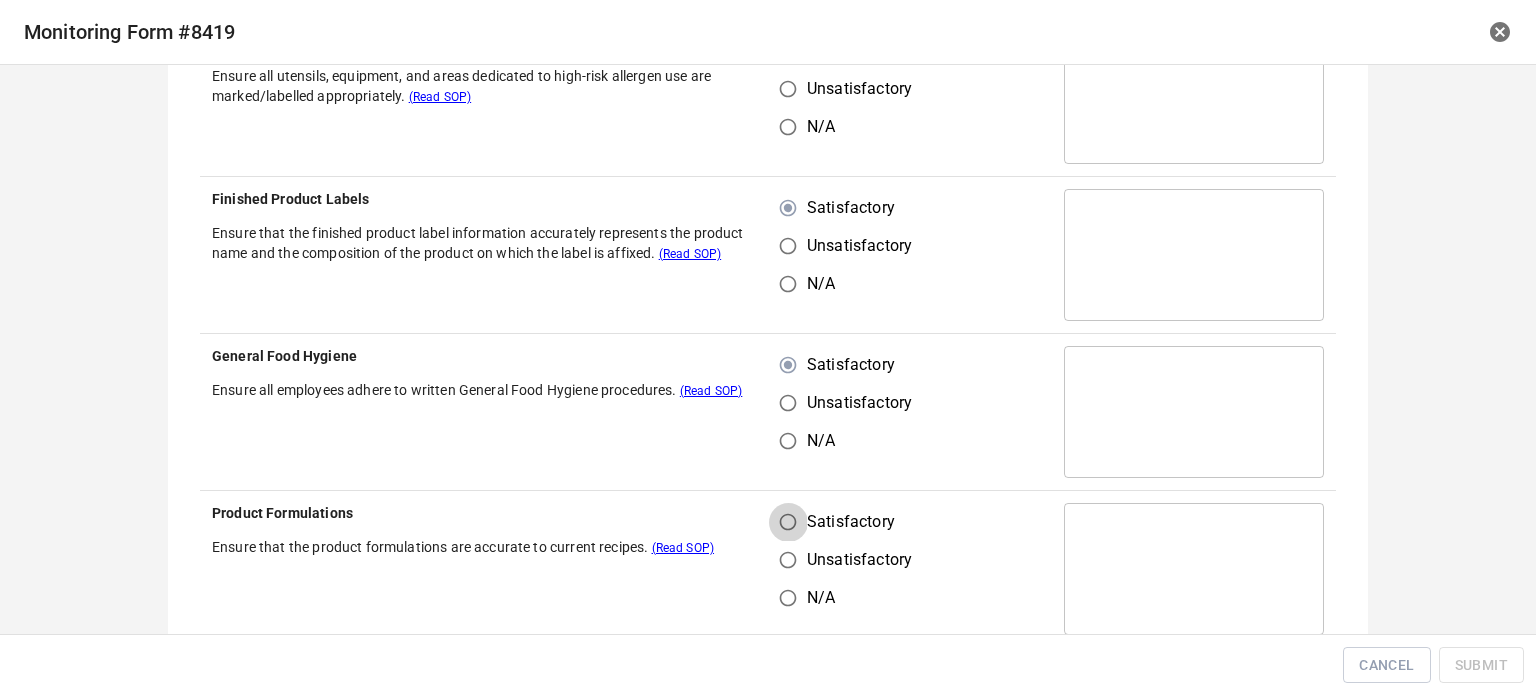 drag, startPoint x: 776, startPoint y: 517, endPoint x: 917, endPoint y: 427, distance: 167.27522 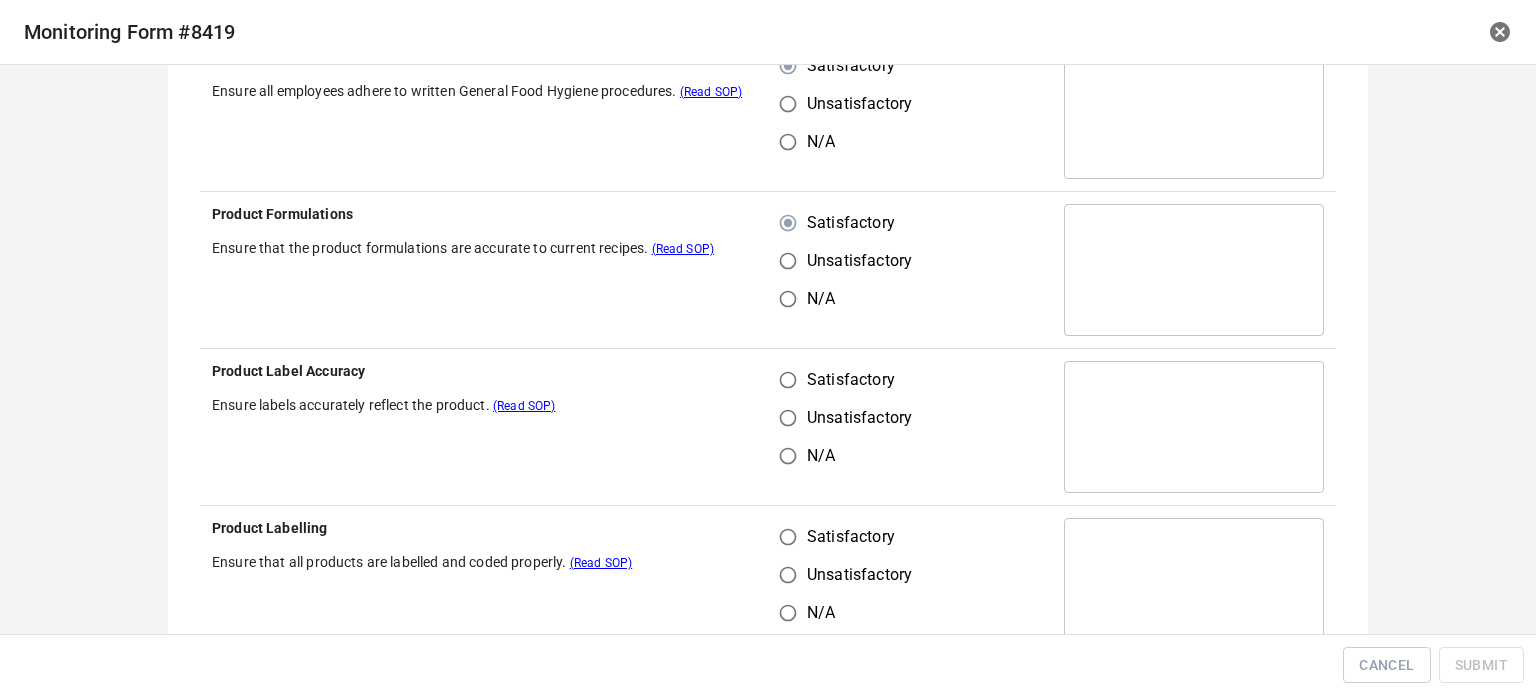 scroll, scrollTop: 900, scrollLeft: 0, axis: vertical 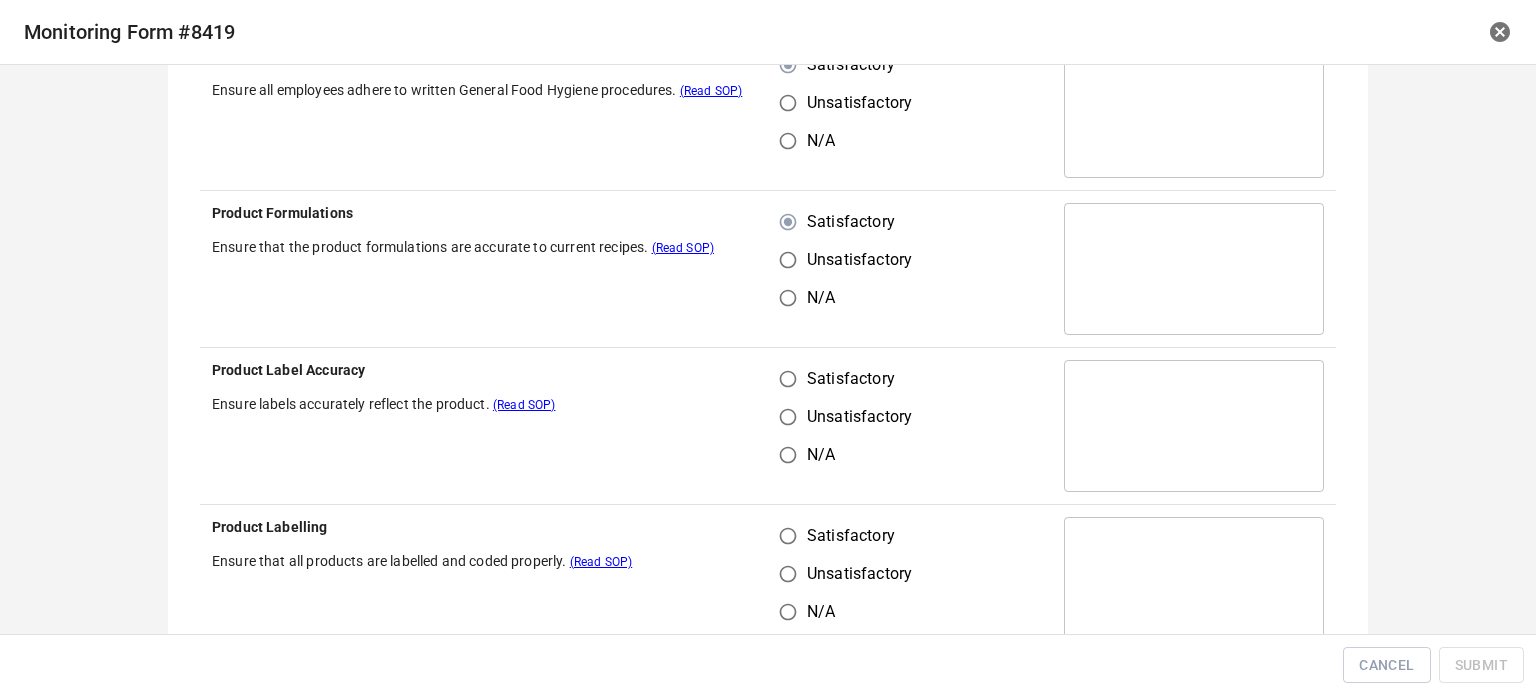 drag, startPoint x: 778, startPoint y: 370, endPoint x: 788, endPoint y: 495, distance: 125.39936 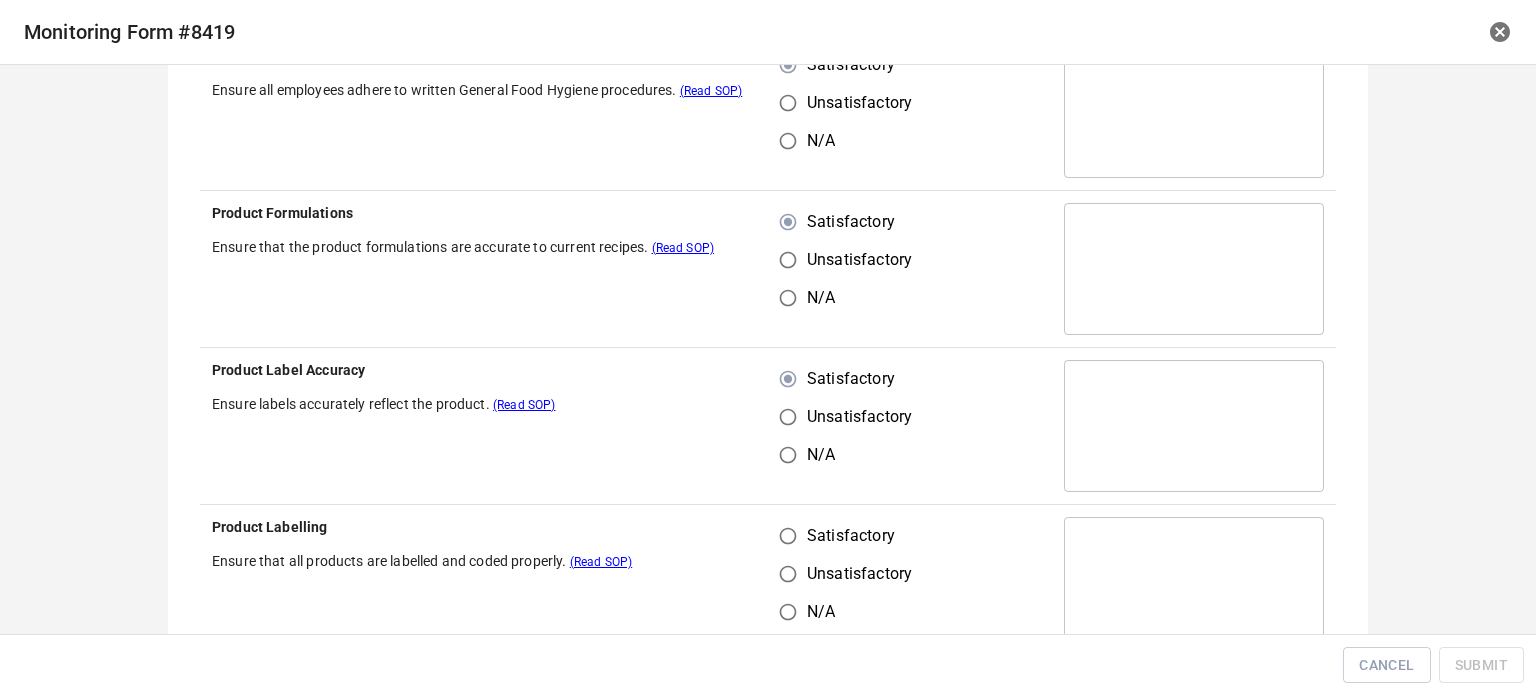 drag, startPoint x: 775, startPoint y: 520, endPoint x: 813, endPoint y: 529, distance: 39.051247 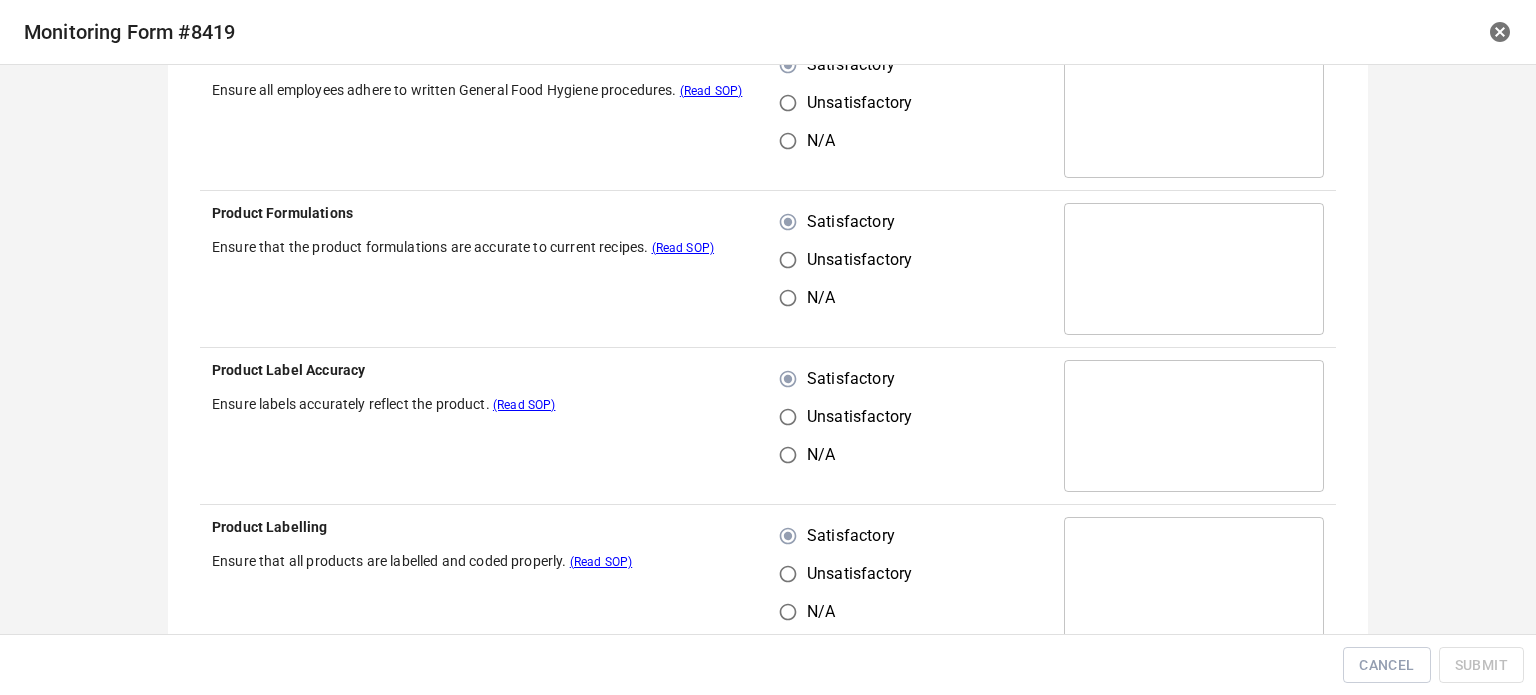 scroll, scrollTop: 1300, scrollLeft: 0, axis: vertical 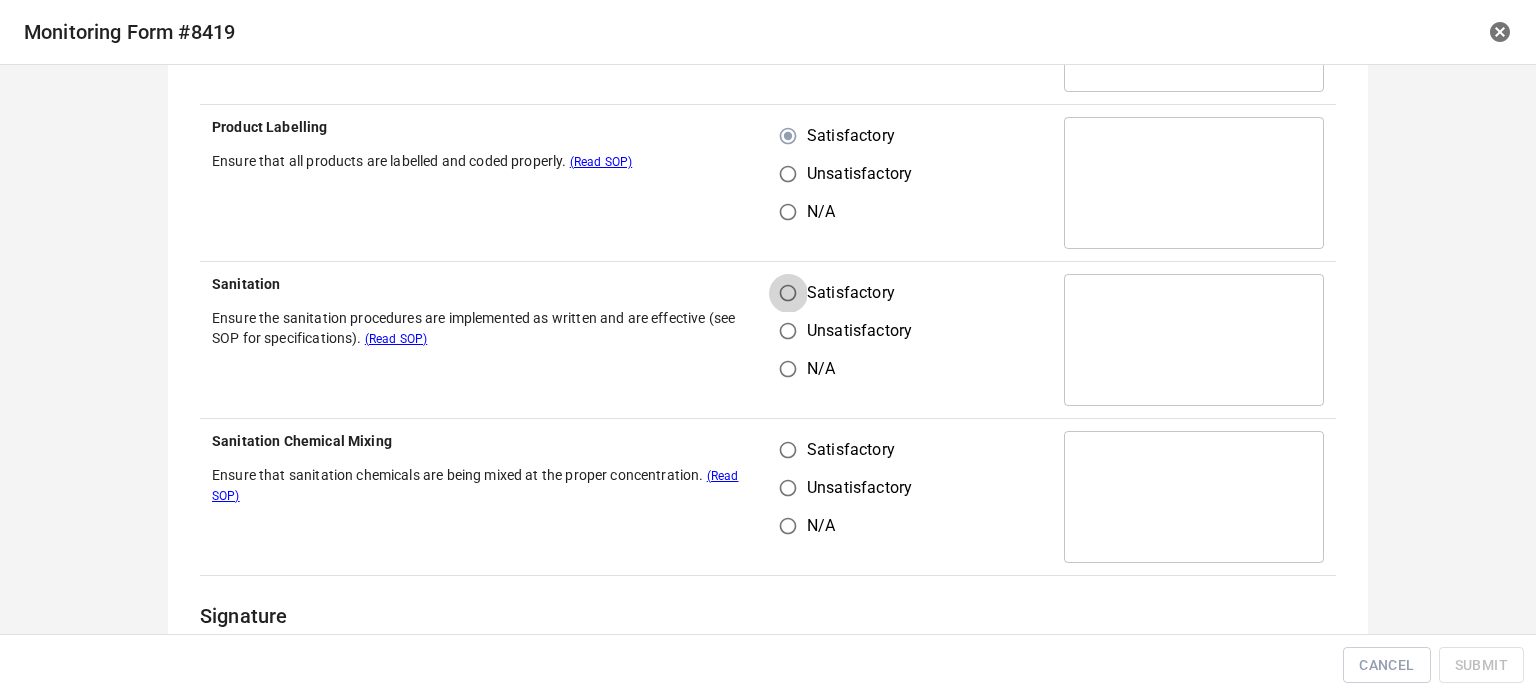 click on "Satisfactory" at bounding box center (788, 293) 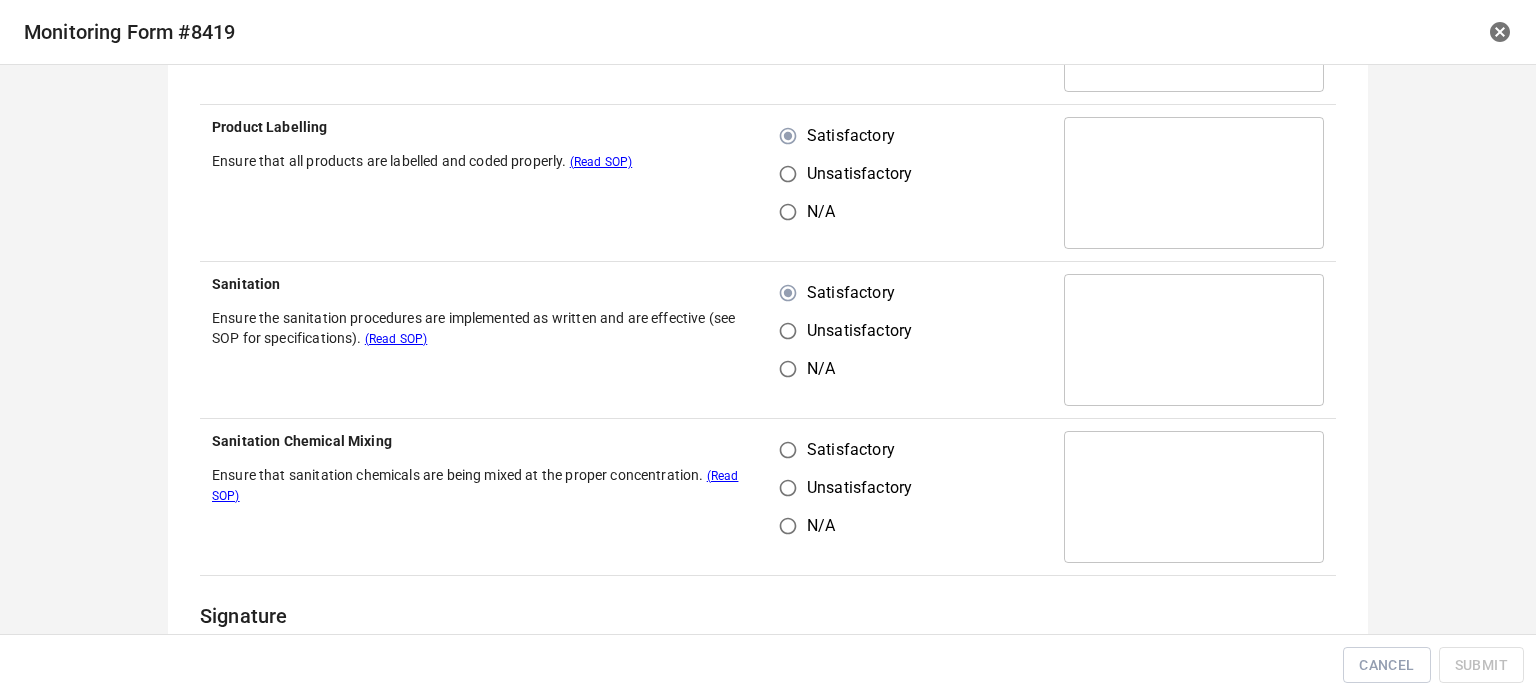 drag, startPoint x: 777, startPoint y: 456, endPoint x: 847, endPoint y: 445, distance: 70.85902 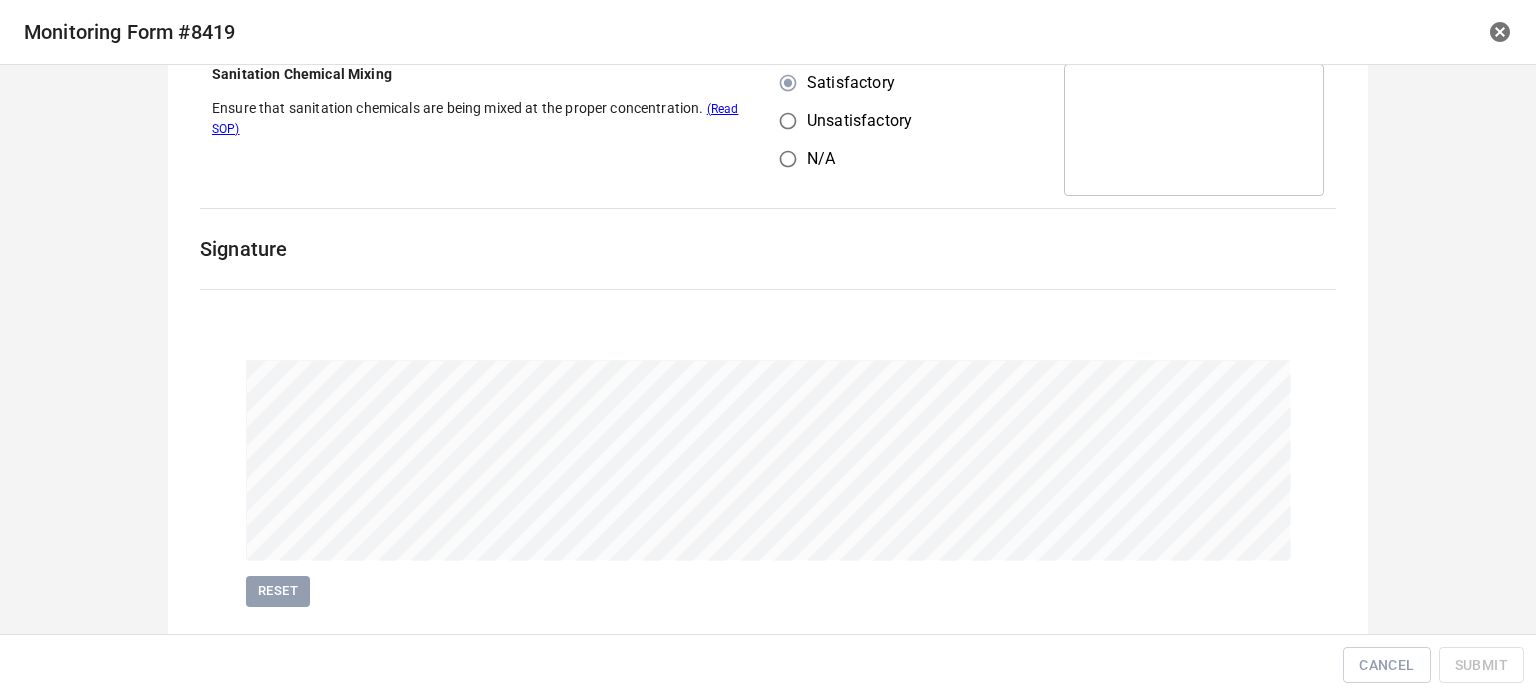 scroll, scrollTop: 1716, scrollLeft: 0, axis: vertical 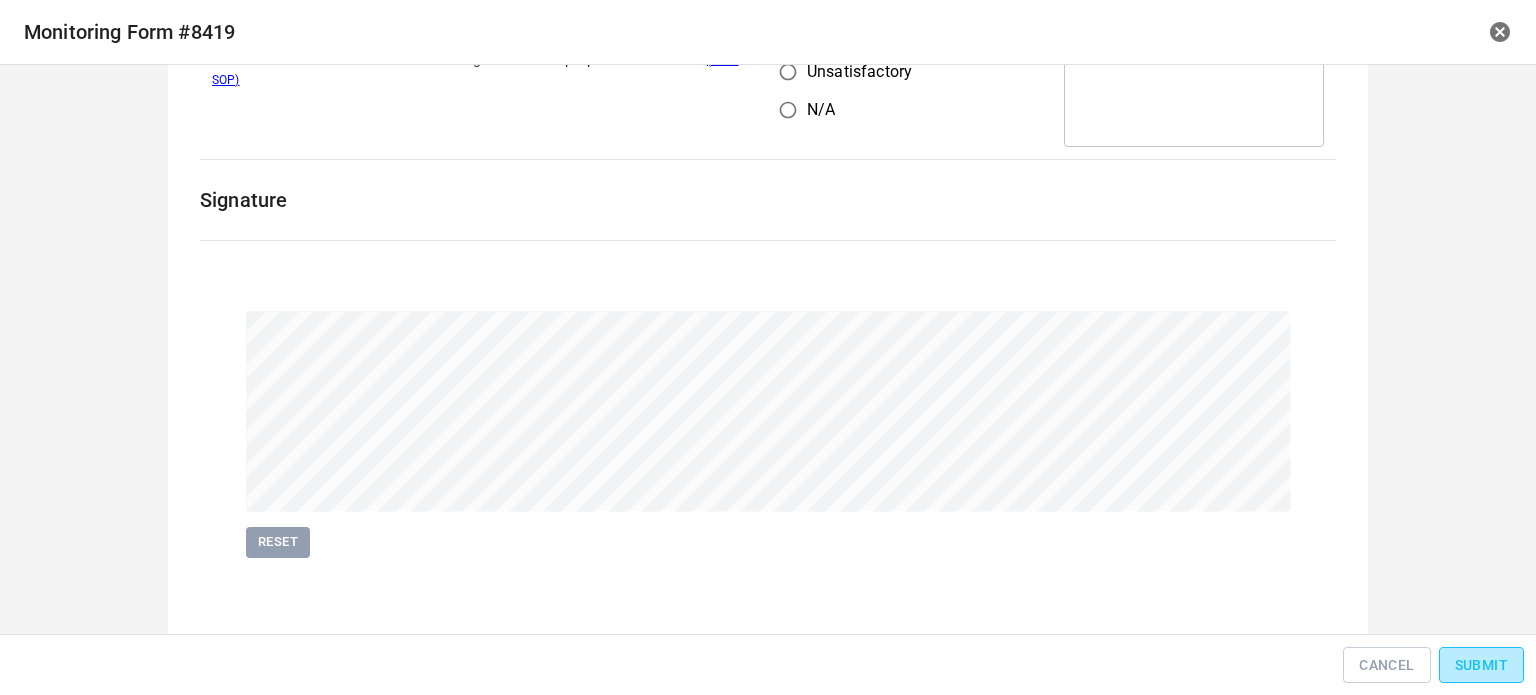 click on "Submit" at bounding box center [1481, 665] 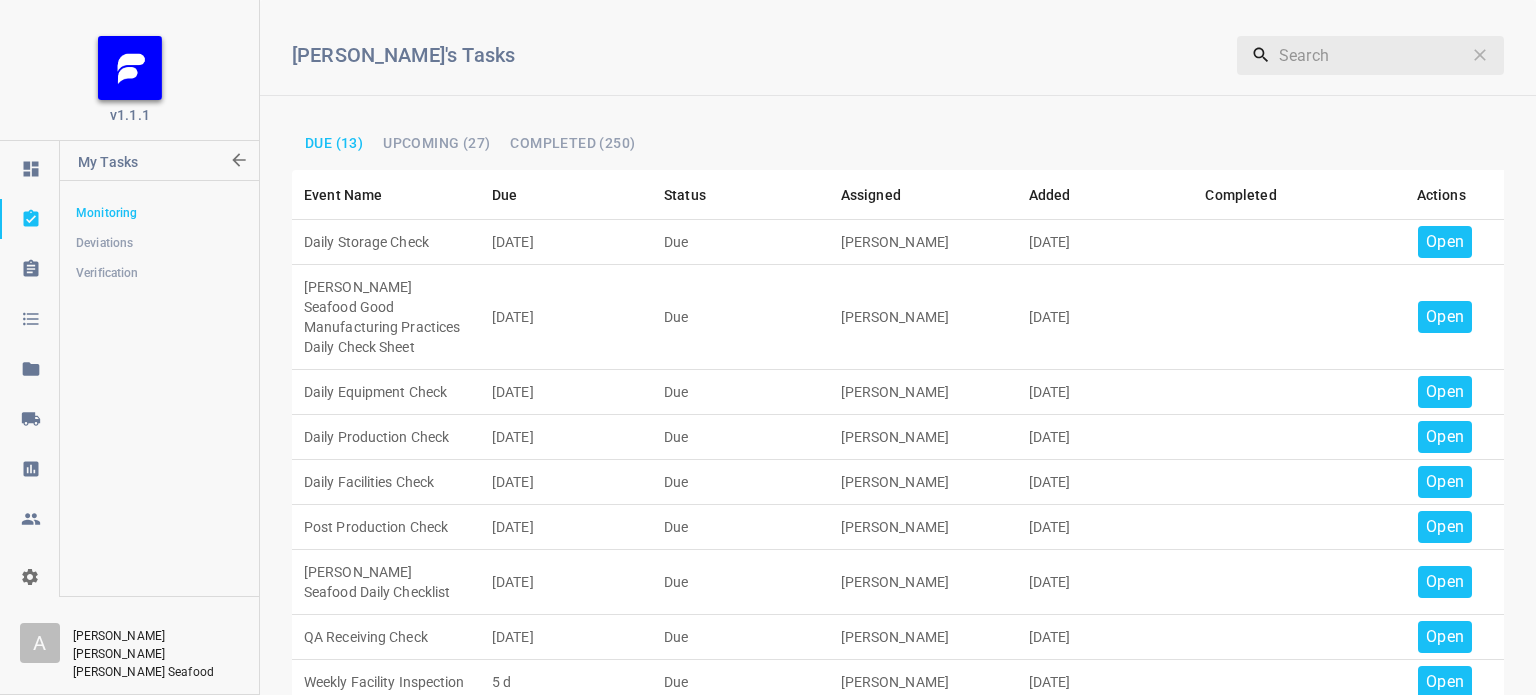 click on "Open" at bounding box center (1445, 242) 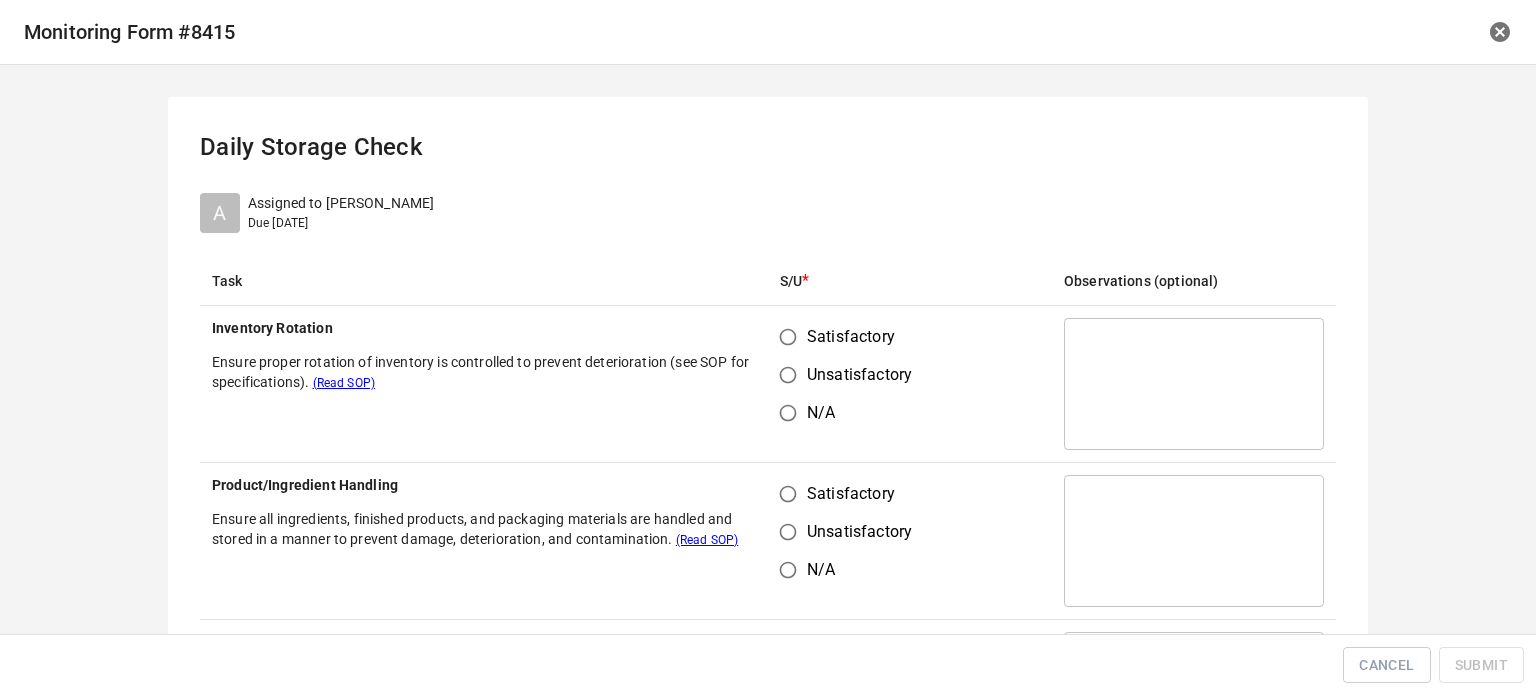 drag, startPoint x: 772, startPoint y: 338, endPoint x: 773, endPoint y: 398, distance: 60.00833 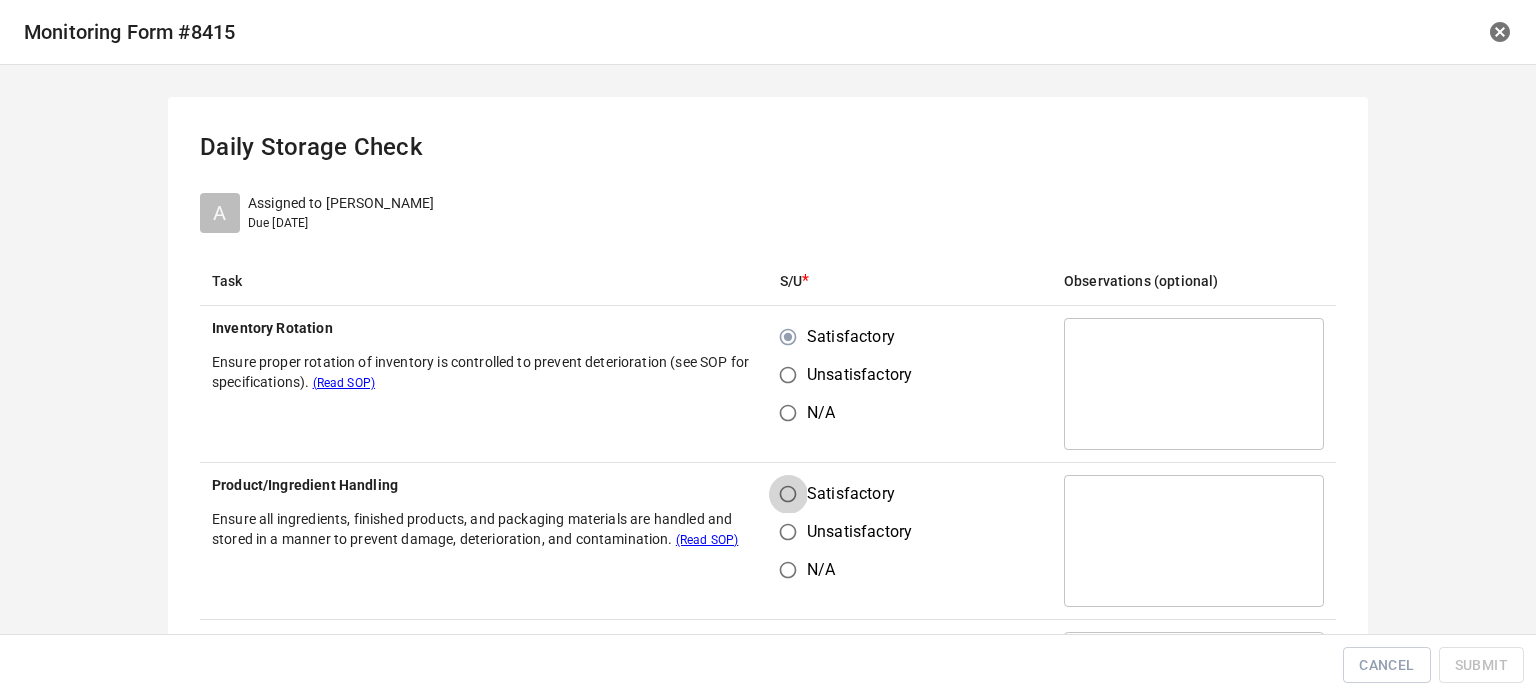 drag, startPoint x: 771, startPoint y: 489, endPoint x: 864, endPoint y: 459, distance: 97.71899 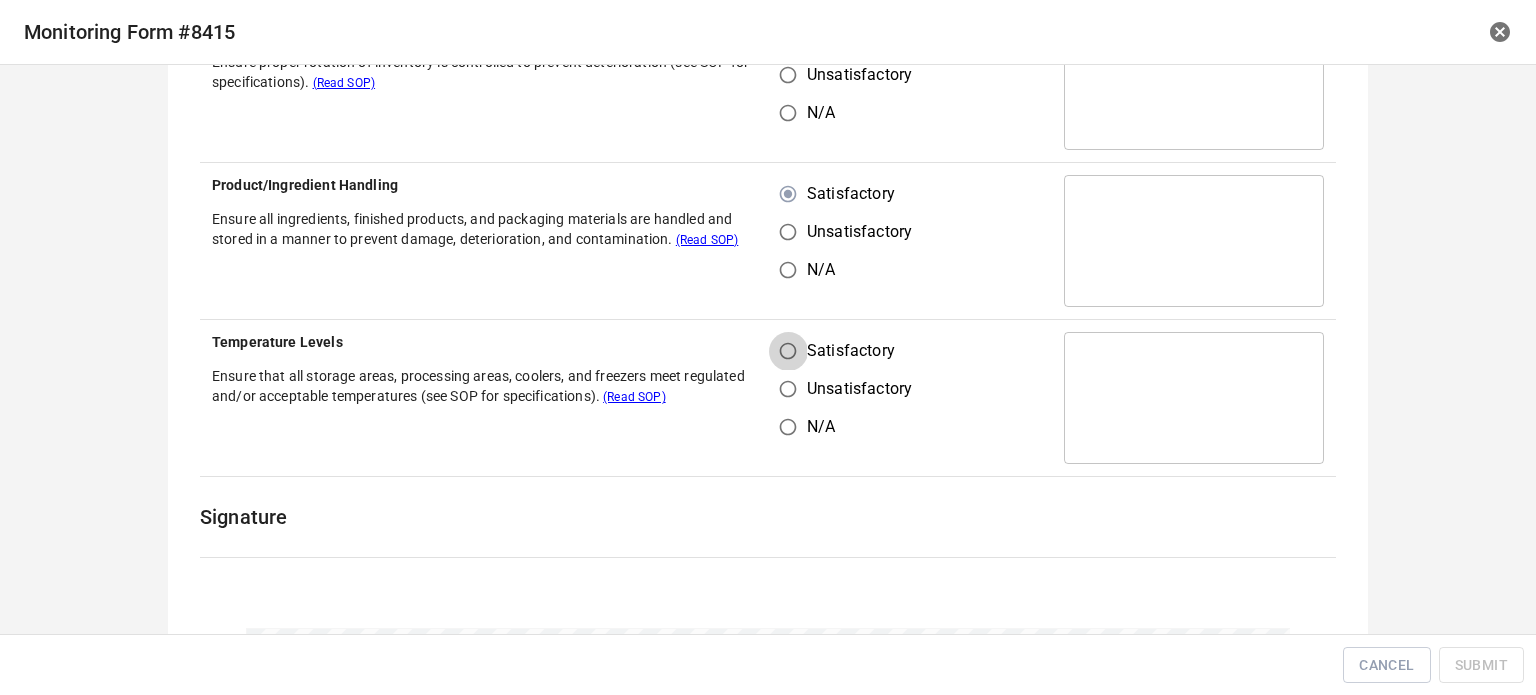 click on "Satisfactory" at bounding box center (788, 351) 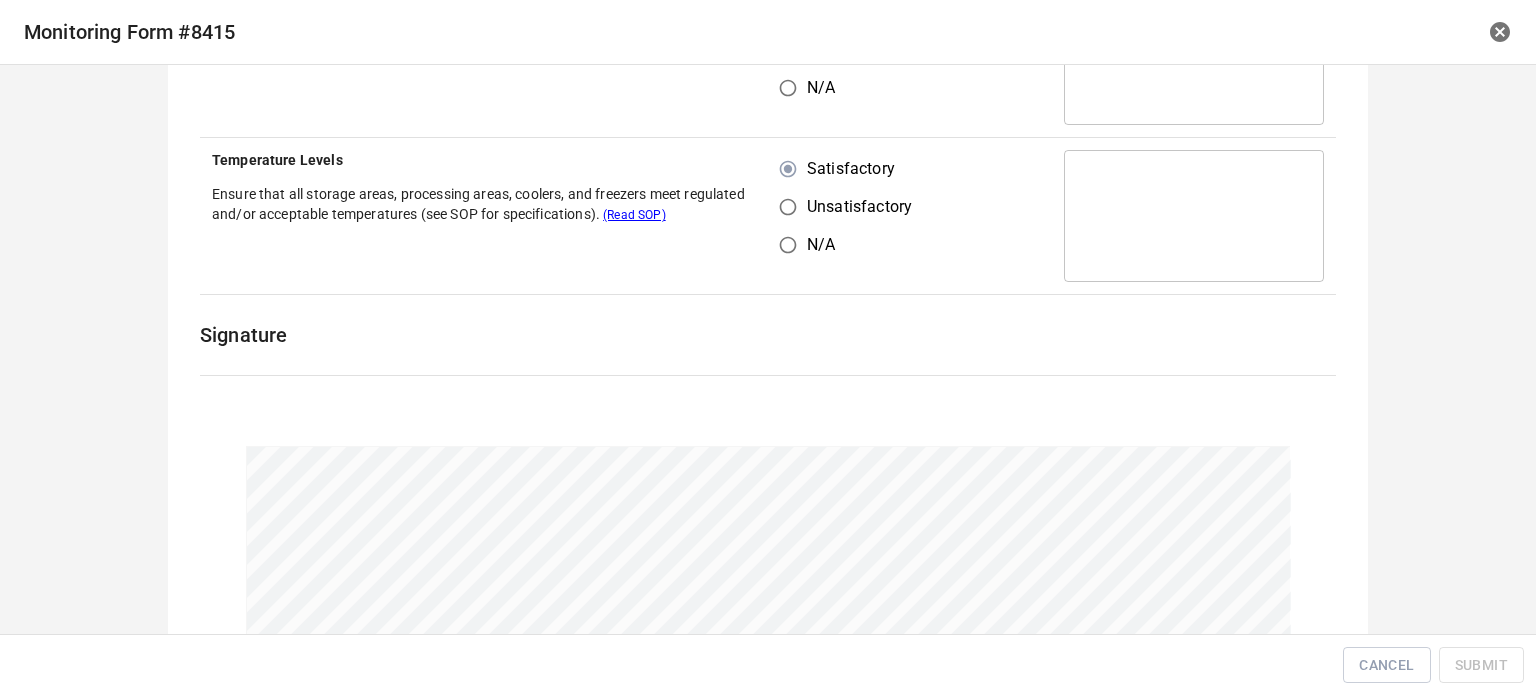 scroll, scrollTop: 600, scrollLeft: 0, axis: vertical 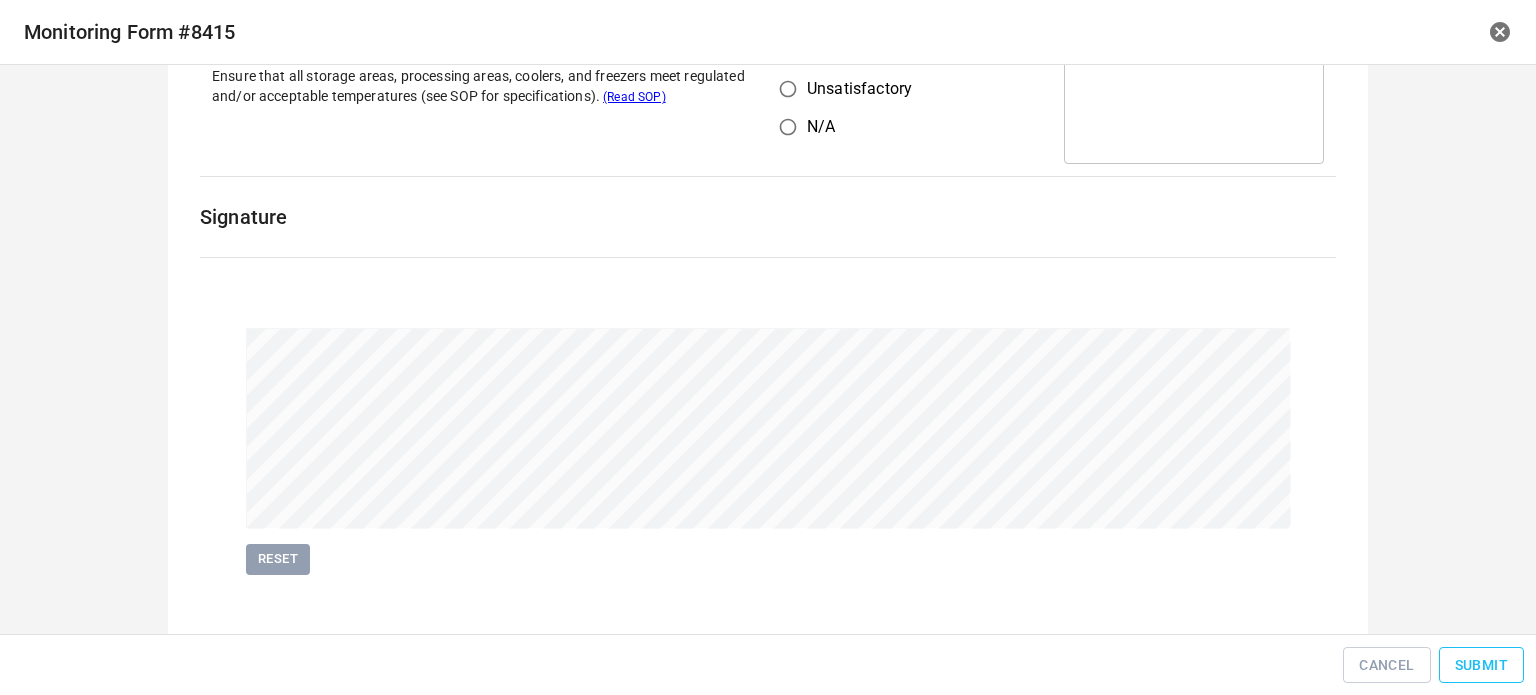 click on "Cancel Submit" at bounding box center [768, 665] 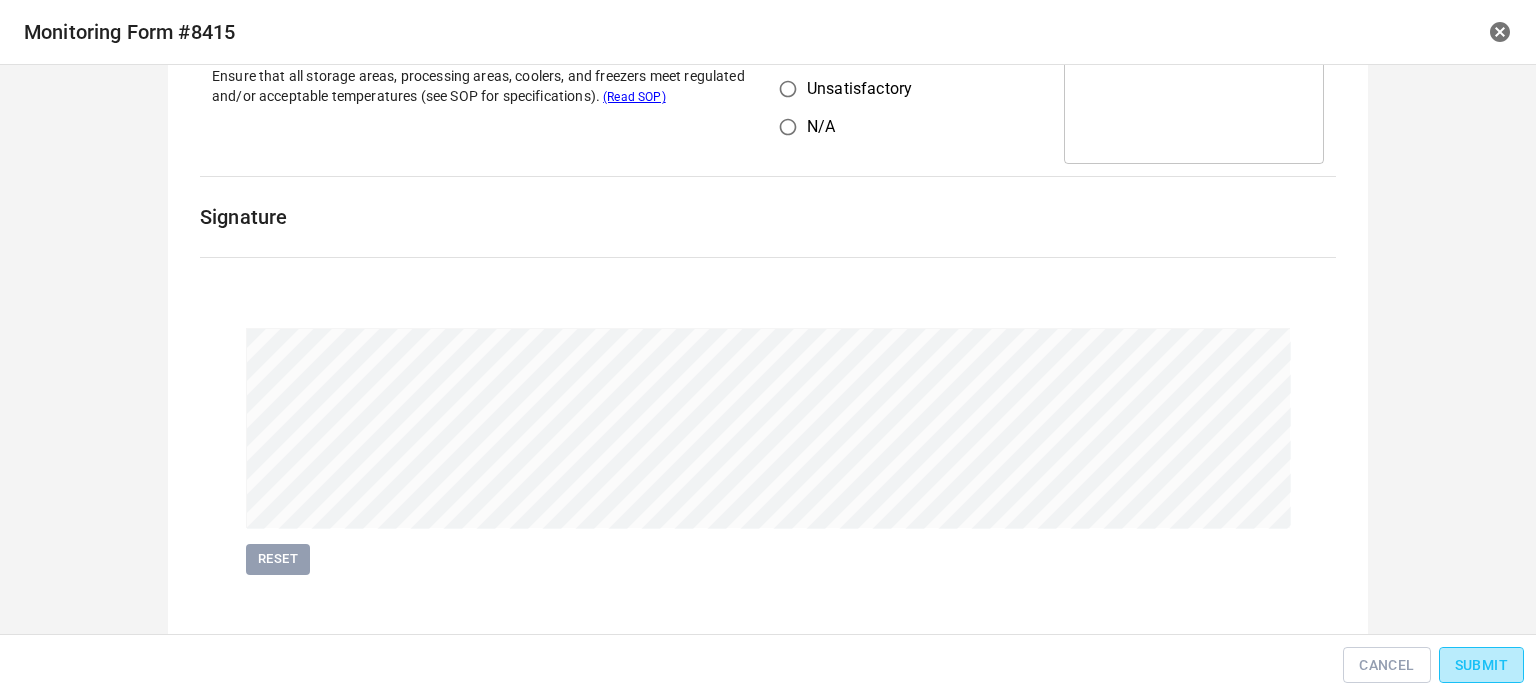 click on "Submit" at bounding box center [1481, 665] 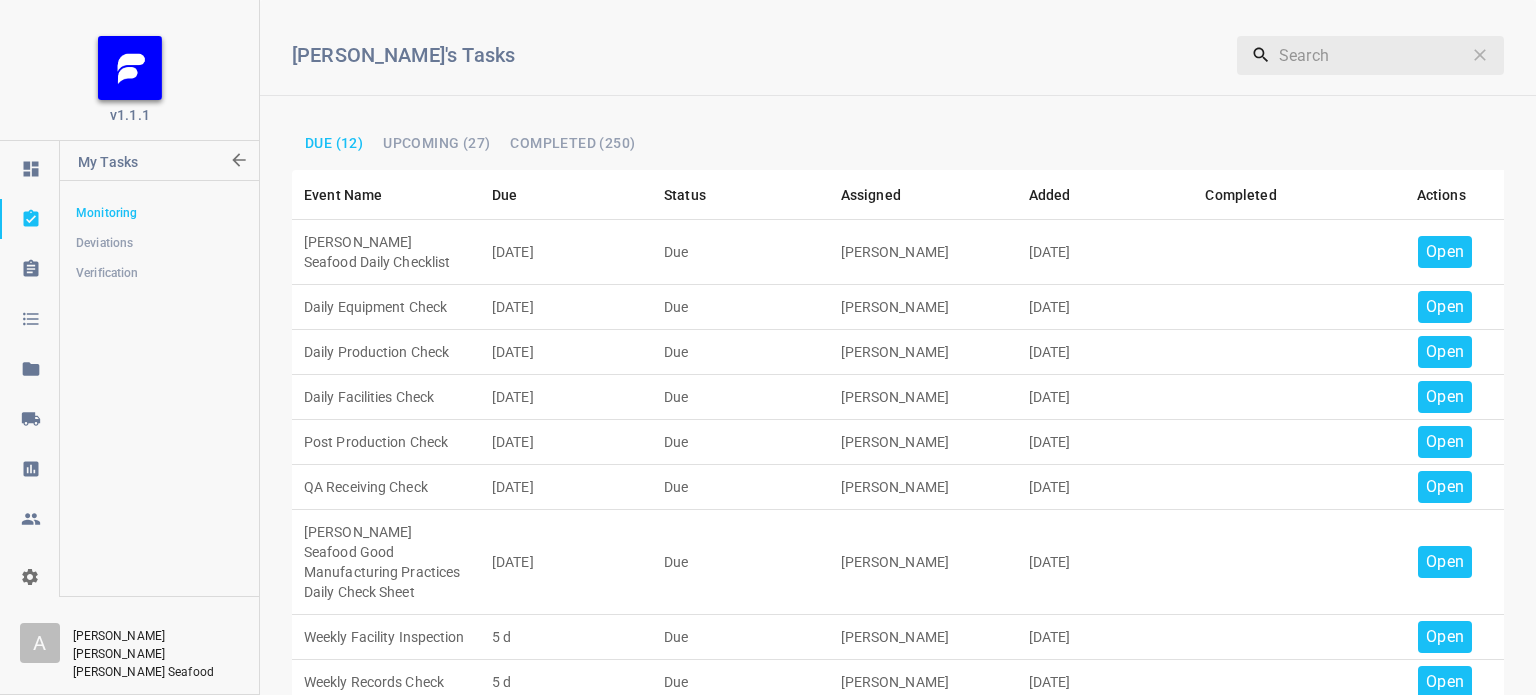 click on "Open" at bounding box center [1445, 252] 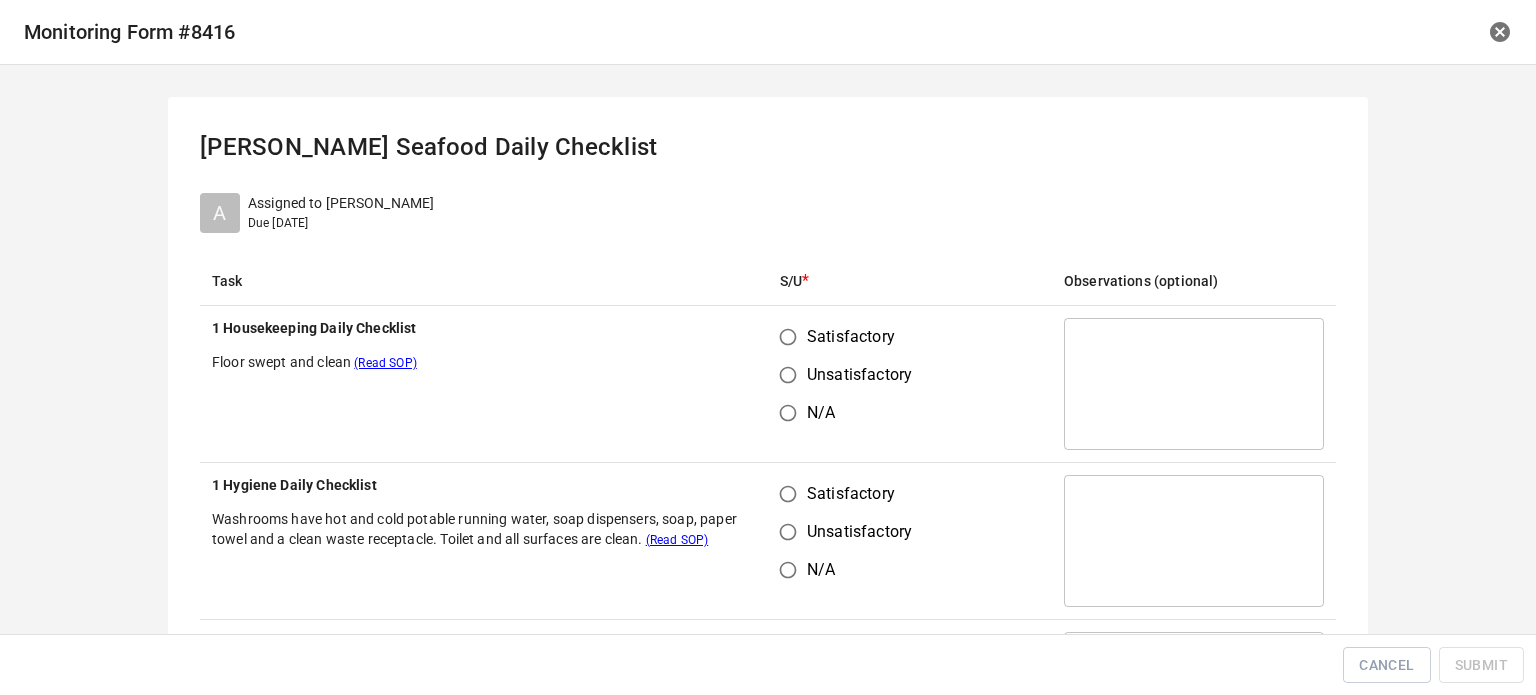 click on "1 Housekeeping Daily Checklist Floor swept and clean     (Read SOP)" at bounding box center (484, 384) 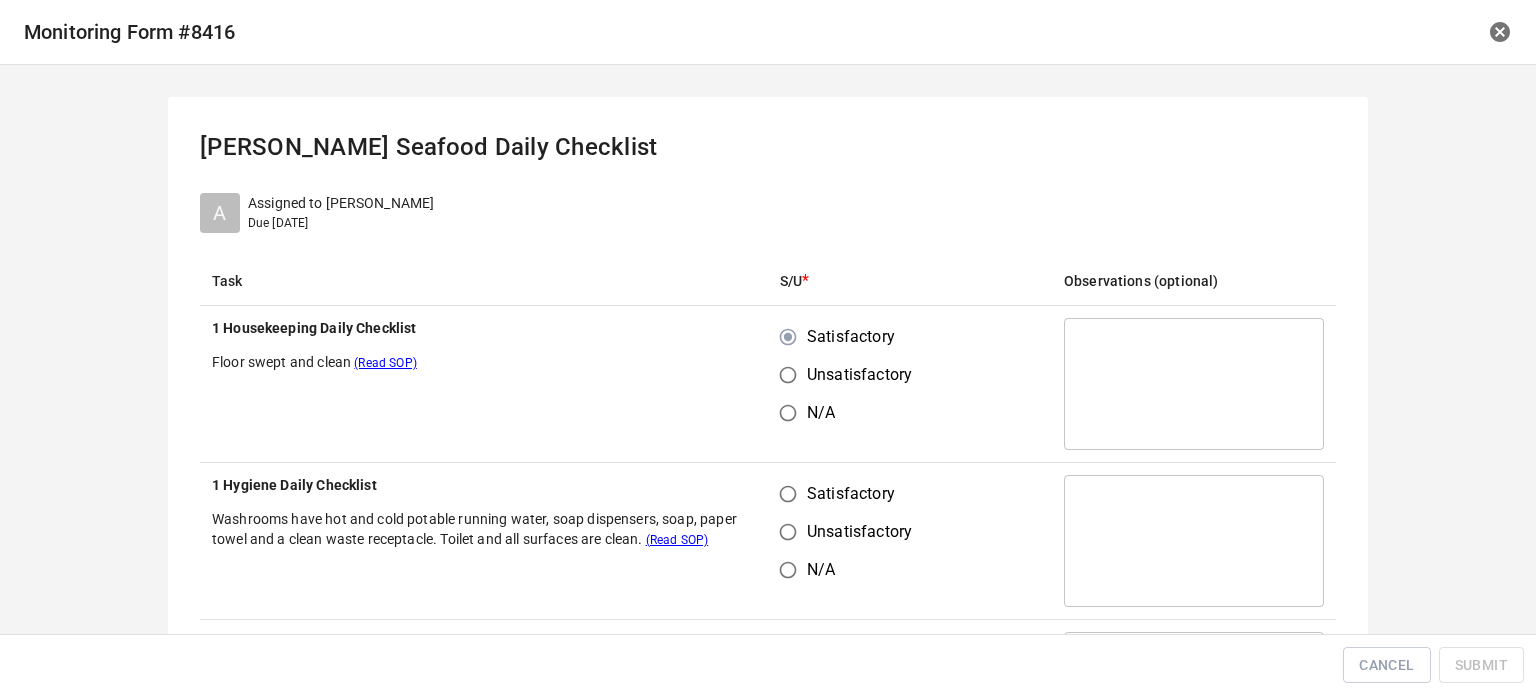 click on "1 Hygiene Daily Checklist Washrooms have hot and cold potable running water, soap dispensers, soap, paper towel and a clean waste receptacle. Toilet and all surfaces are clean.     (Read SOP)" at bounding box center (484, 541) 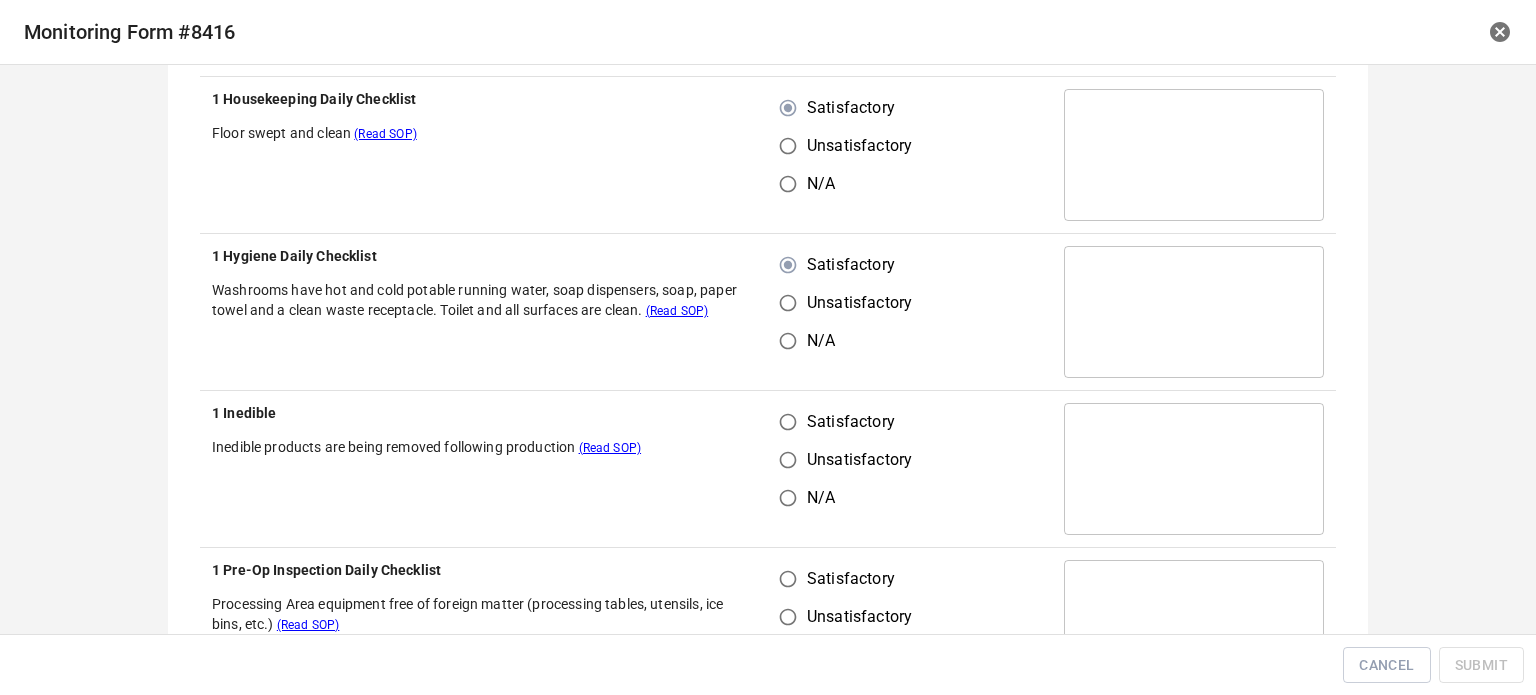 scroll, scrollTop: 300, scrollLeft: 0, axis: vertical 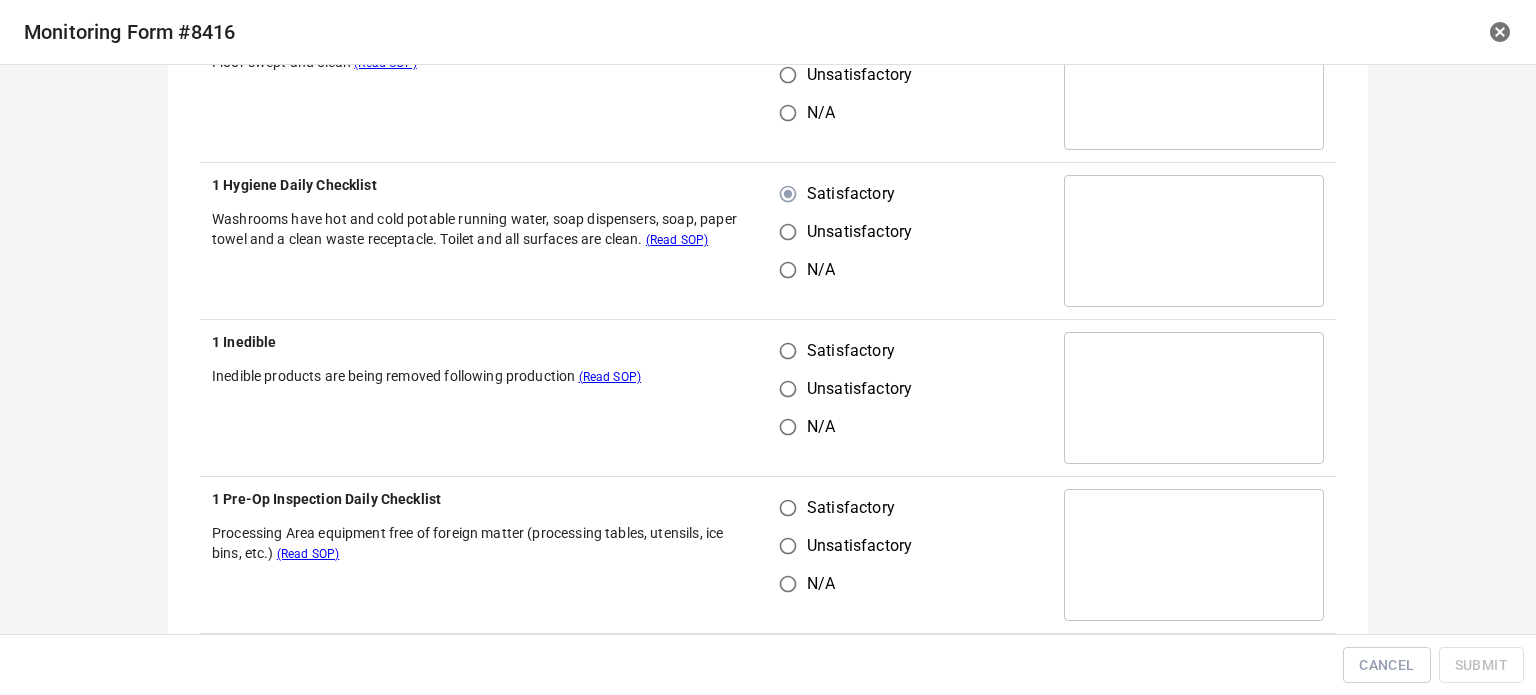 click on "Satisfactory" at bounding box center (788, 351) 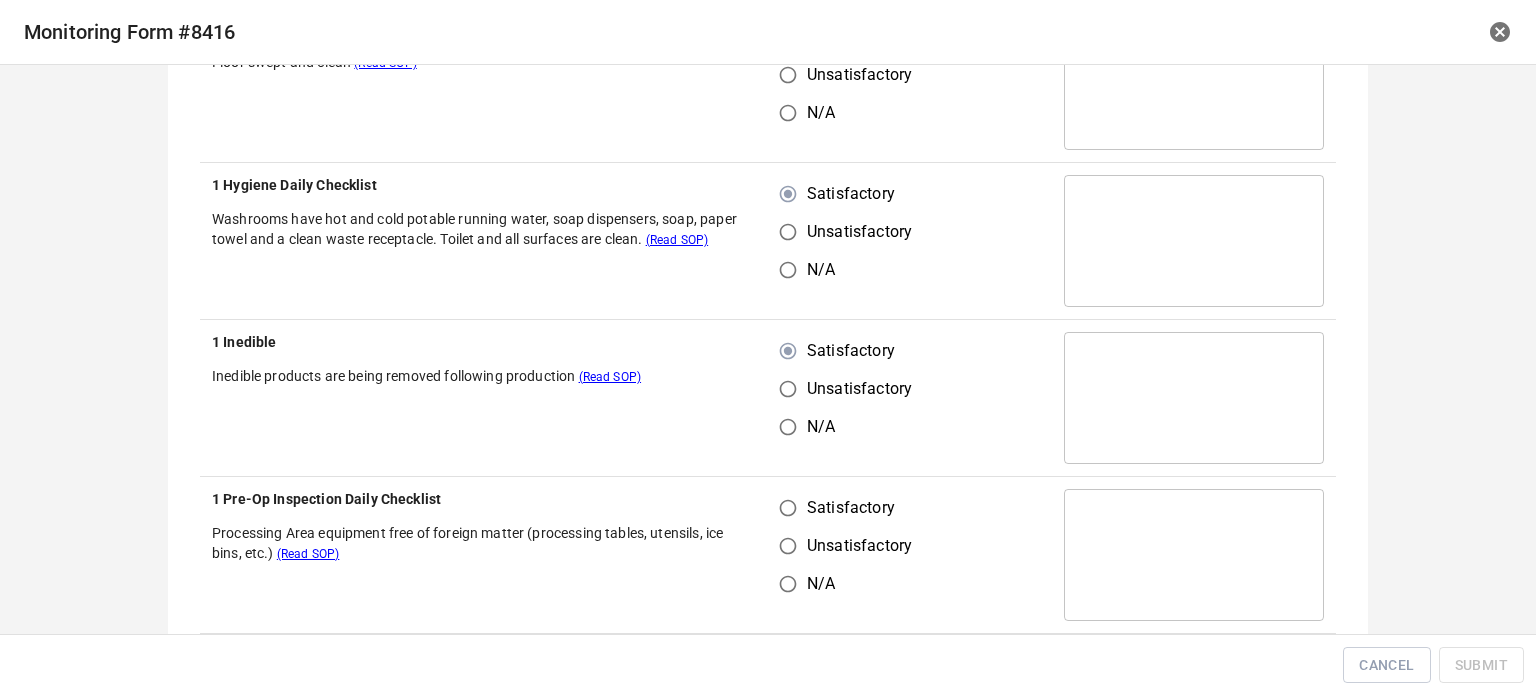 click on "Unsatisfactory" at bounding box center (788, 546) 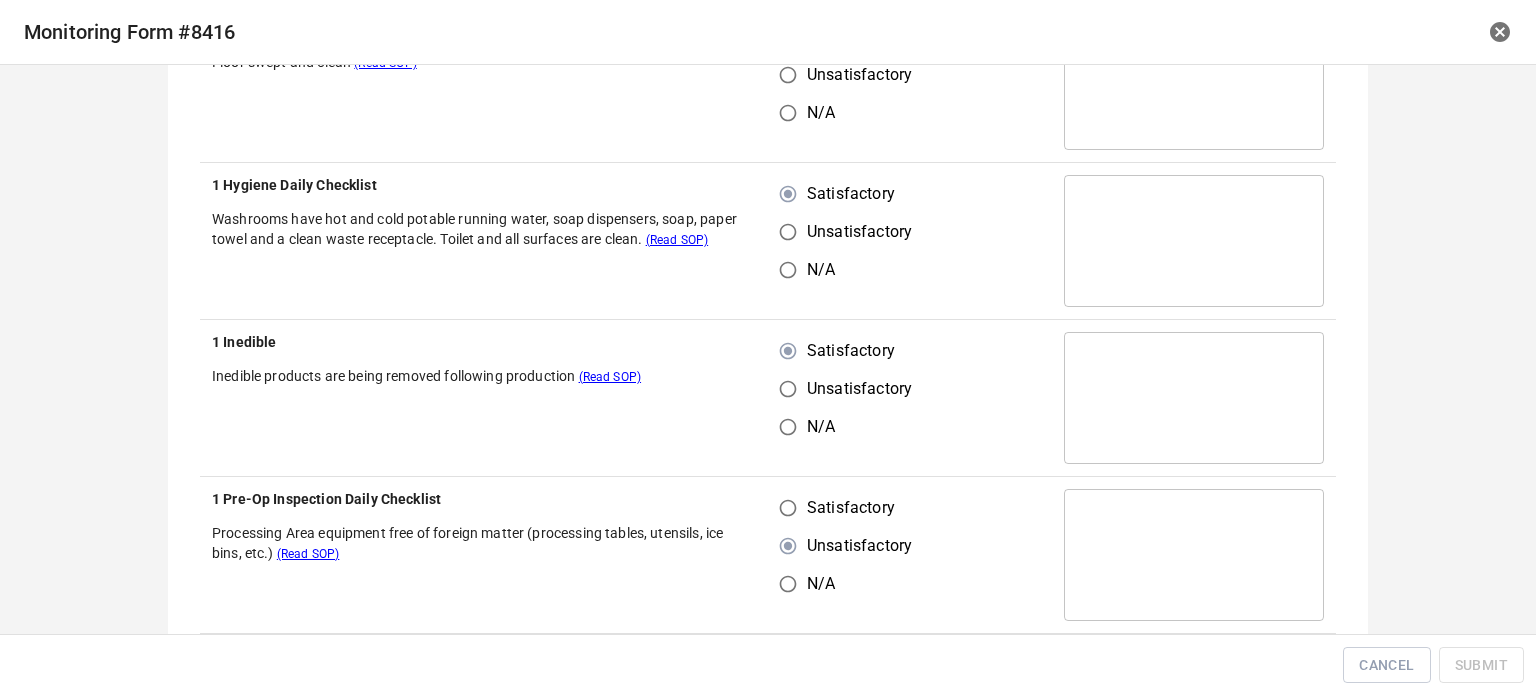 click on "Satisfactory" at bounding box center (788, 508) 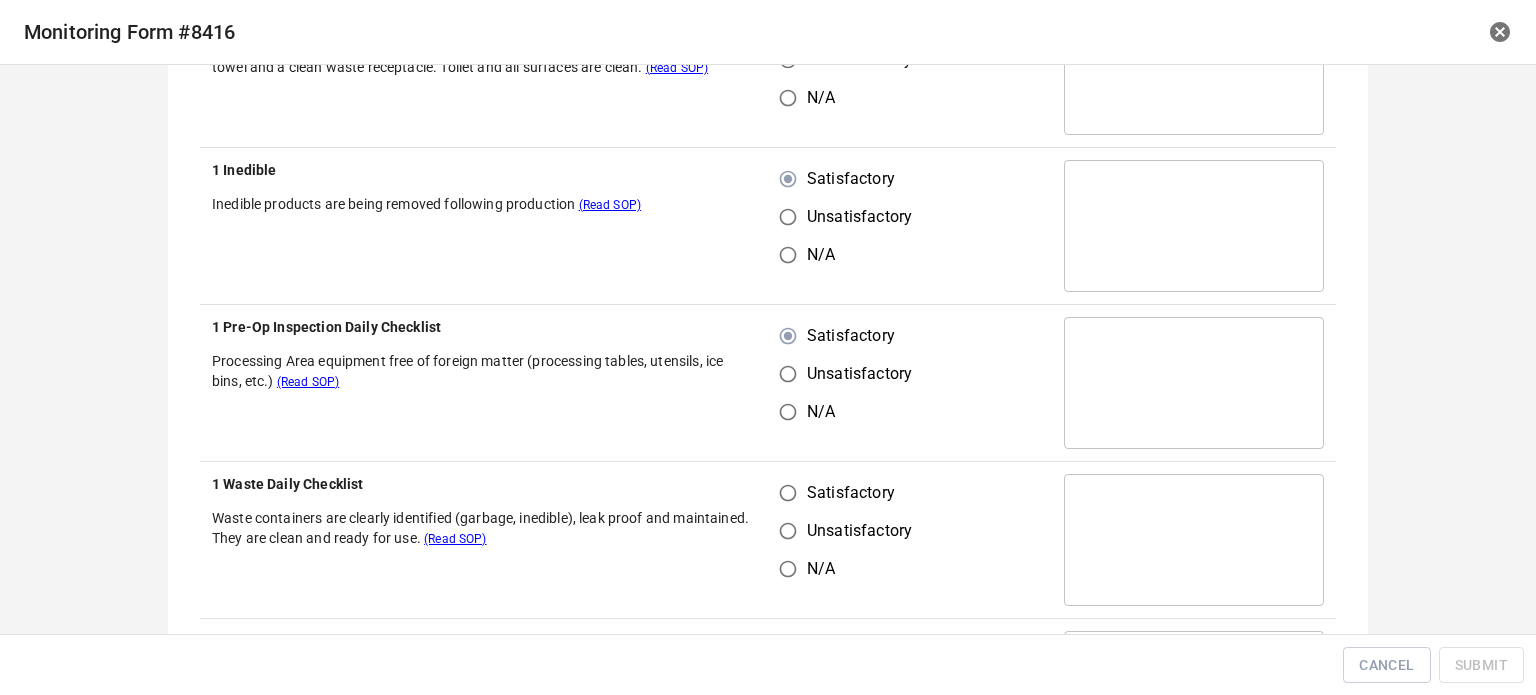 scroll, scrollTop: 700, scrollLeft: 0, axis: vertical 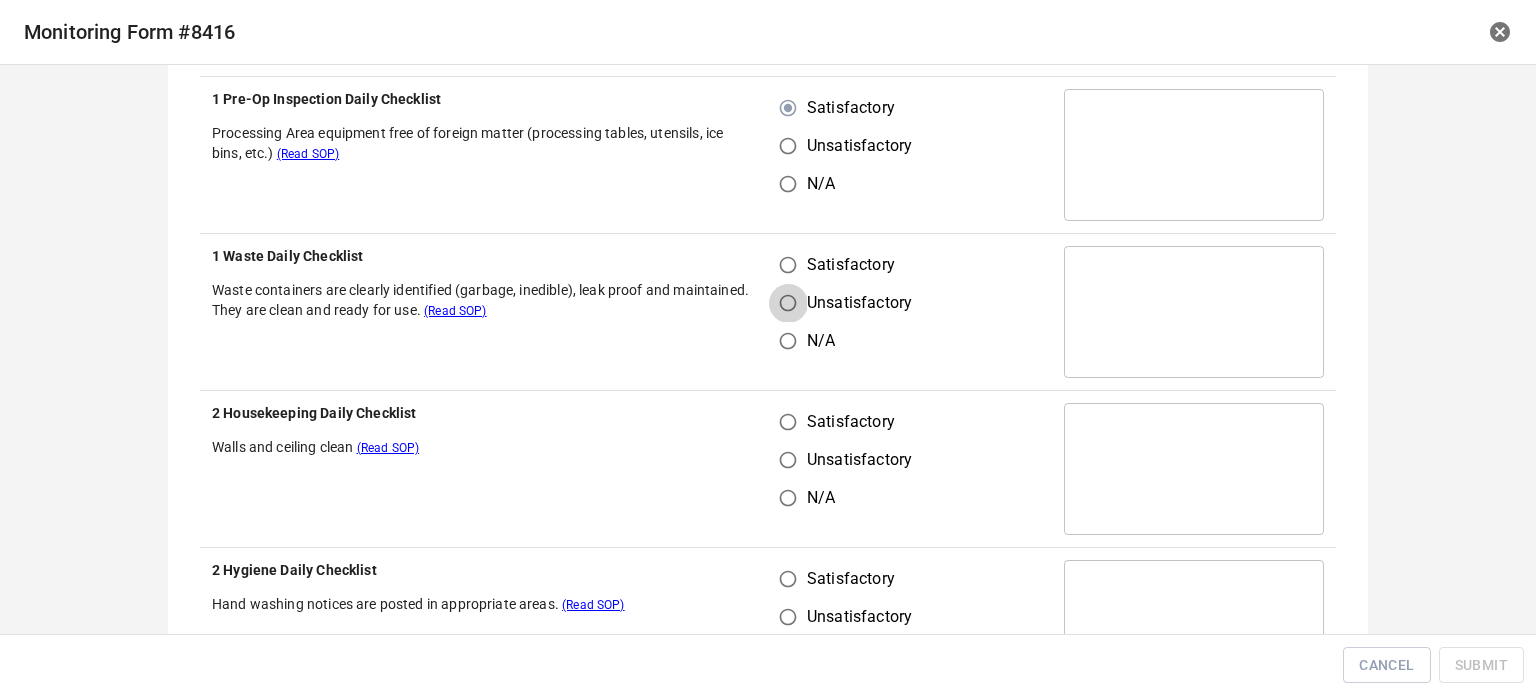 click on "Unsatisfactory" at bounding box center [788, 303] 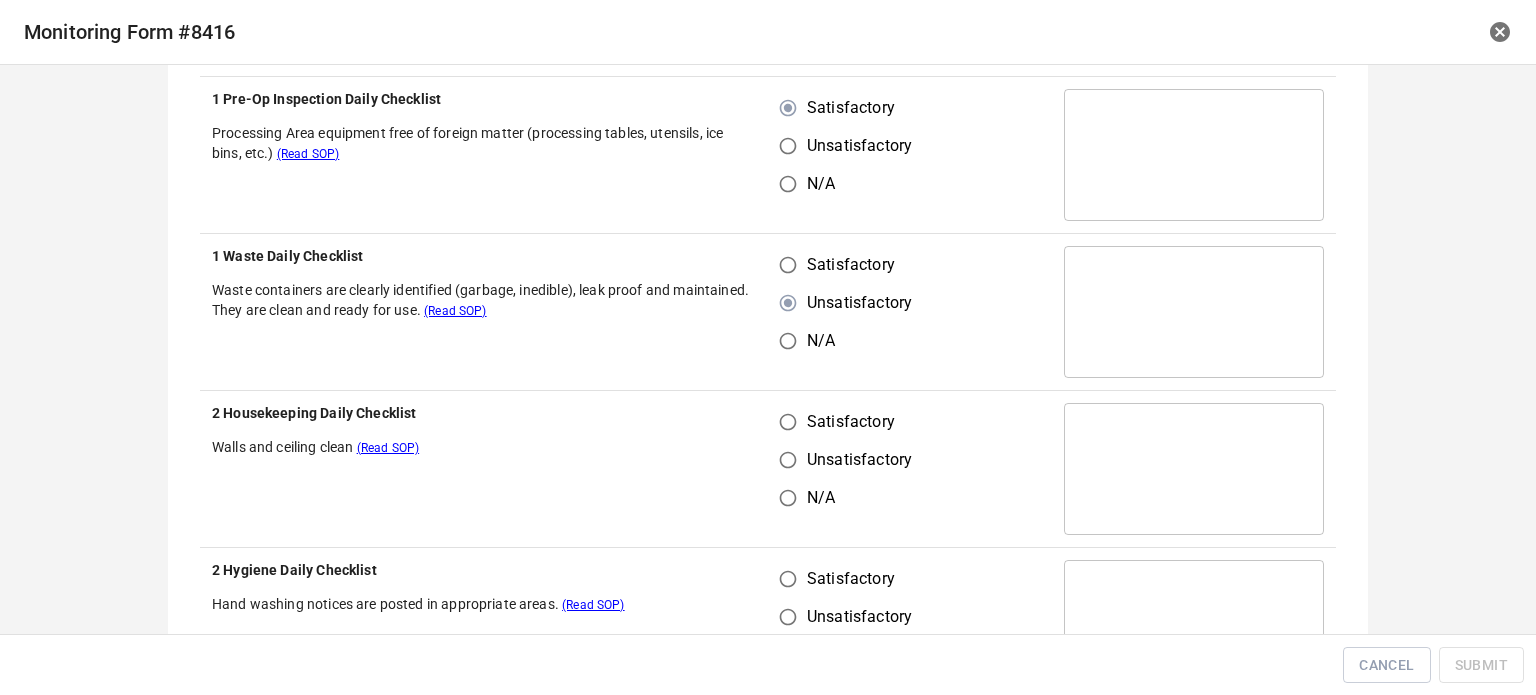 click on "Satisfactory" at bounding box center [788, 422] 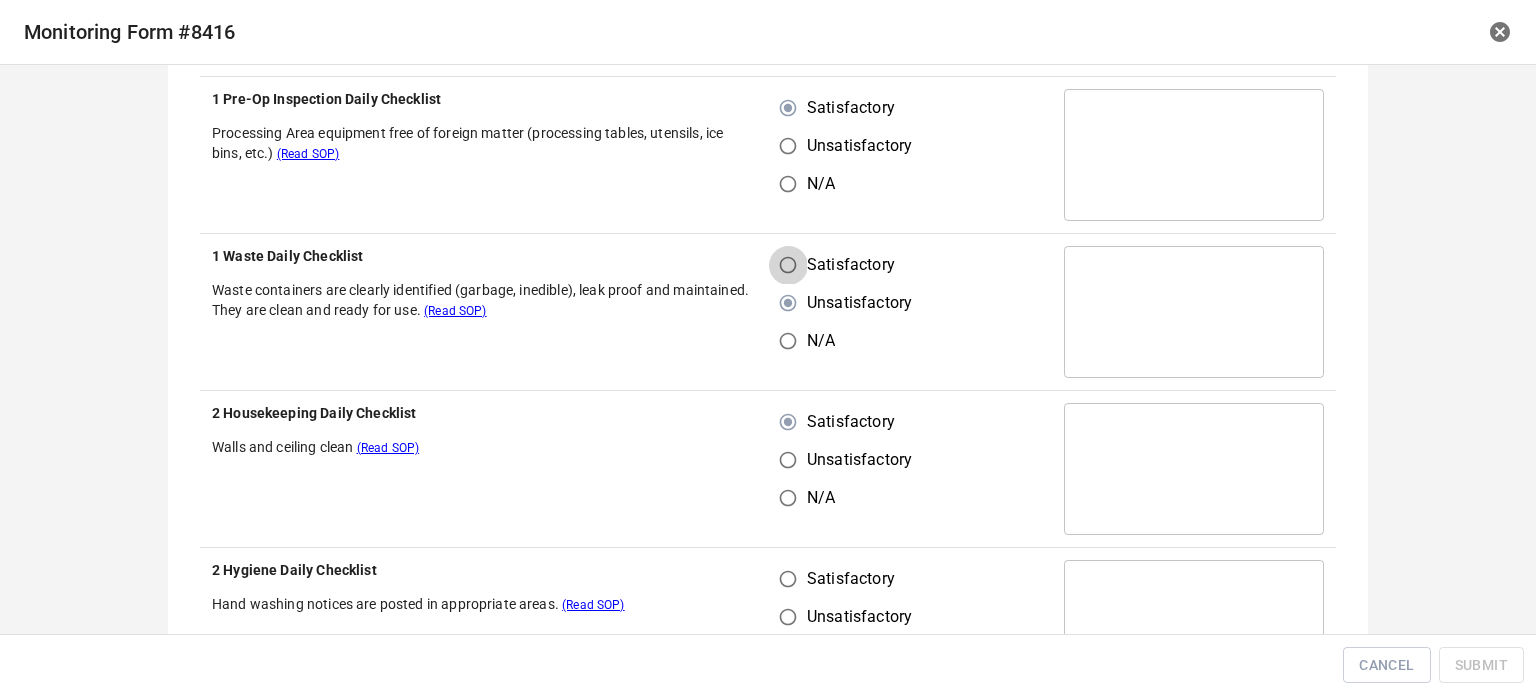 click on "Satisfactory" at bounding box center [788, 265] 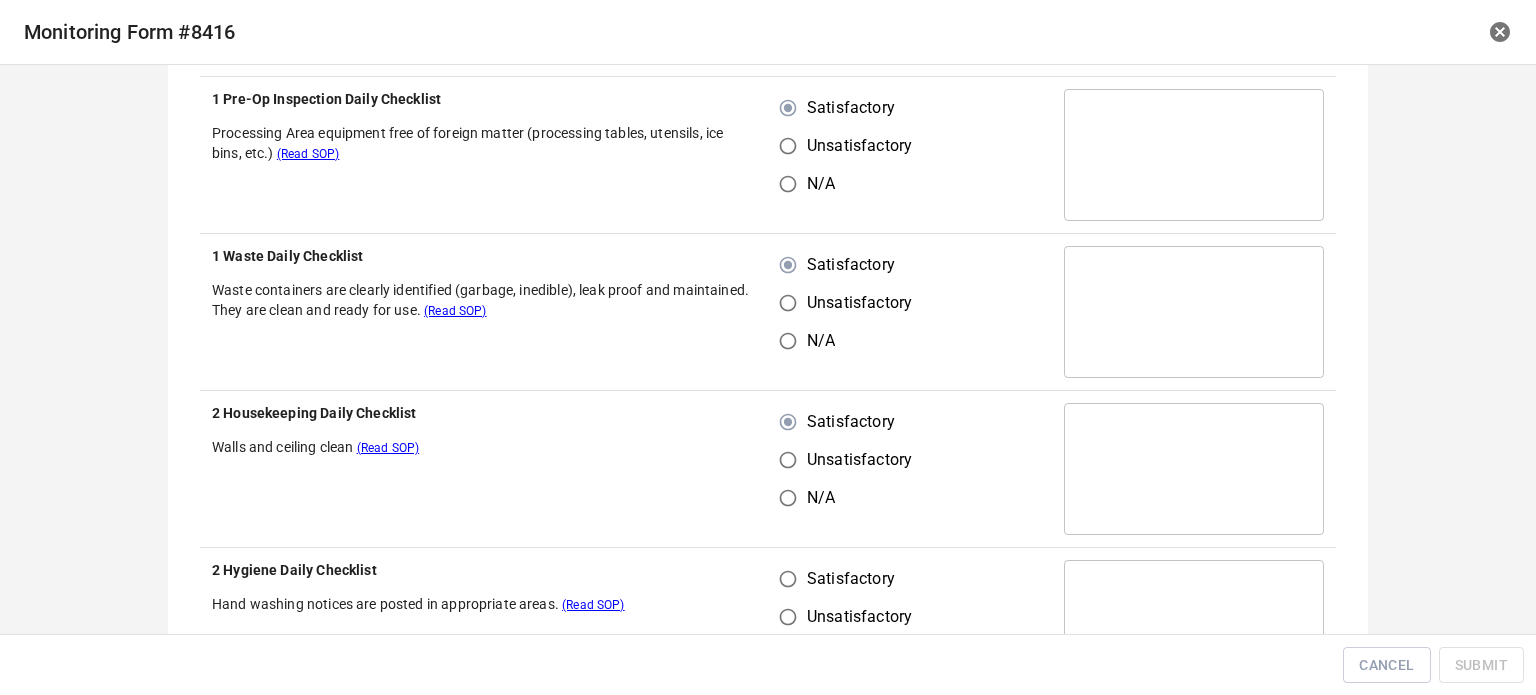 click on "Satisfactory" at bounding box center (788, 579) 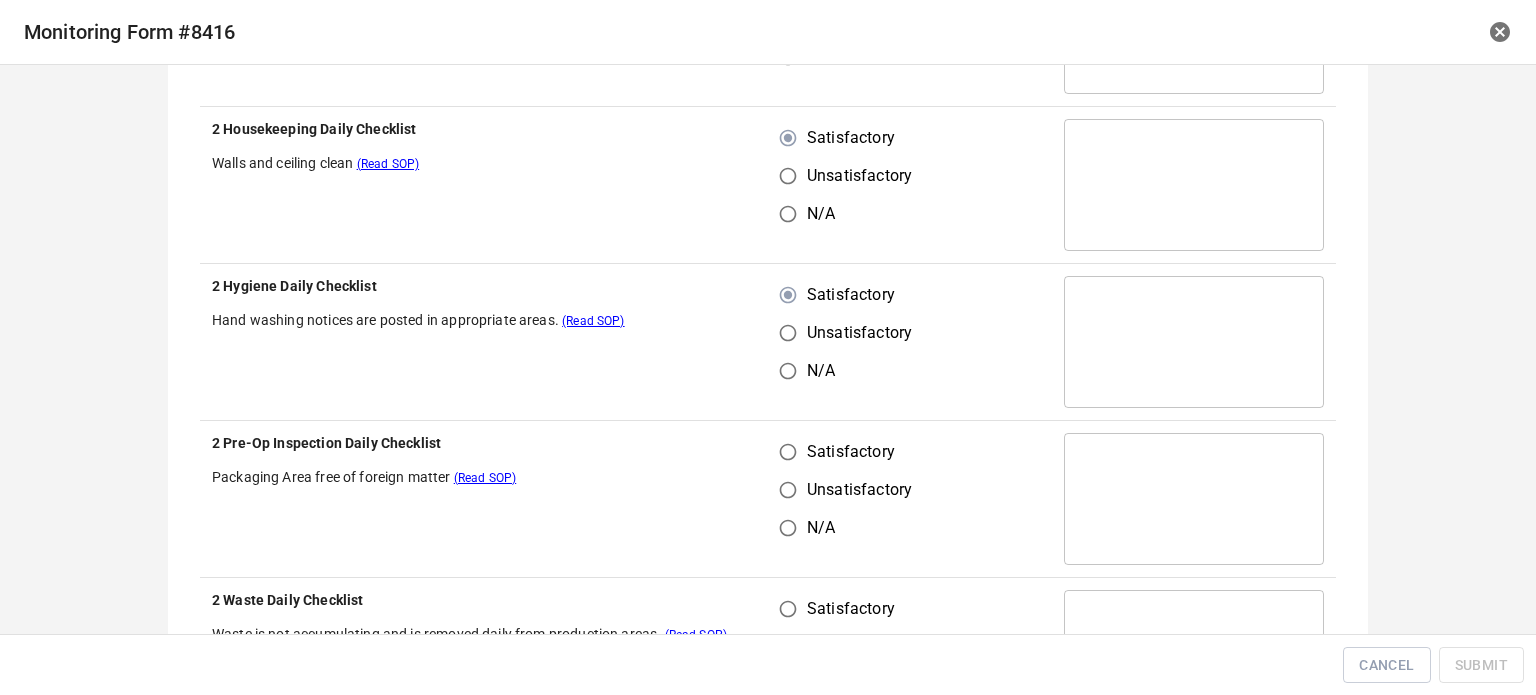 scroll, scrollTop: 1000, scrollLeft: 0, axis: vertical 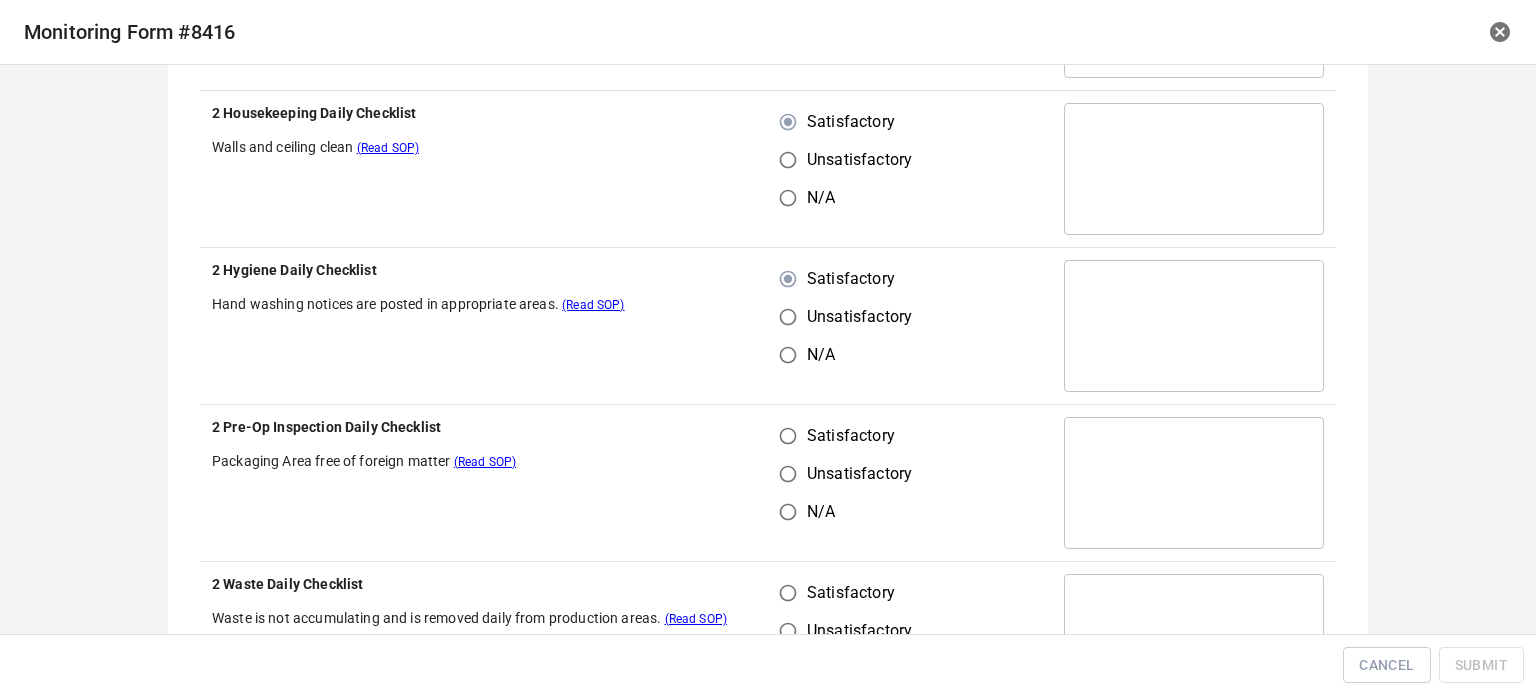 drag, startPoint x: 779, startPoint y: 430, endPoint x: 792, endPoint y: 527, distance: 97.867256 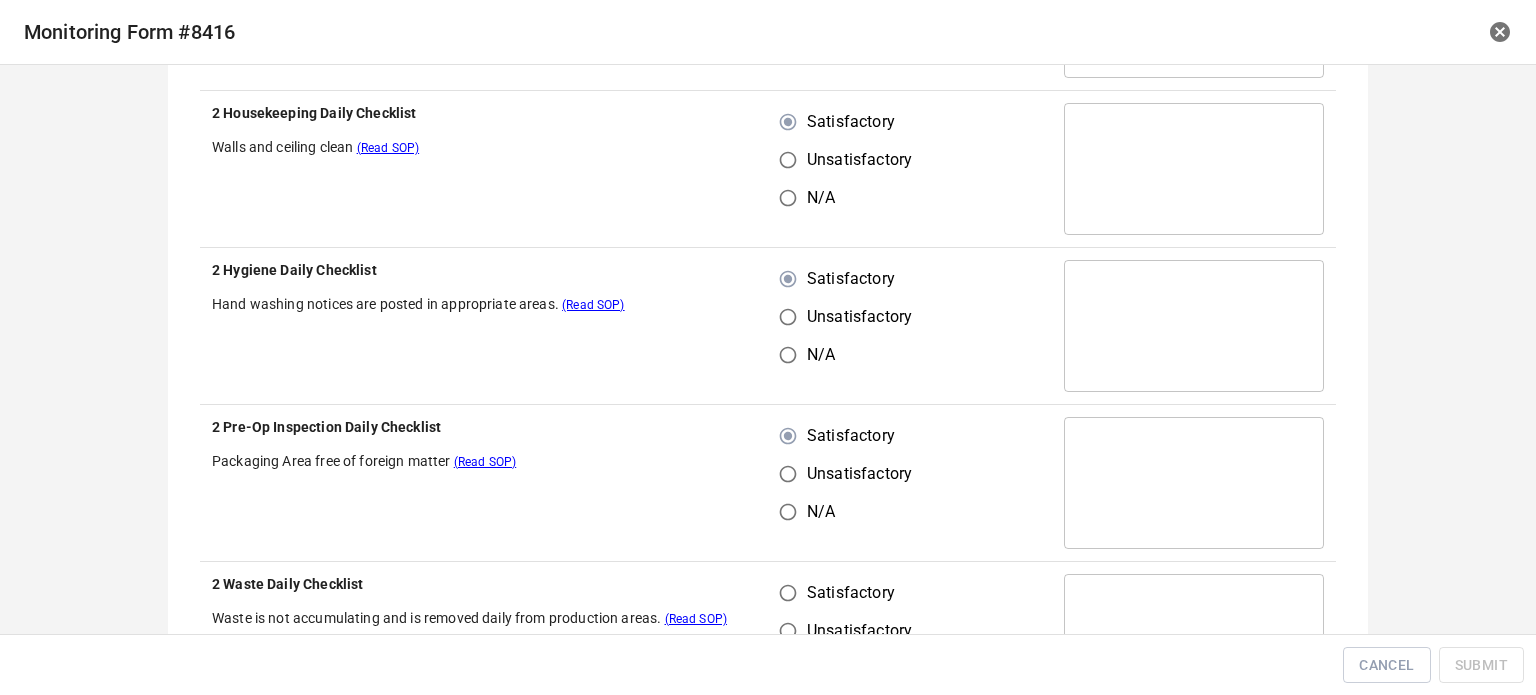 click on "Satisfactory" at bounding box center (840, 593) 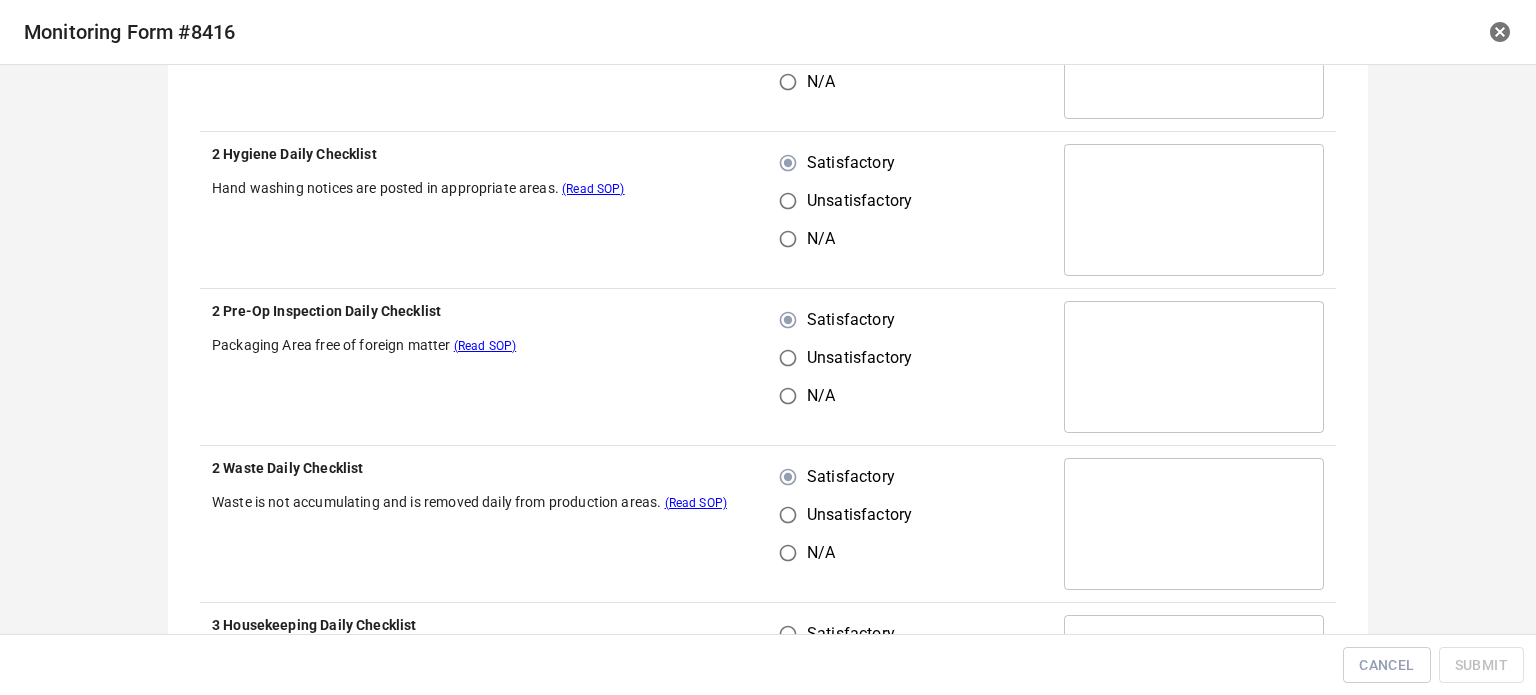 scroll, scrollTop: 1300, scrollLeft: 0, axis: vertical 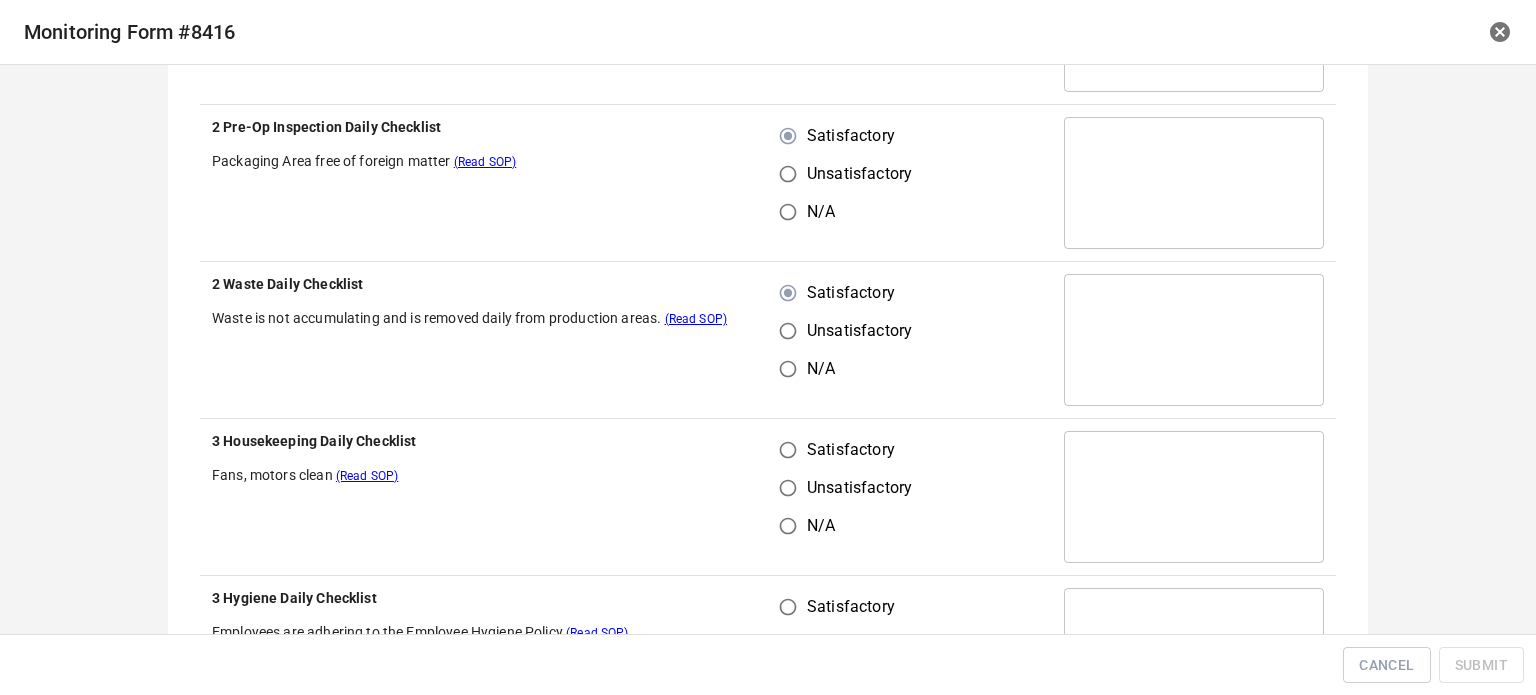 click on "Satisfactory" at bounding box center [788, 450] 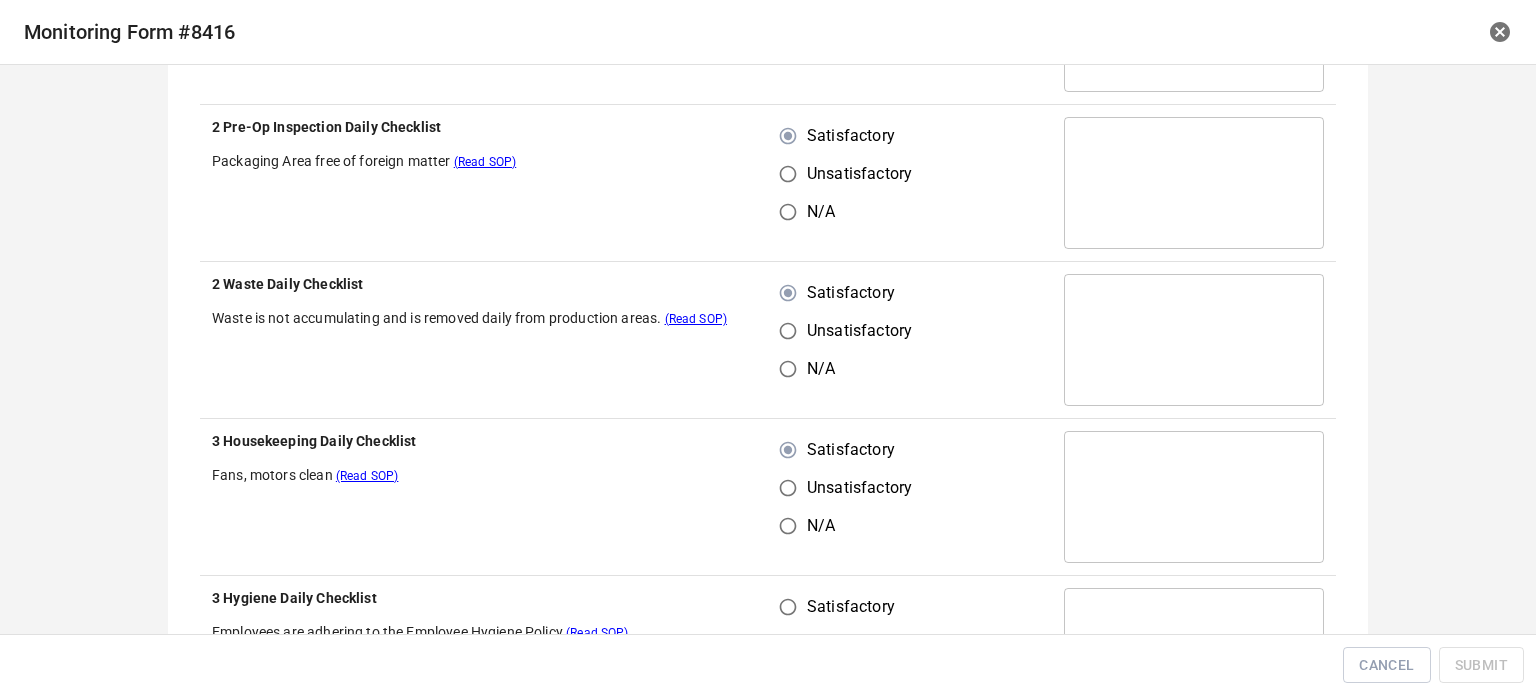 scroll, scrollTop: 1600, scrollLeft: 0, axis: vertical 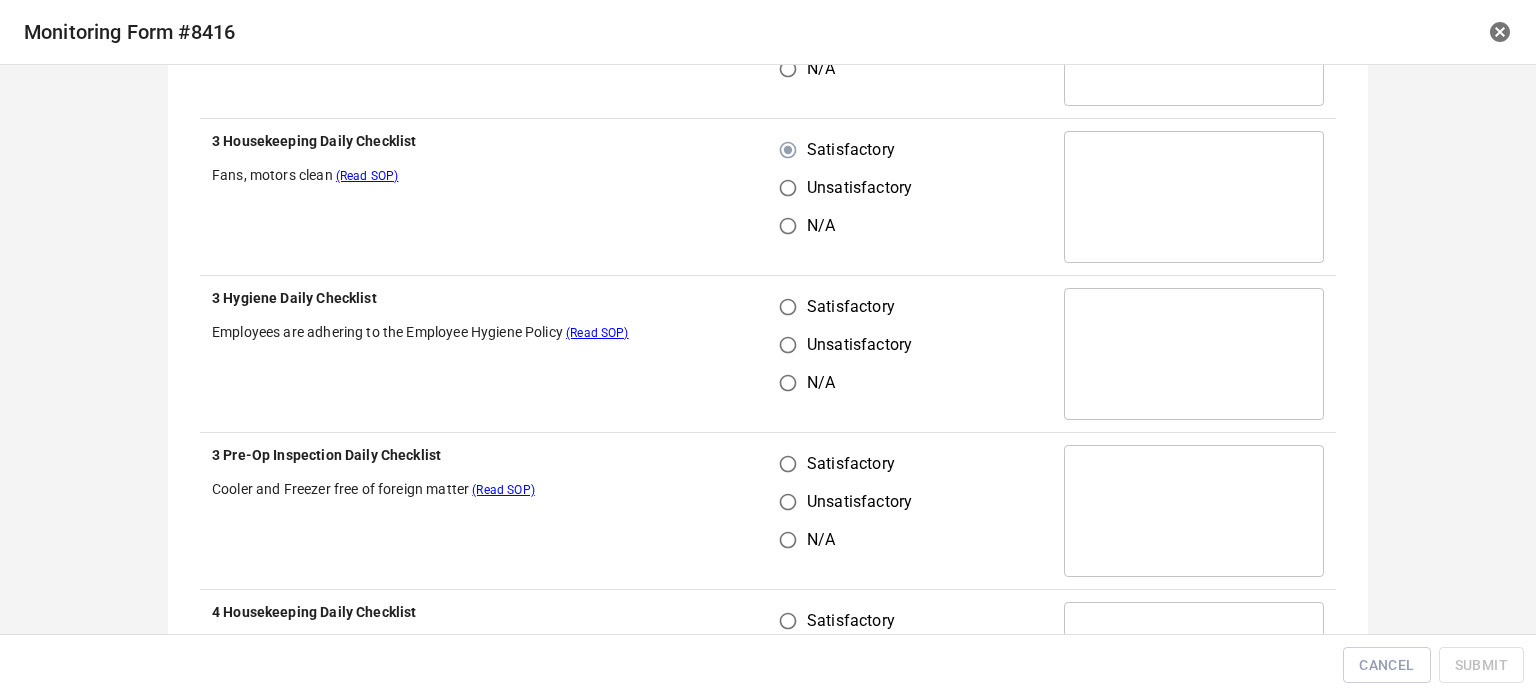 click on "Satisfactory" at bounding box center [788, 307] 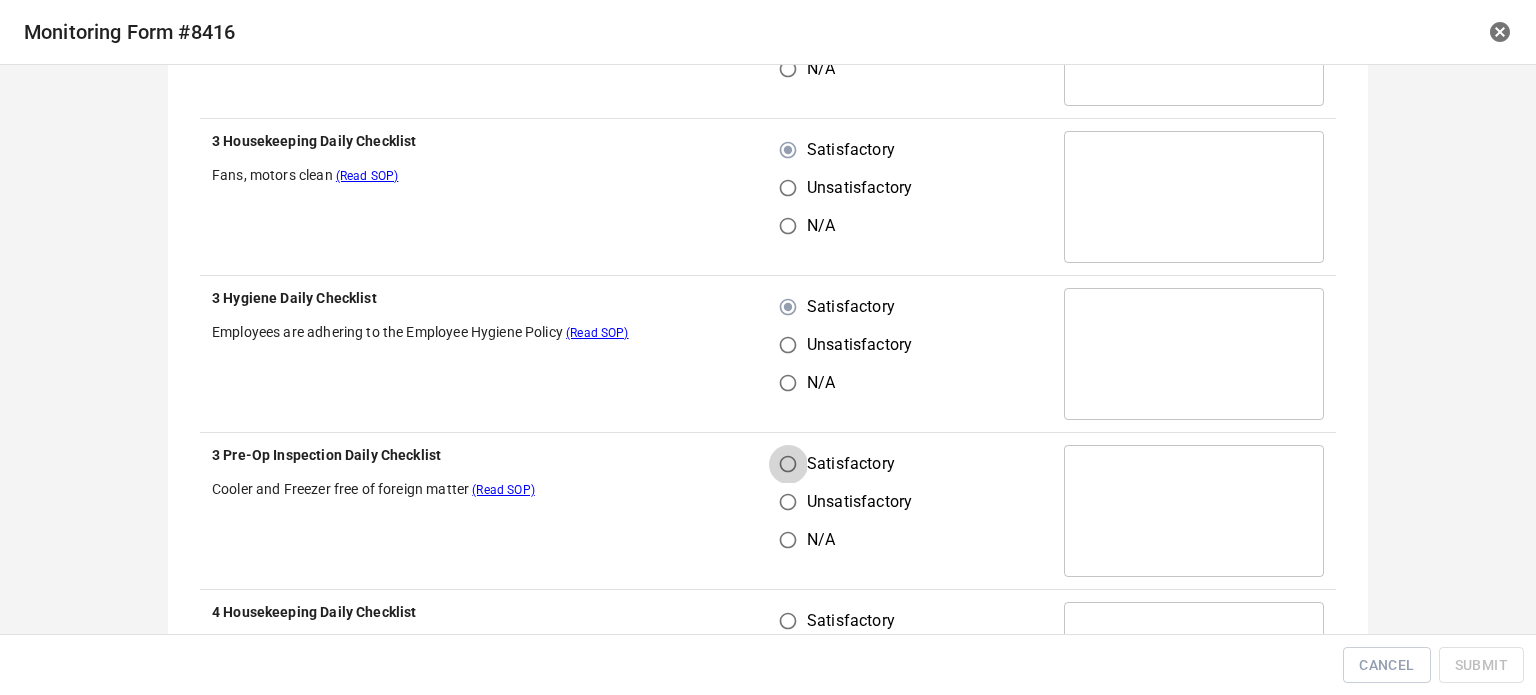 drag, startPoint x: 773, startPoint y: 473, endPoint x: 840, endPoint y: 377, distance: 117.06836 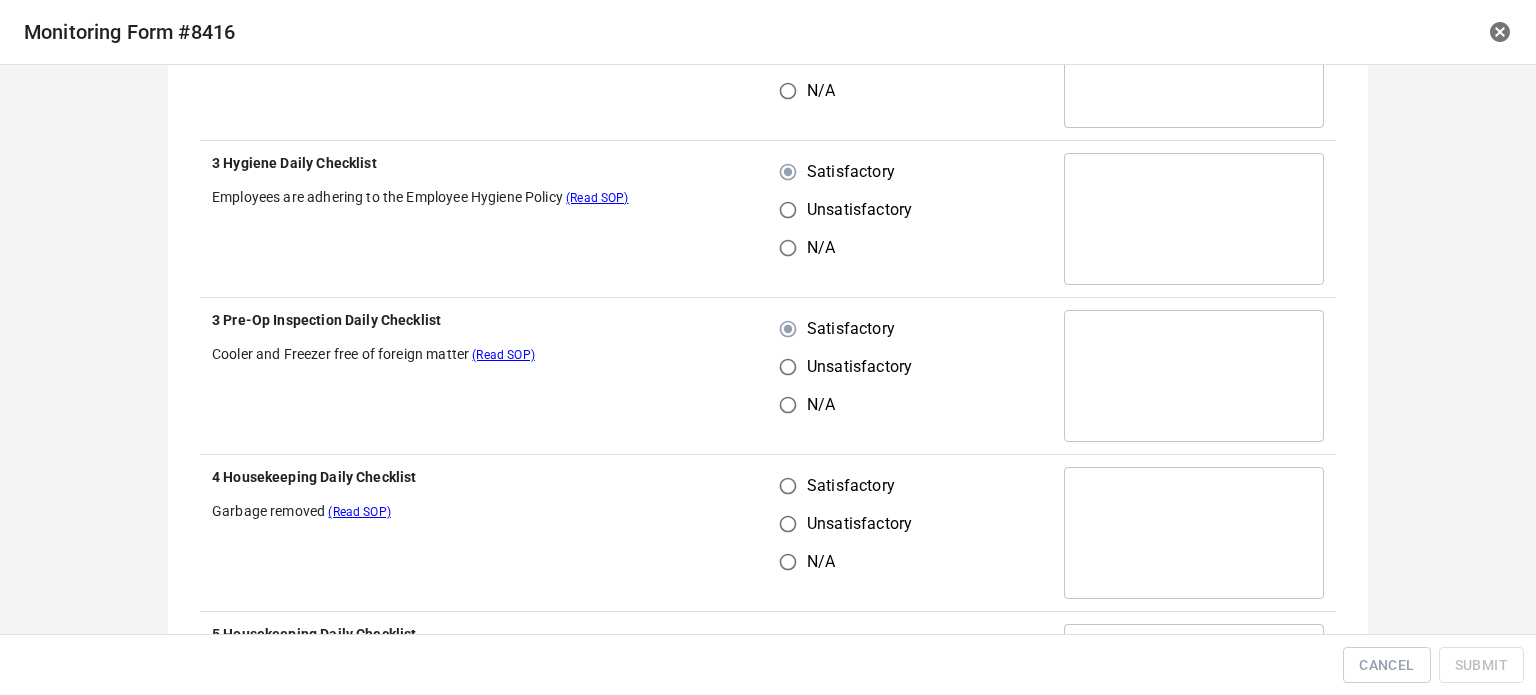 scroll, scrollTop: 1900, scrollLeft: 0, axis: vertical 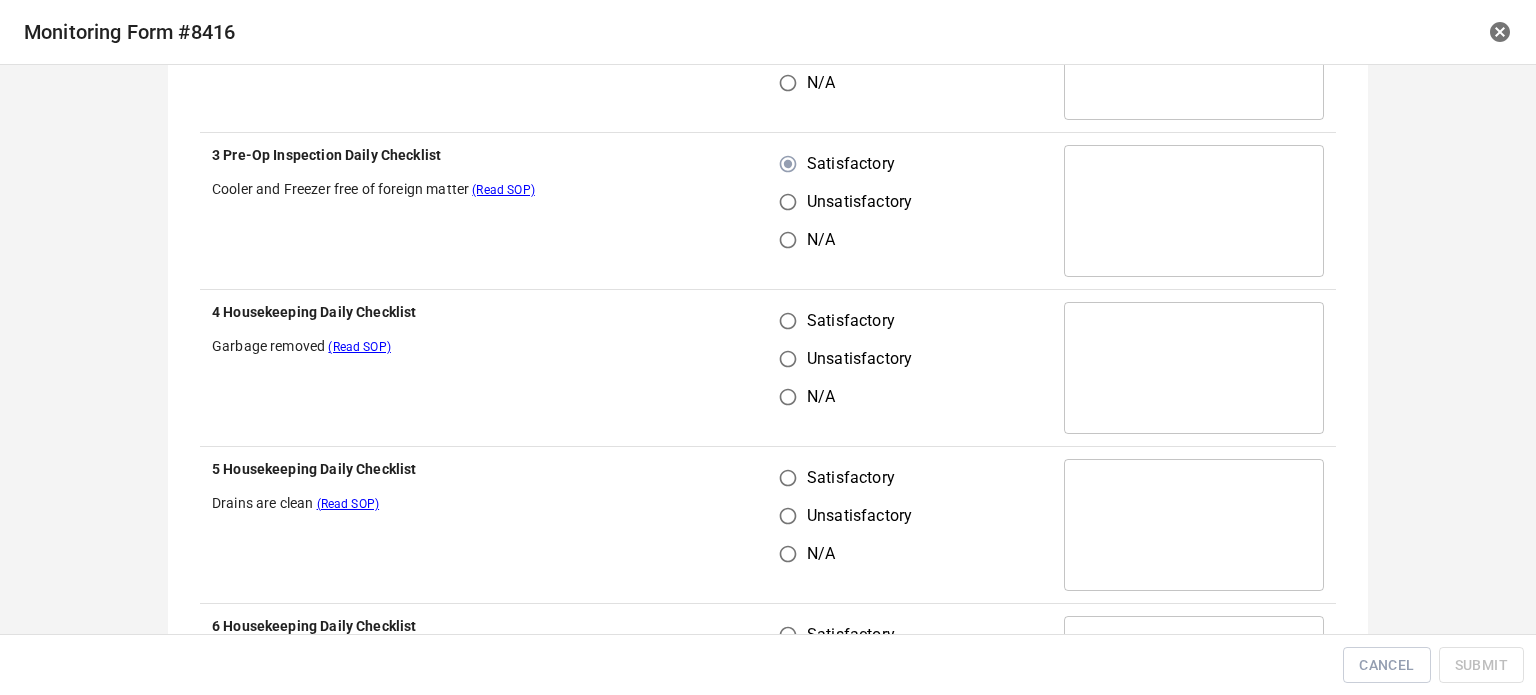 click on "1 Housekeeping Daily Checklist Floor swept and clean     (Read SOP) Satisfactory Unsatisfactory N/A ​ 1 Hygiene Daily Checklist Washrooms have hot and cold potable running water, soap dispensers, soap, paper towel and a clean waste receptacle. Toilet and all surfaces are clean.     (Read SOP) Satisfactory Unsatisfactory N/A ​ 1 Inedible Inedible products are being removed following production     (Read SOP) Satisfactory Unsatisfactory N/A ​ 1 Pre-Op Inspection Daily Checklist Processing Area equipment free of foreign matter (processing tables, utensils, ice bins, etc.)     (Read SOP) Satisfactory Unsatisfactory N/A ​ 1 Waste Daily Checklist Waste containers are clearly identified (garbage, inedible), leak proof and maintained. They are clean and ready for use.     (Read SOP) Satisfactory Unsatisfactory N/A ​ 2 Housekeeping Daily Checklist Walls and ceiling clean     (Read SOP) Satisfactory Unsatisfactory N/A ​ 2 Hygiene Daily Checklist Hand washing notices are posted in appropriate areas.     N/A" at bounding box center [768, -260] 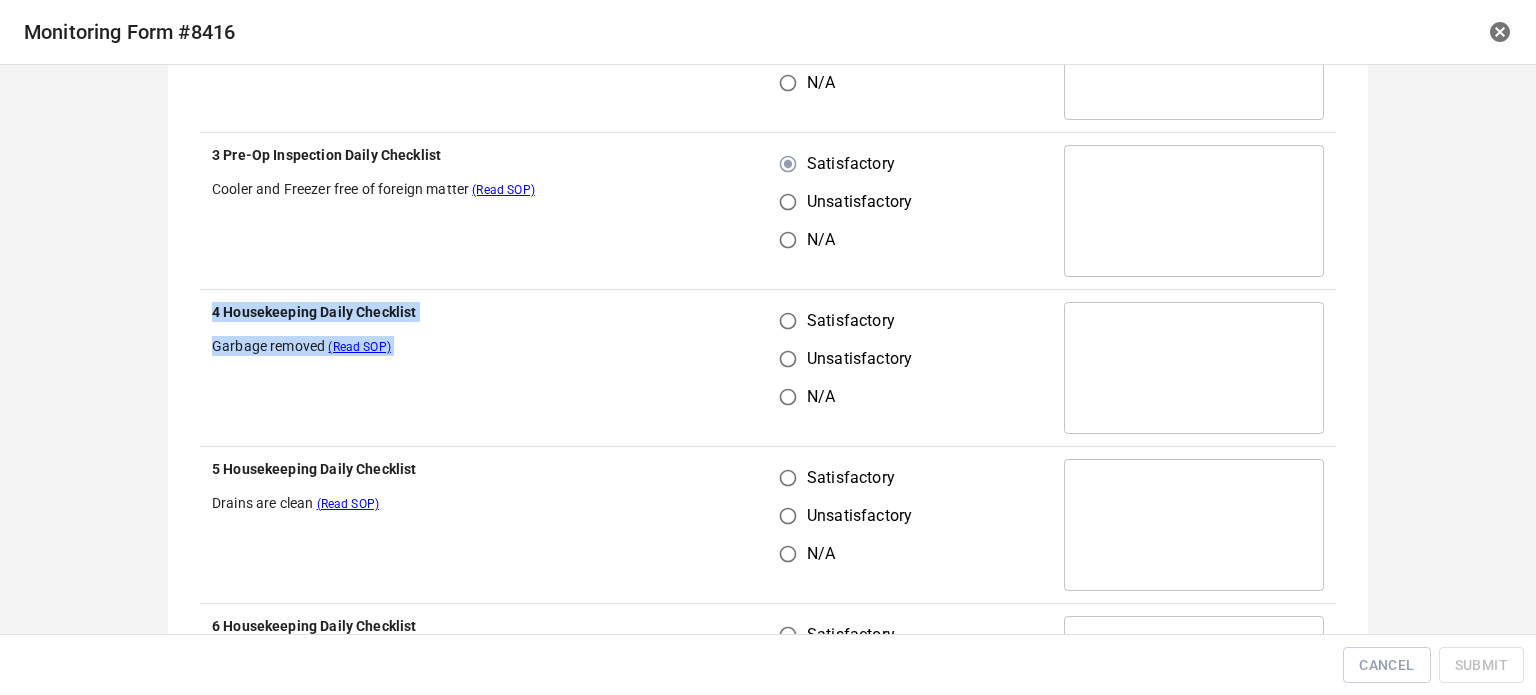 drag, startPoint x: 778, startPoint y: 499, endPoint x: 784, endPoint y: 468, distance: 31.575306 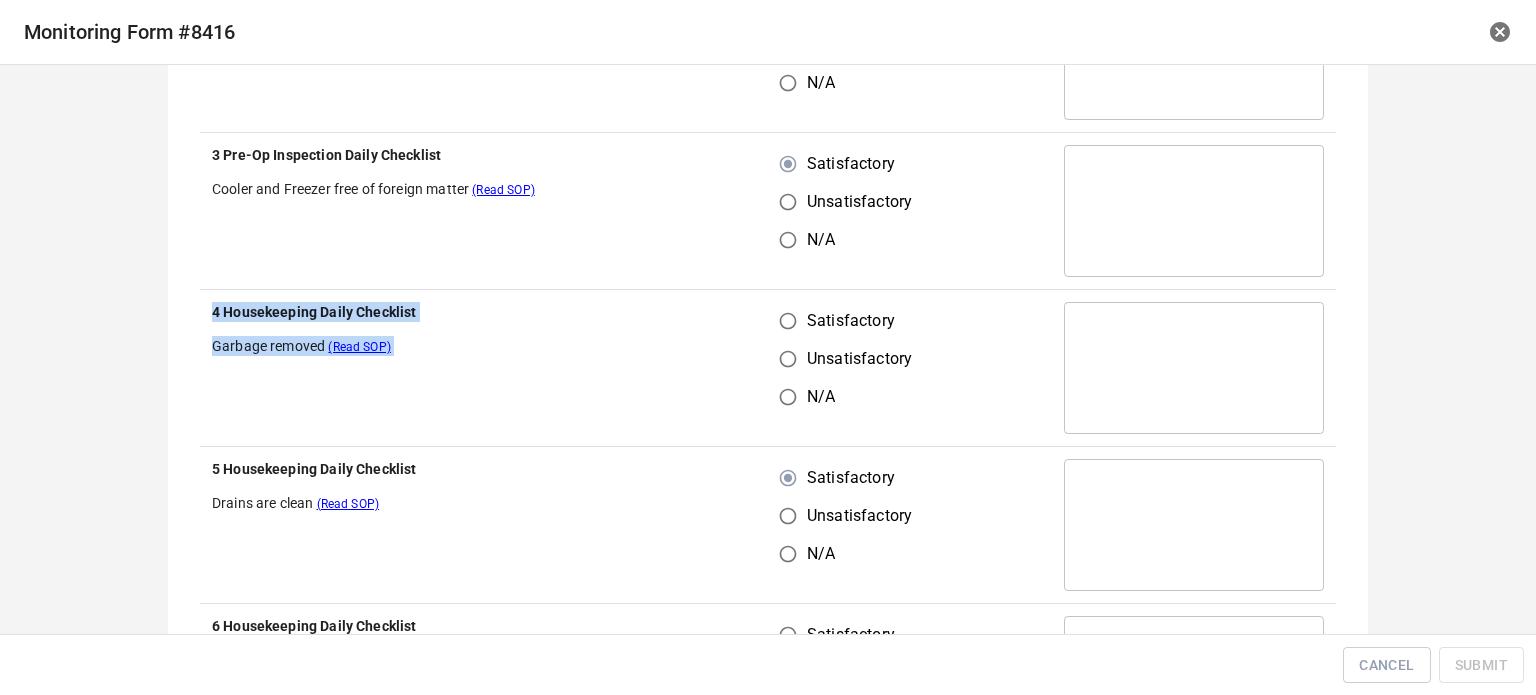 click on "Satisfactory" at bounding box center [788, 321] 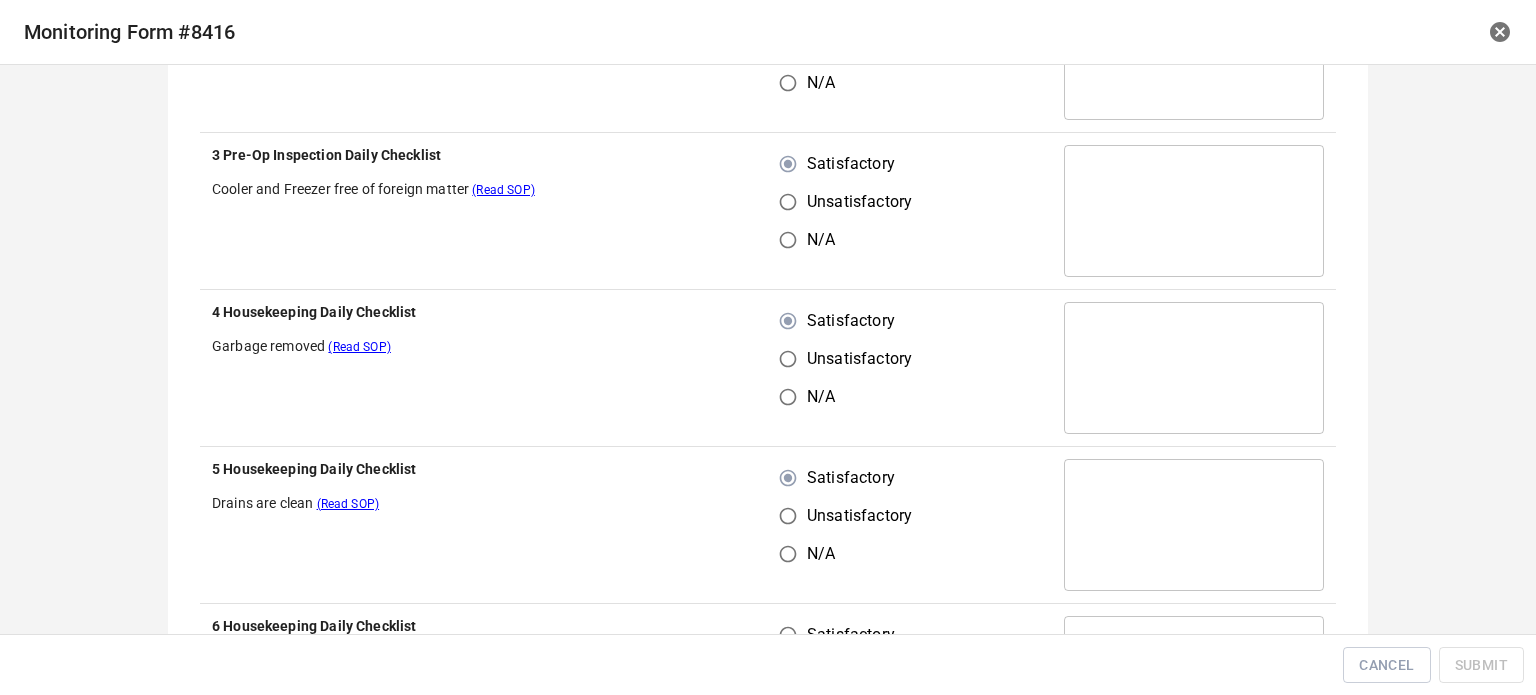 click on "Satisfactory Unsatisfactory N/A" at bounding box center [910, 368] 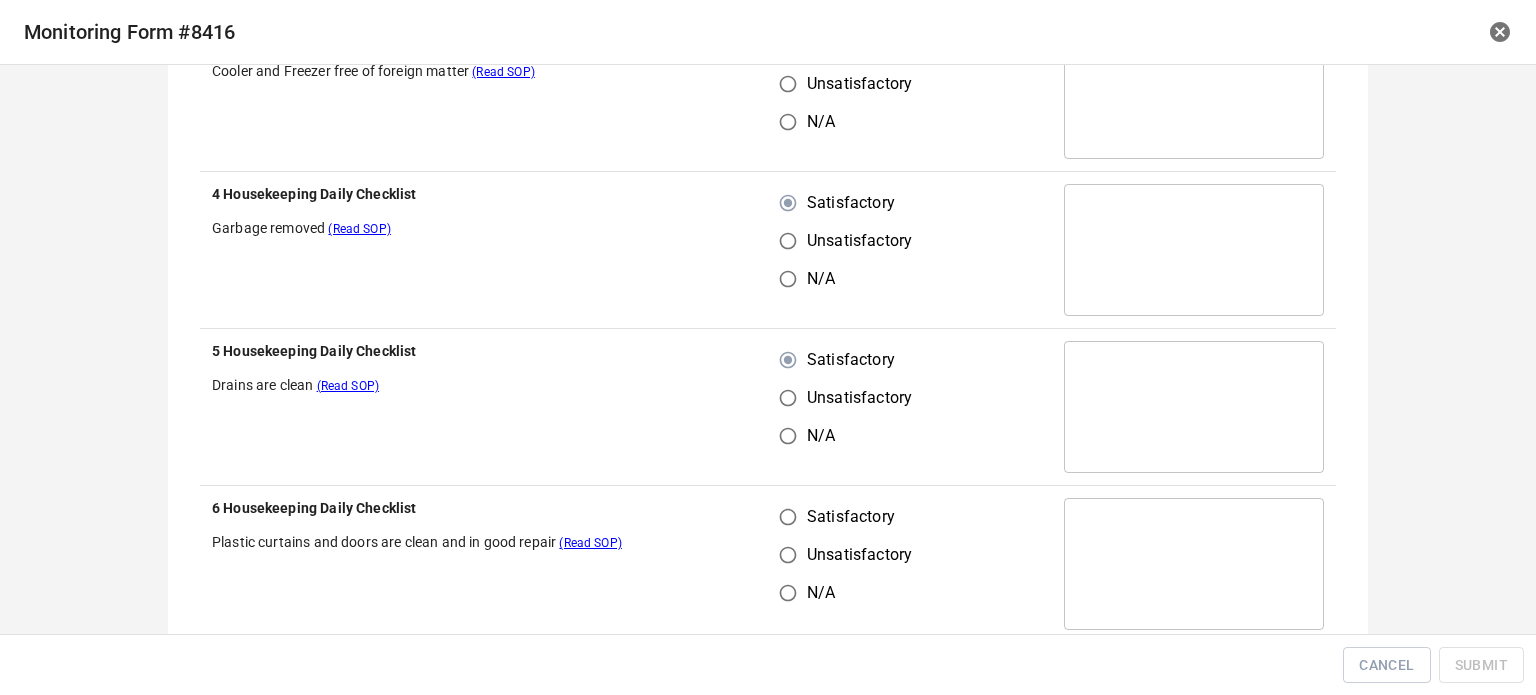 scroll, scrollTop: 2200, scrollLeft: 0, axis: vertical 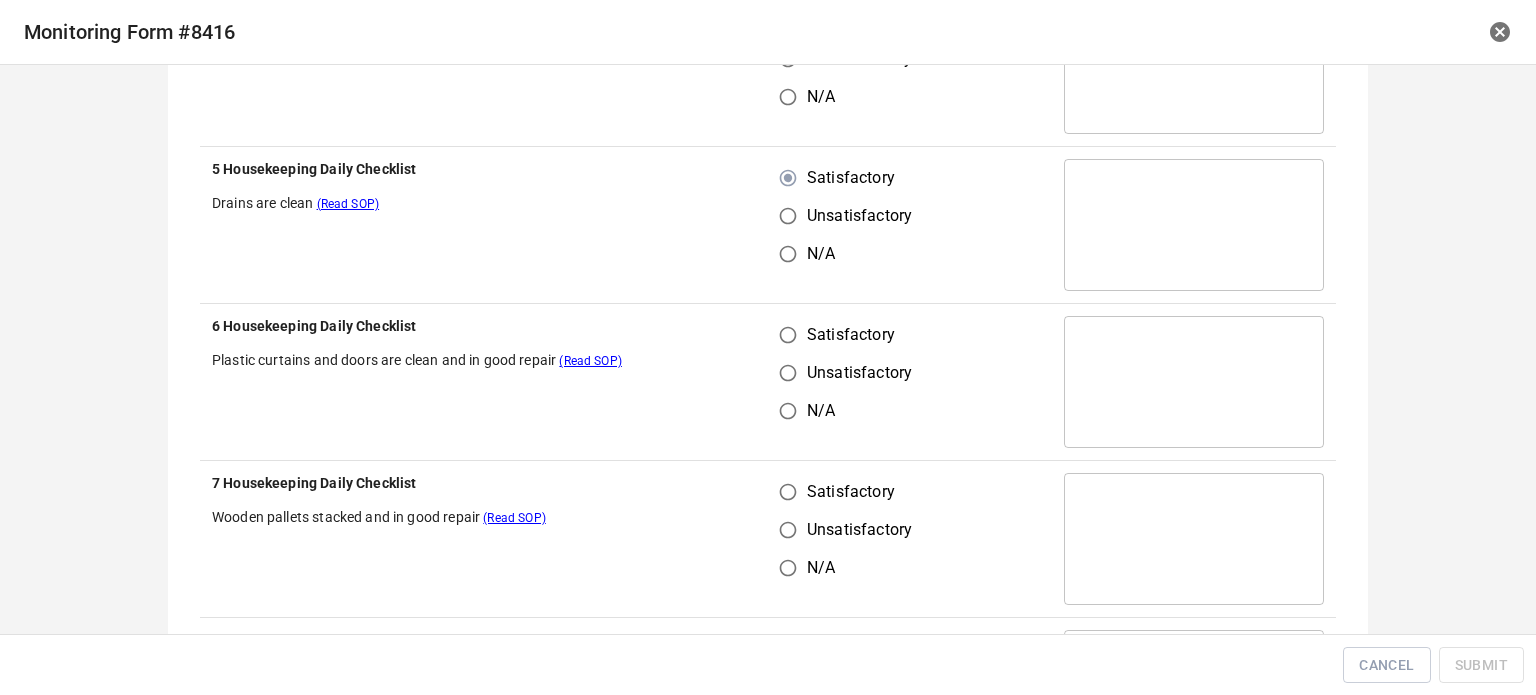 click on "Satisfactory" at bounding box center (788, 335) 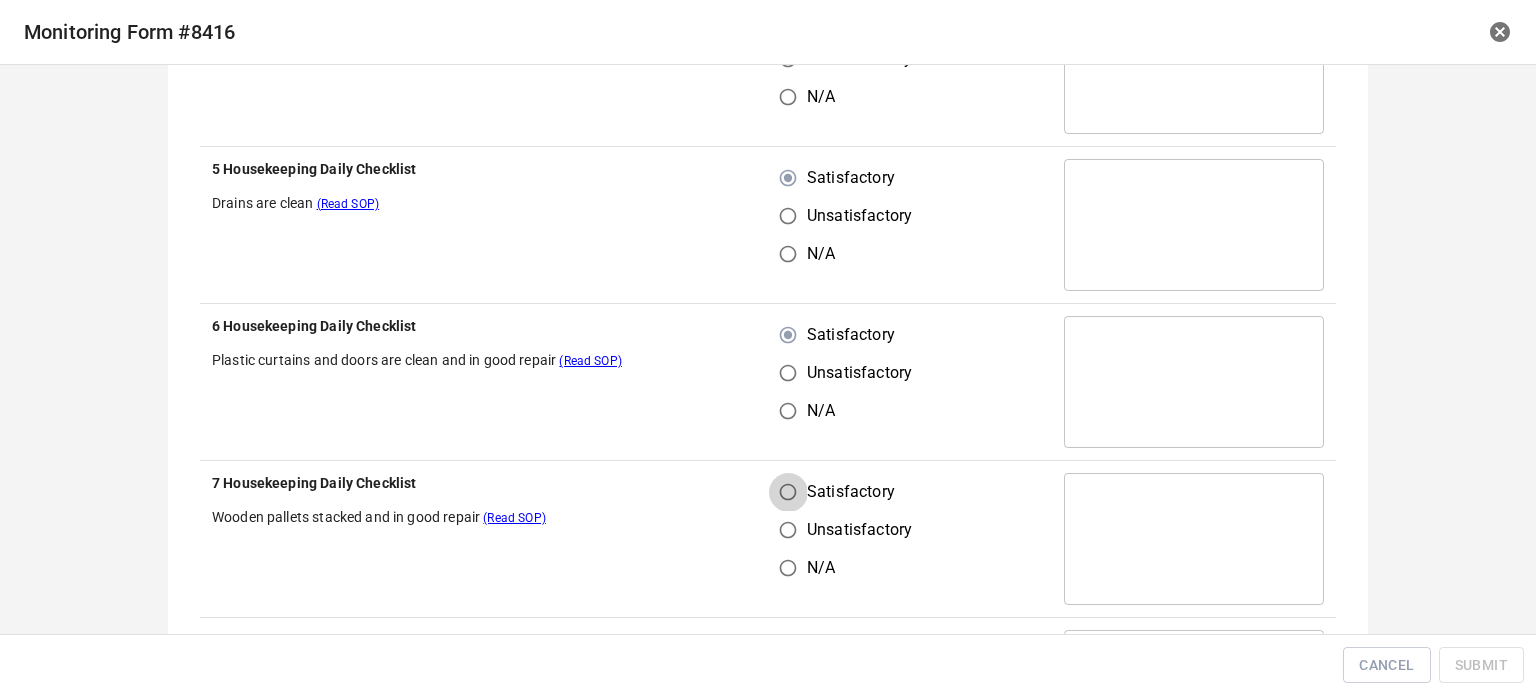 click on "Satisfactory" at bounding box center (788, 492) 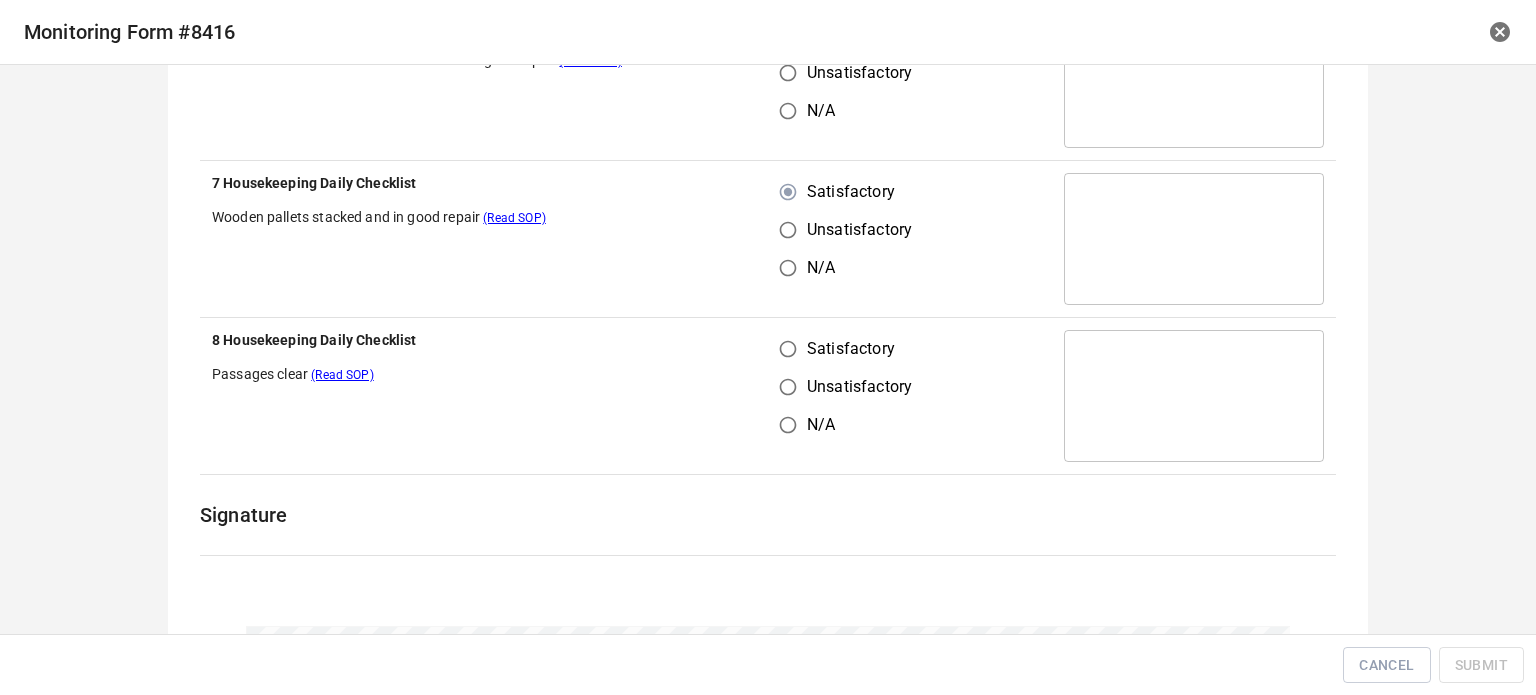 click on "Satisfactory" at bounding box center (788, 349) 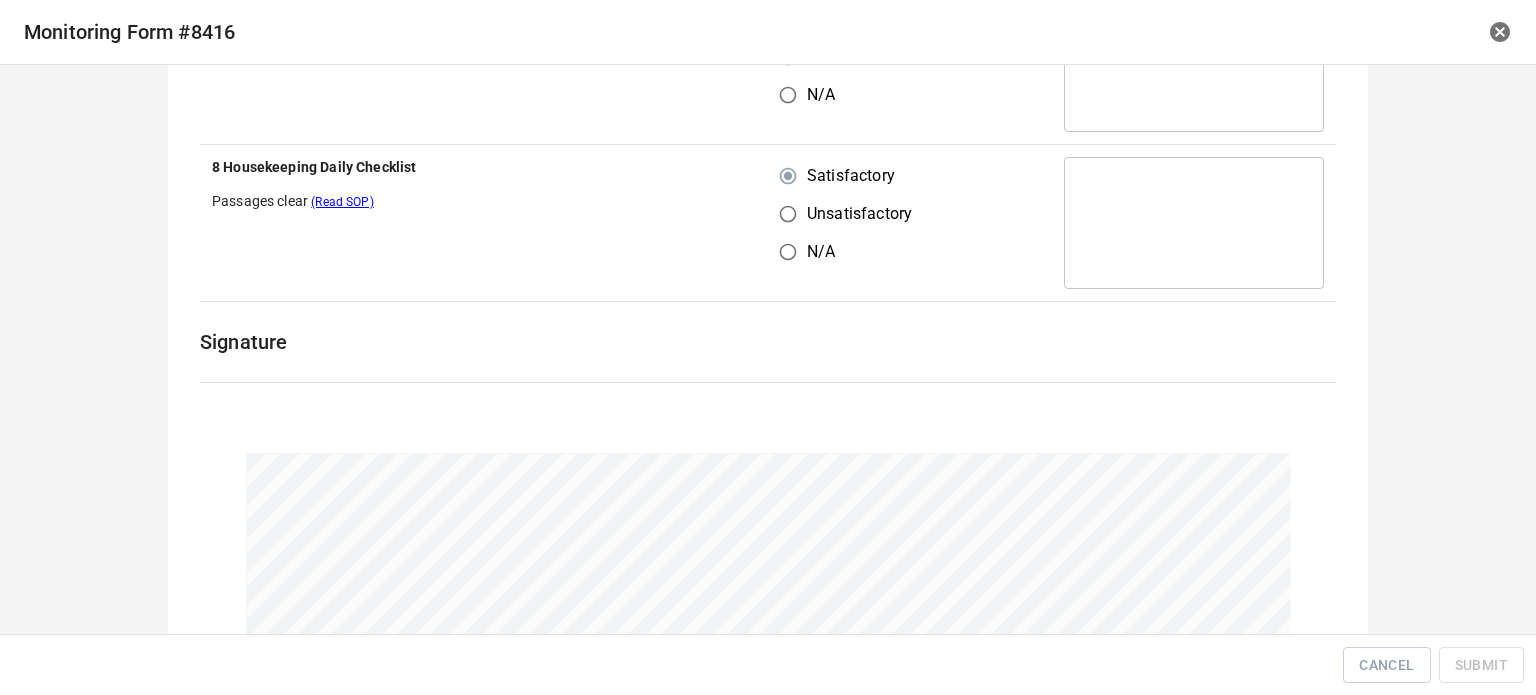 scroll, scrollTop: 2800, scrollLeft: 0, axis: vertical 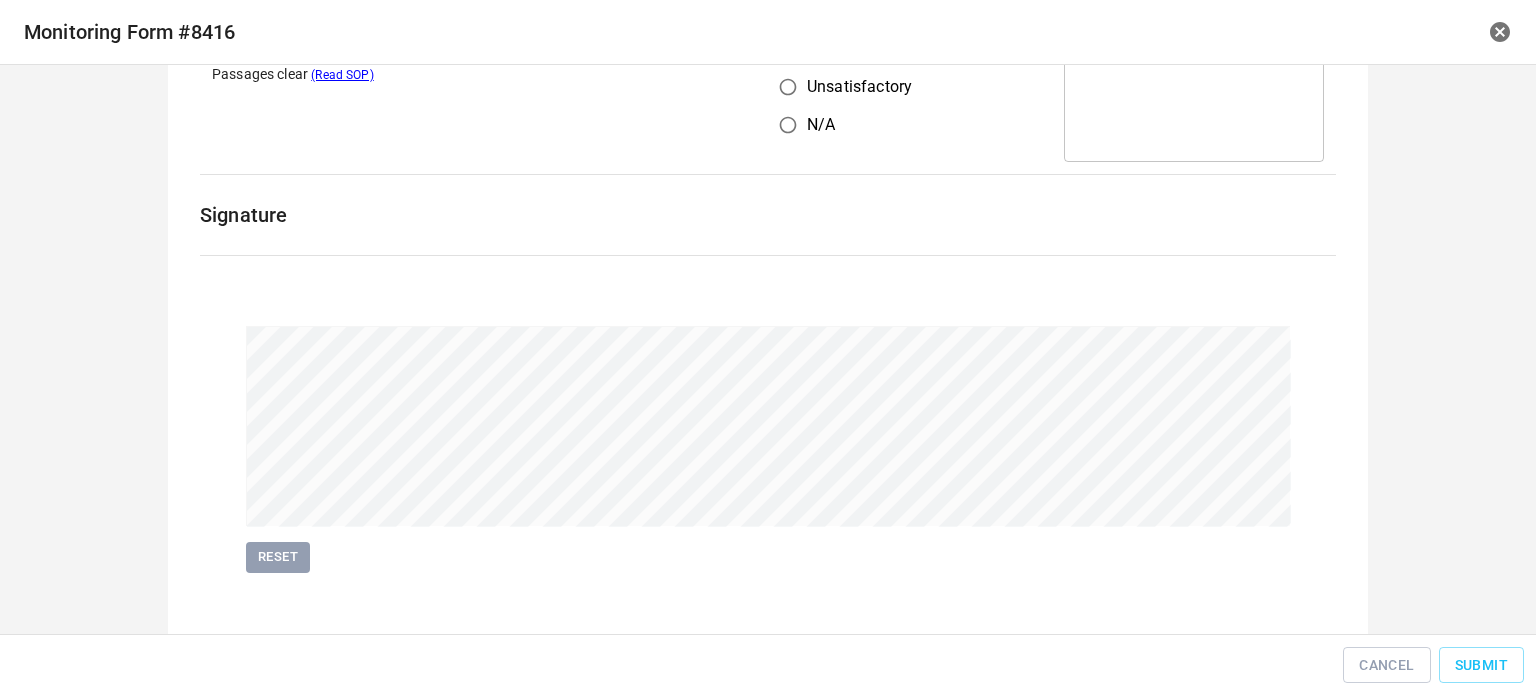 click on "Cancel Submit" at bounding box center (768, 665) 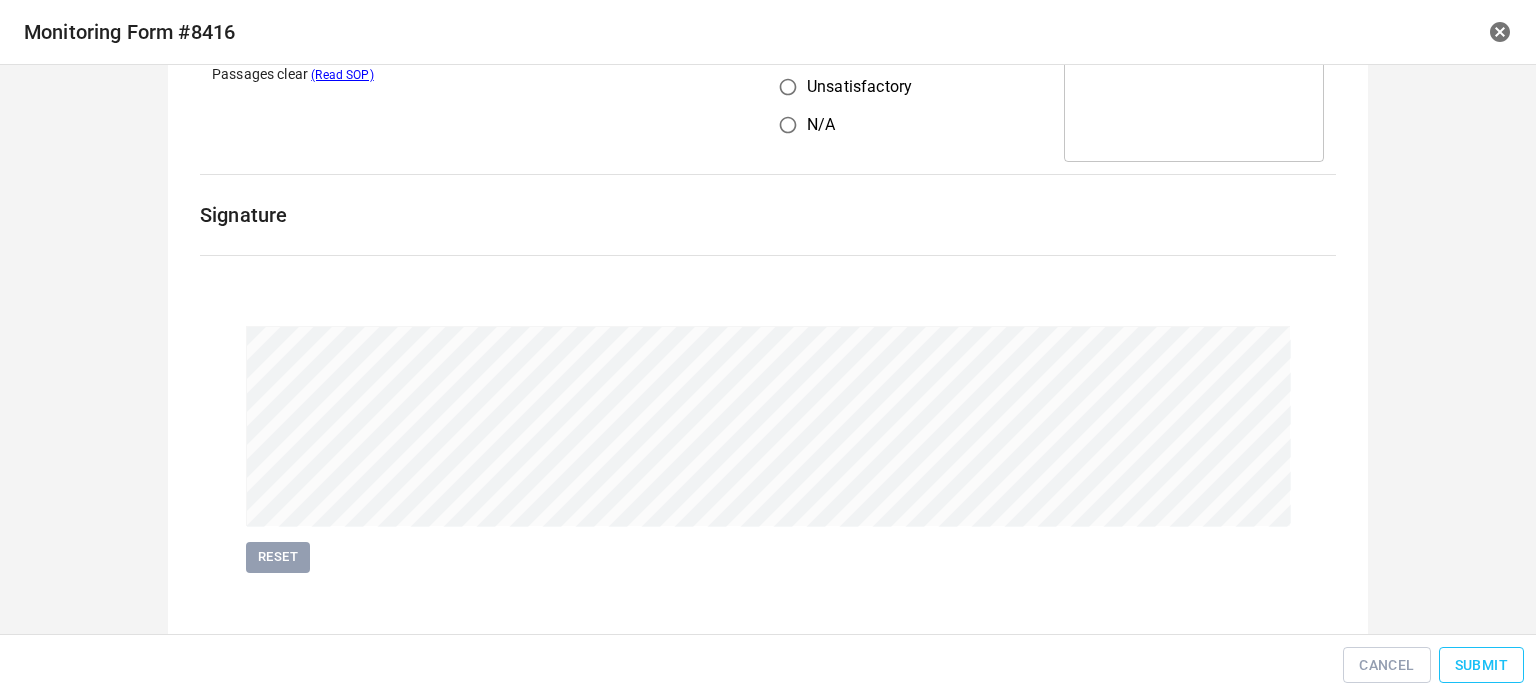 click on "Submit" at bounding box center [1481, 665] 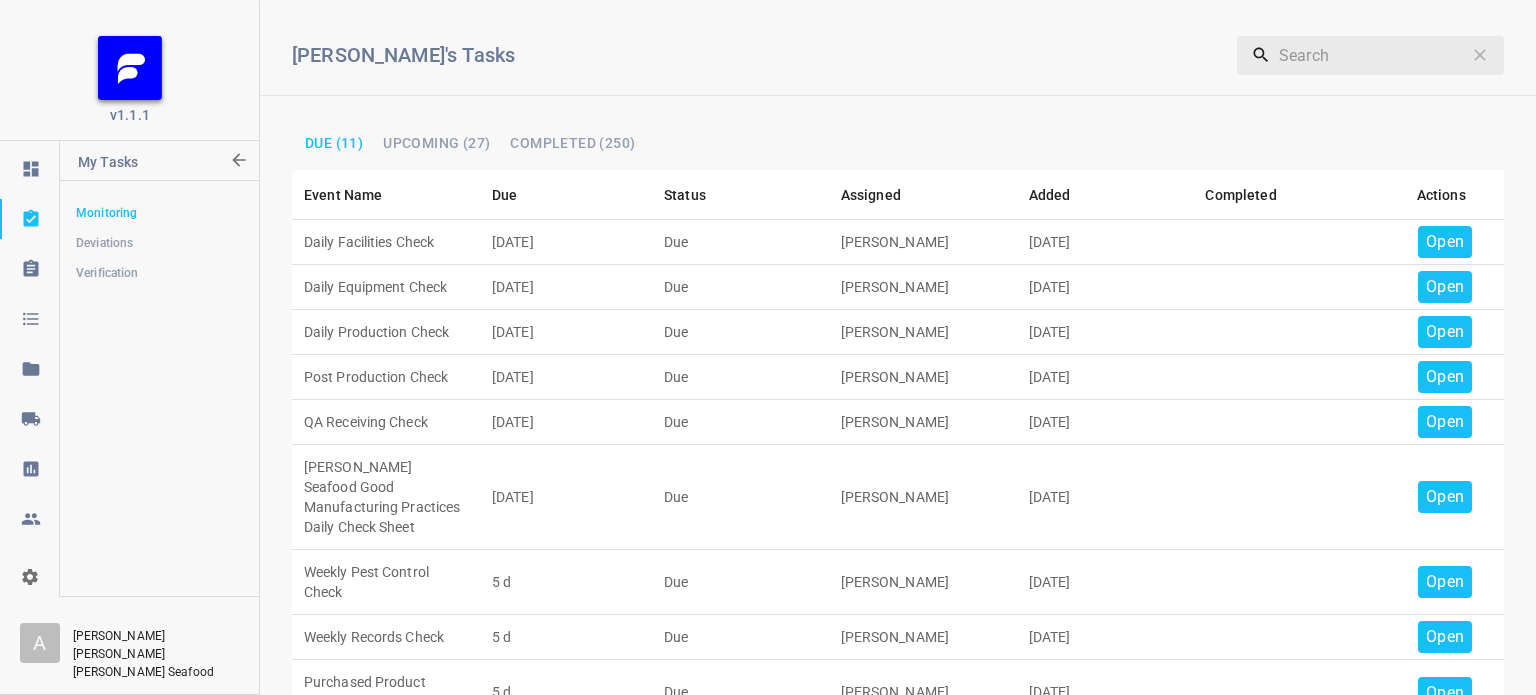 drag, startPoint x: 1439, startPoint y: 231, endPoint x: 1427, endPoint y: 239, distance: 14.422205 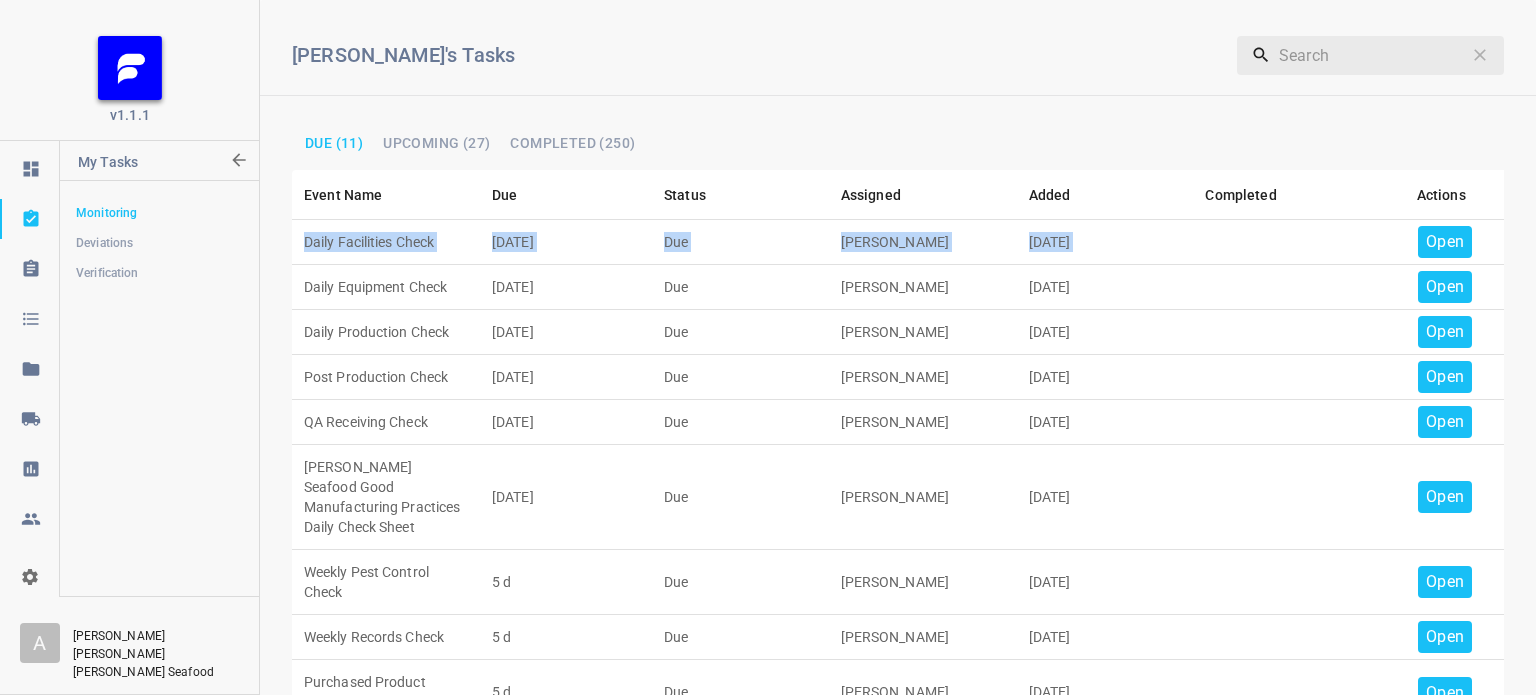 click on "Event Name Due Status Assigned Added Completed Actions Daily Facilities Check Today Due Mike Gillis July 07, 2025 Open Daily Equipment Check Today Due Mike Gillis July 07, 2025 Open Daily Production Check Today Due Mike Gillis July 07, 2025 Open Post Production Check Today Due Mike Gillis July 07, 2025 Open QA Receiving Check Today Due Mike Gillis July 07, 2025 Open Gillis Seafood Good Manufacturing Practices Daily Check Sheet Today Due Mike Gillis July 07, 2025 Open Weekly Pest Control Check 5 d Due Mike Gillis July 06, 2025 Open Weekly Records Check 5 d Due Mike Gillis July 06, 2025 Open Purchased Product Inspection 5 d Due Mike Gillis July 06, 2025 Open Weekly Cleaning Check 5 d Due Mike Gillis July 06, 2025 Open" at bounding box center (898, 470) 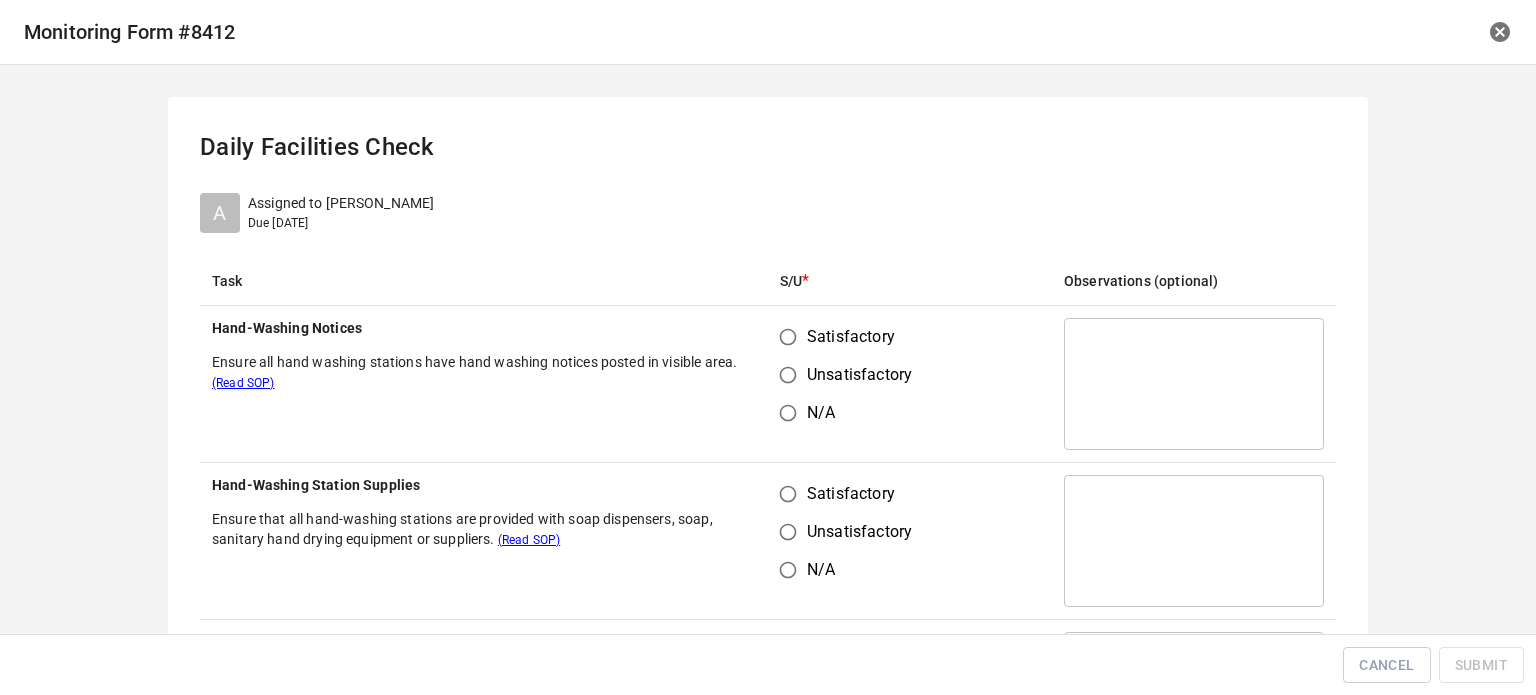 drag, startPoint x: 774, startPoint y: 343, endPoint x: 756, endPoint y: 485, distance: 143.13629 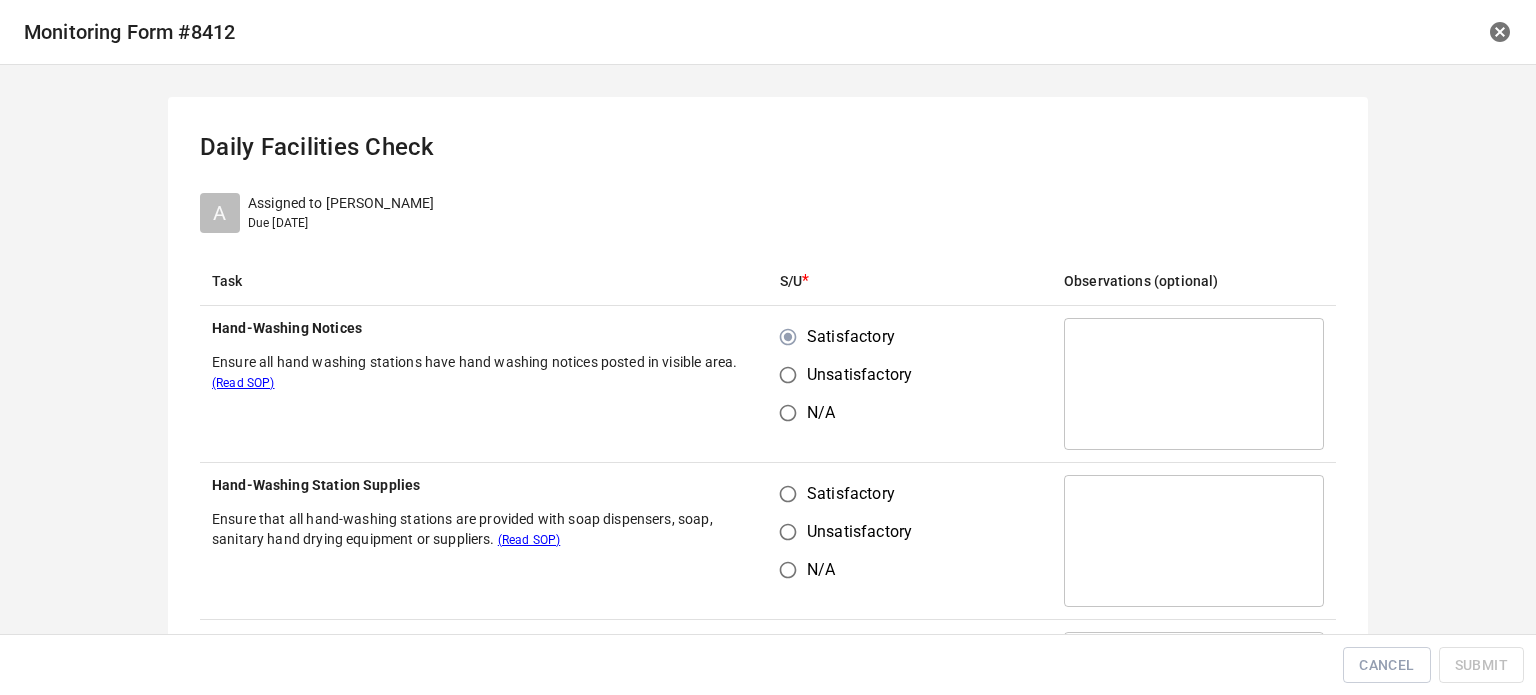 click on "Satisfactory" at bounding box center (788, 494) 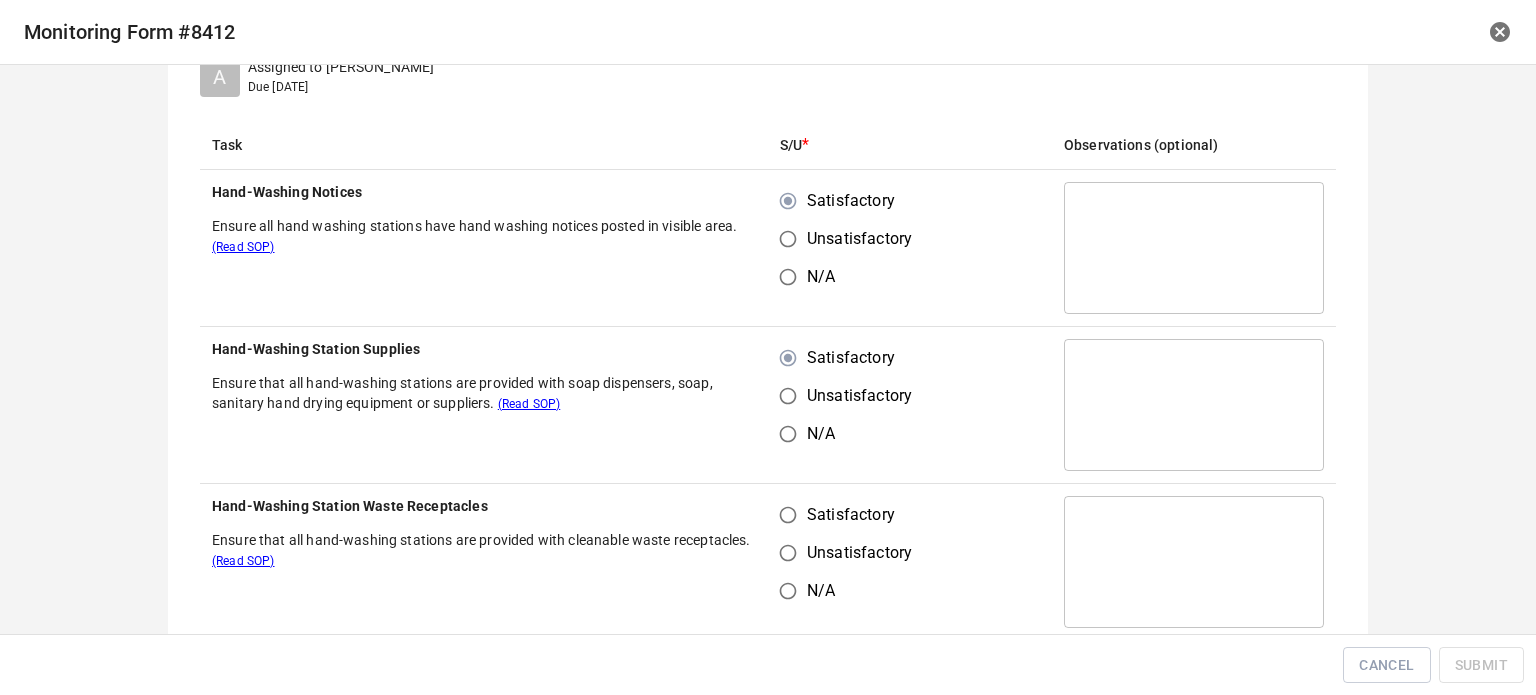 scroll, scrollTop: 400, scrollLeft: 0, axis: vertical 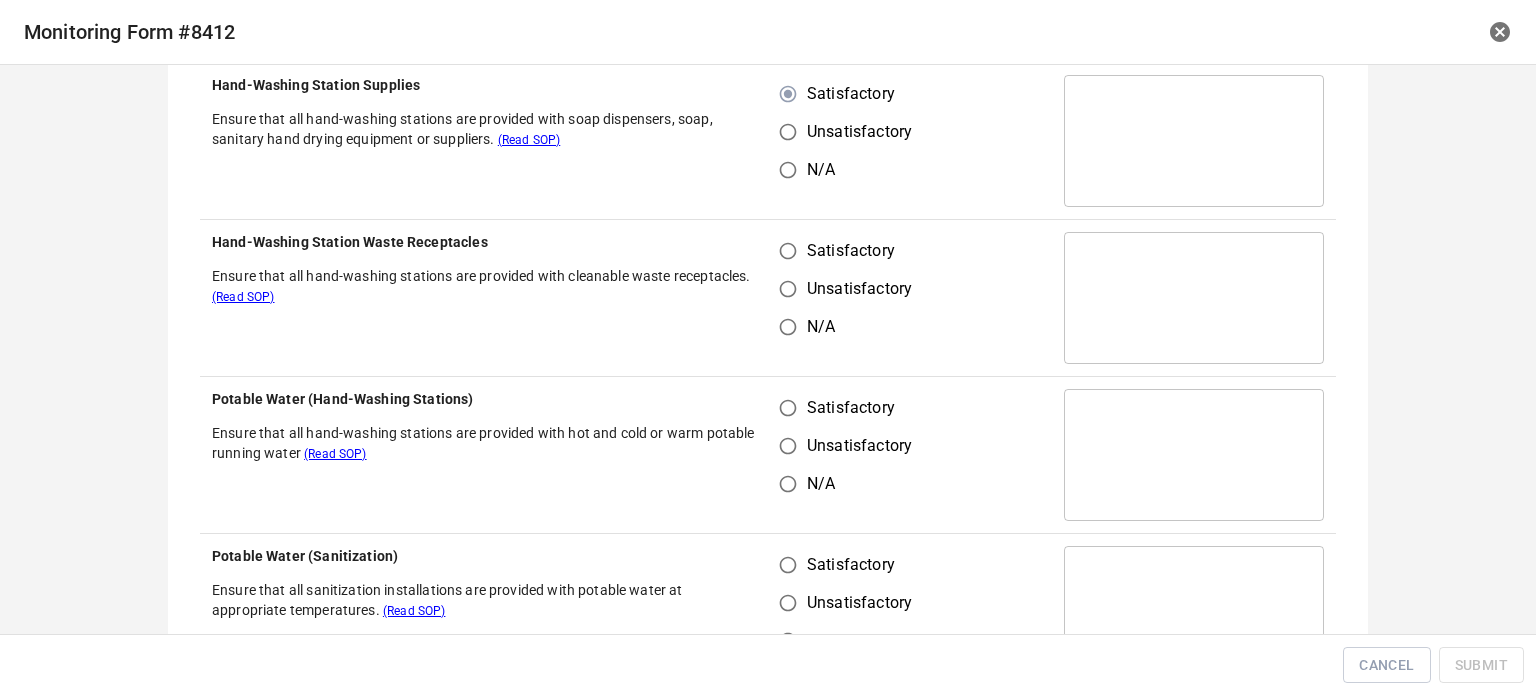 click on "Satisfactory" at bounding box center [788, 251] 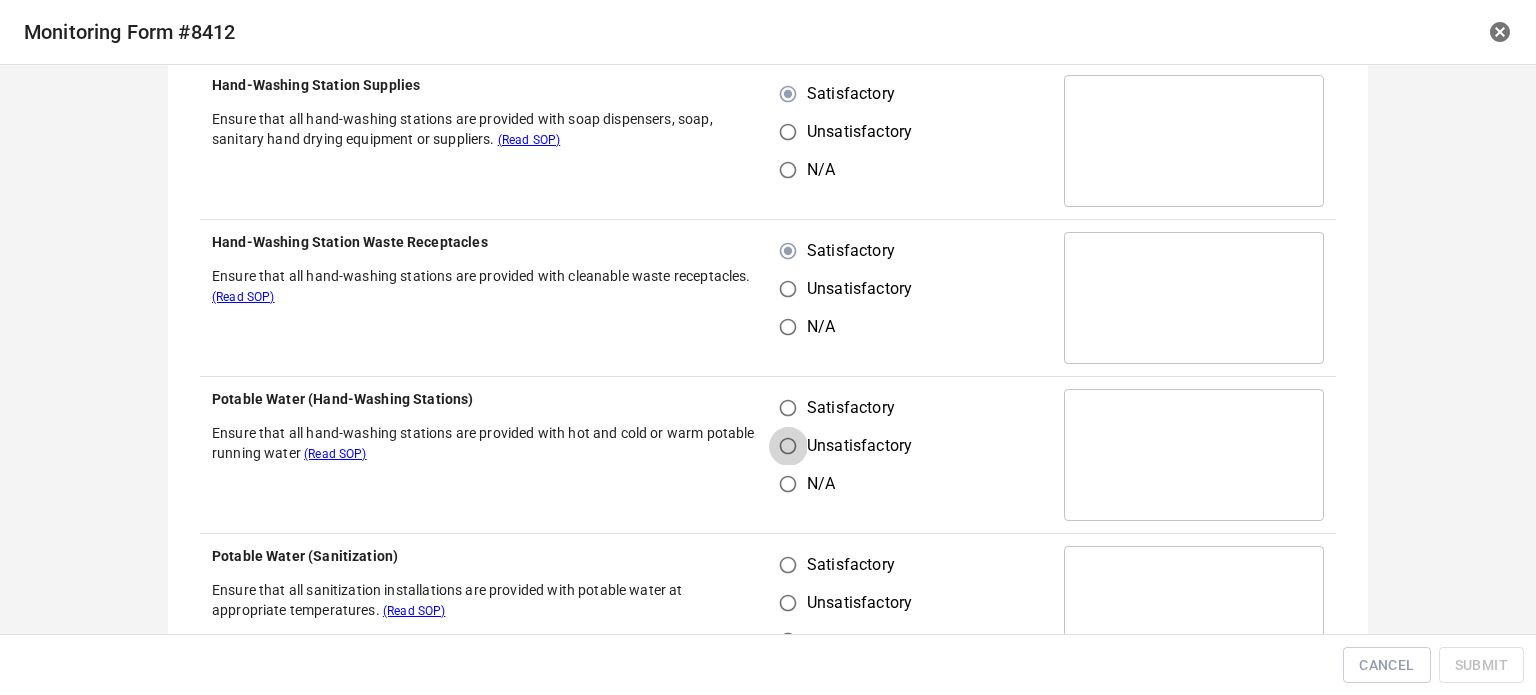 click on "Unsatisfactory" at bounding box center [788, 446] 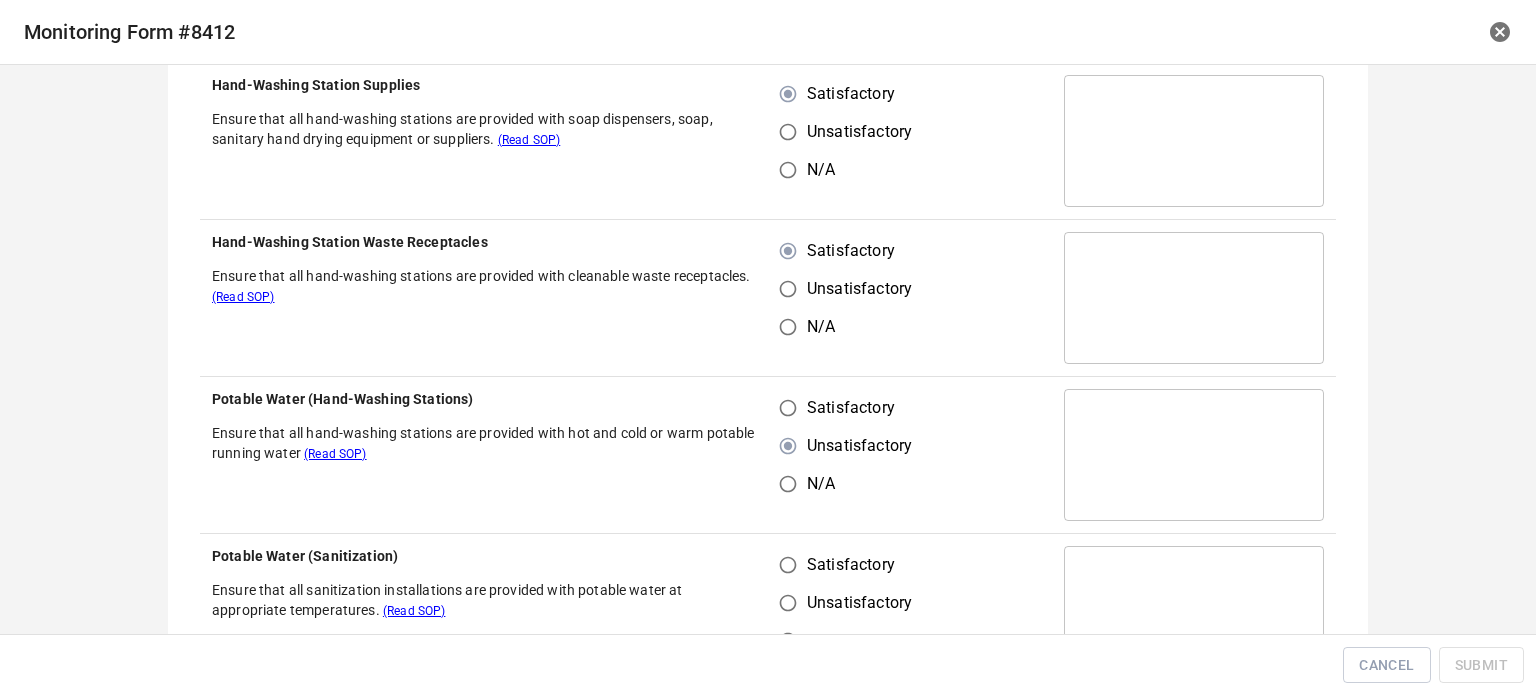 click on "Satisfactory" at bounding box center (788, 408) 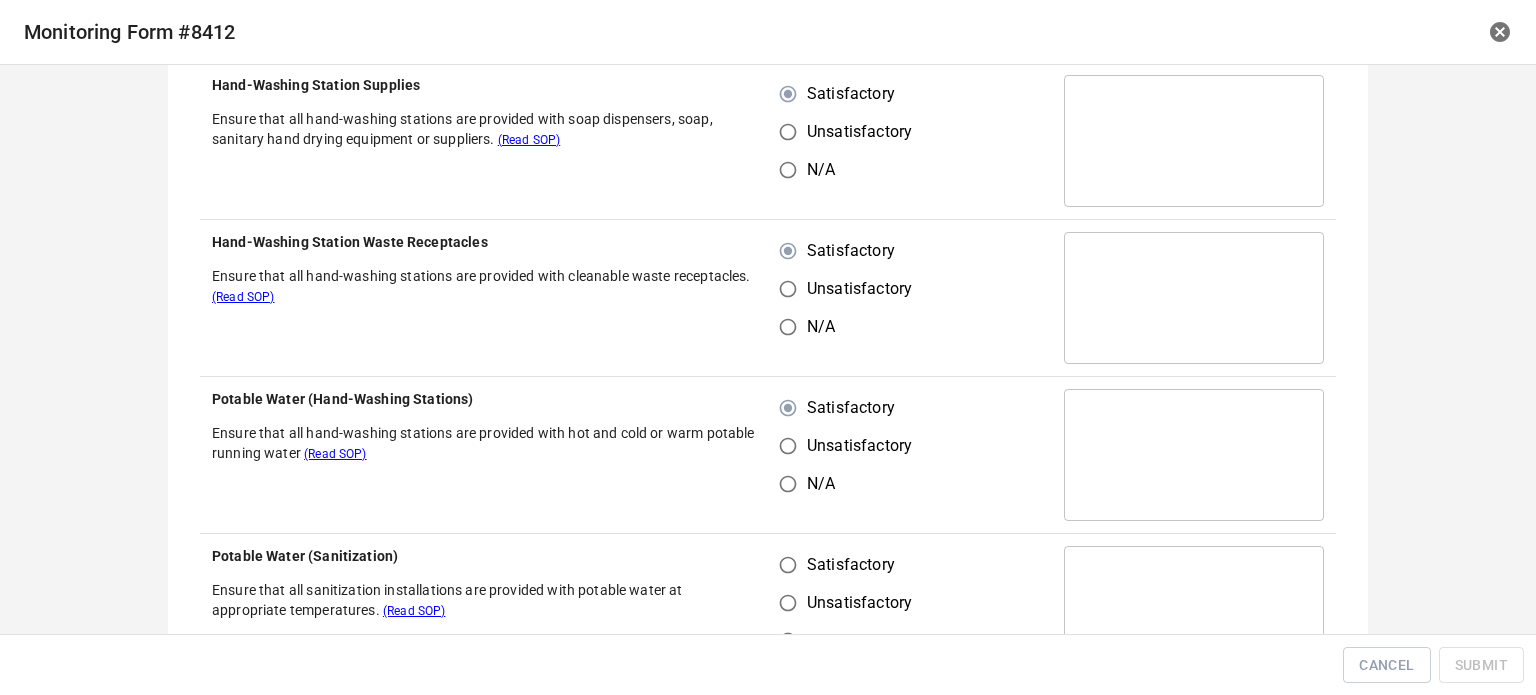 drag, startPoint x: 784, startPoint y: 387, endPoint x: 784, endPoint y: 401, distance: 14 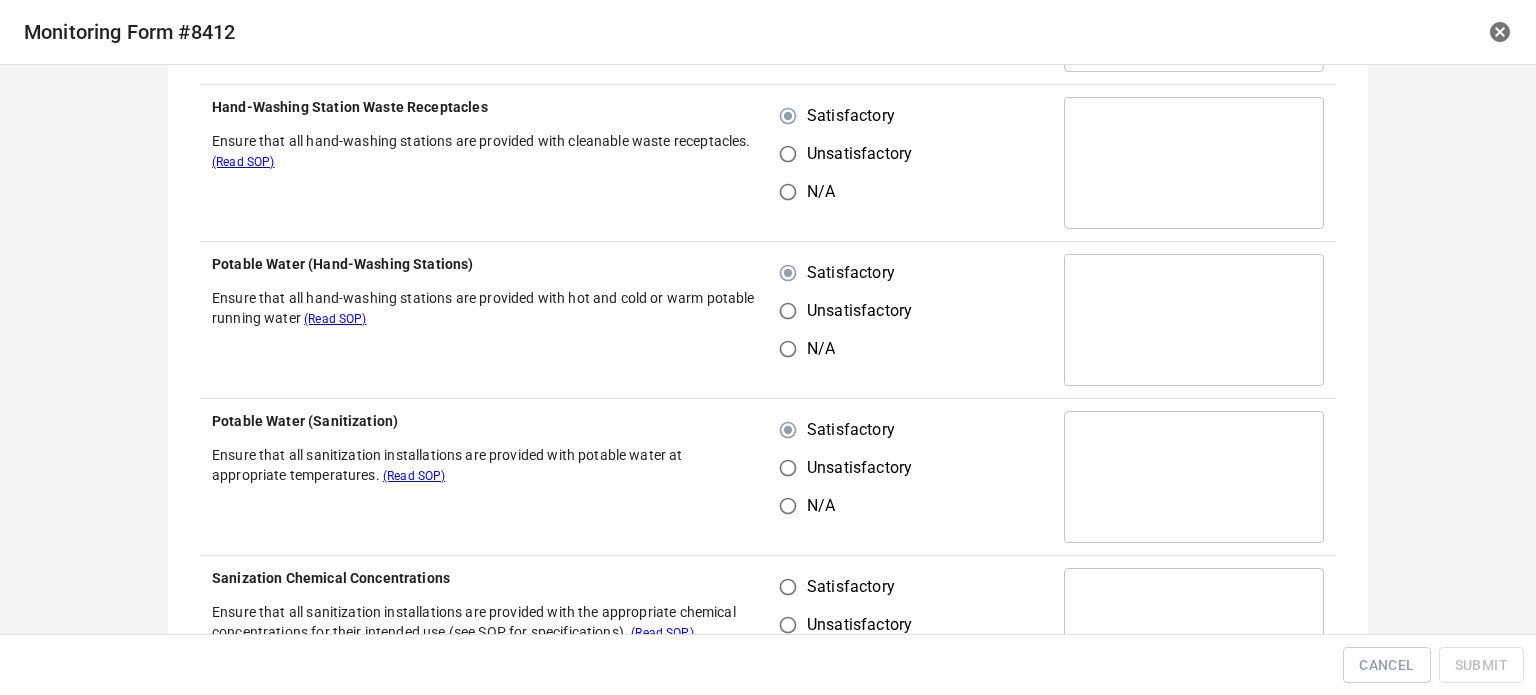 scroll, scrollTop: 700, scrollLeft: 0, axis: vertical 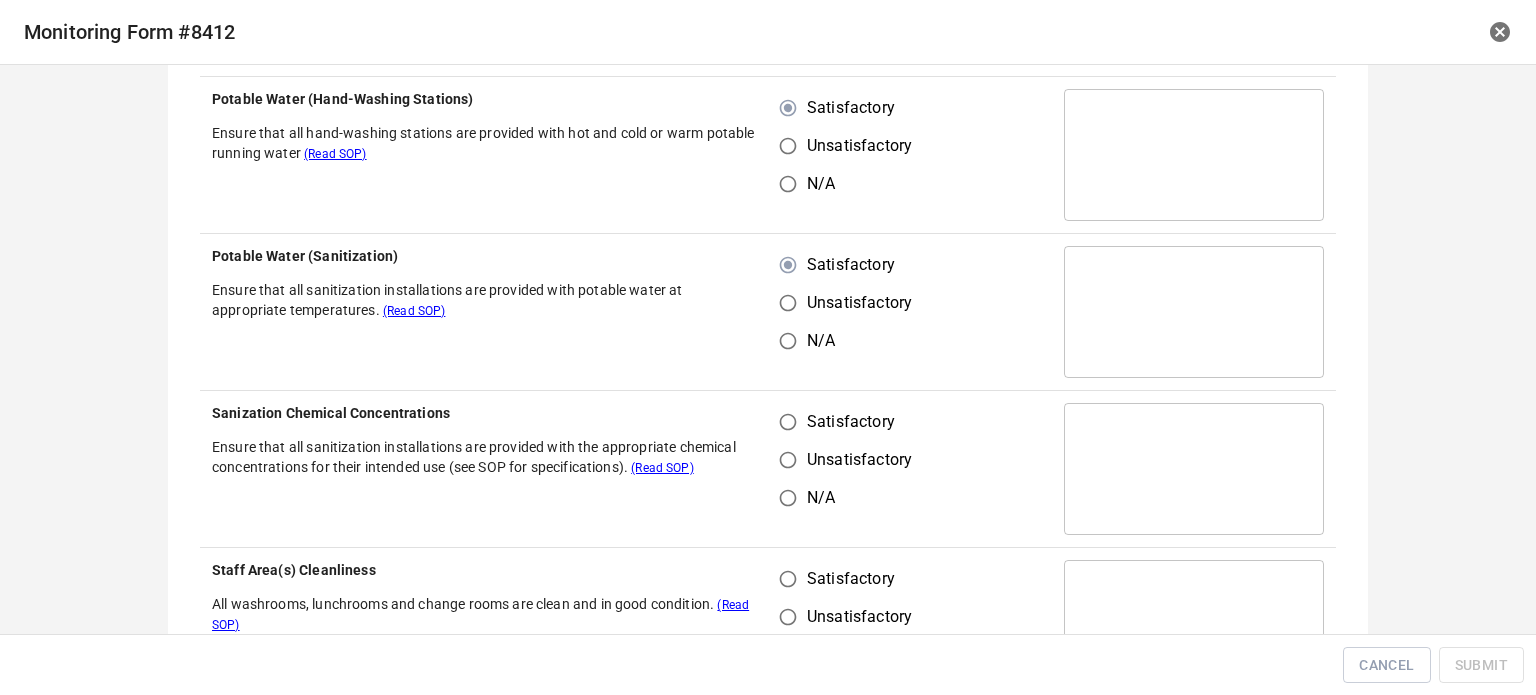 click on "Satisfactory" at bounding box center (788, 422) 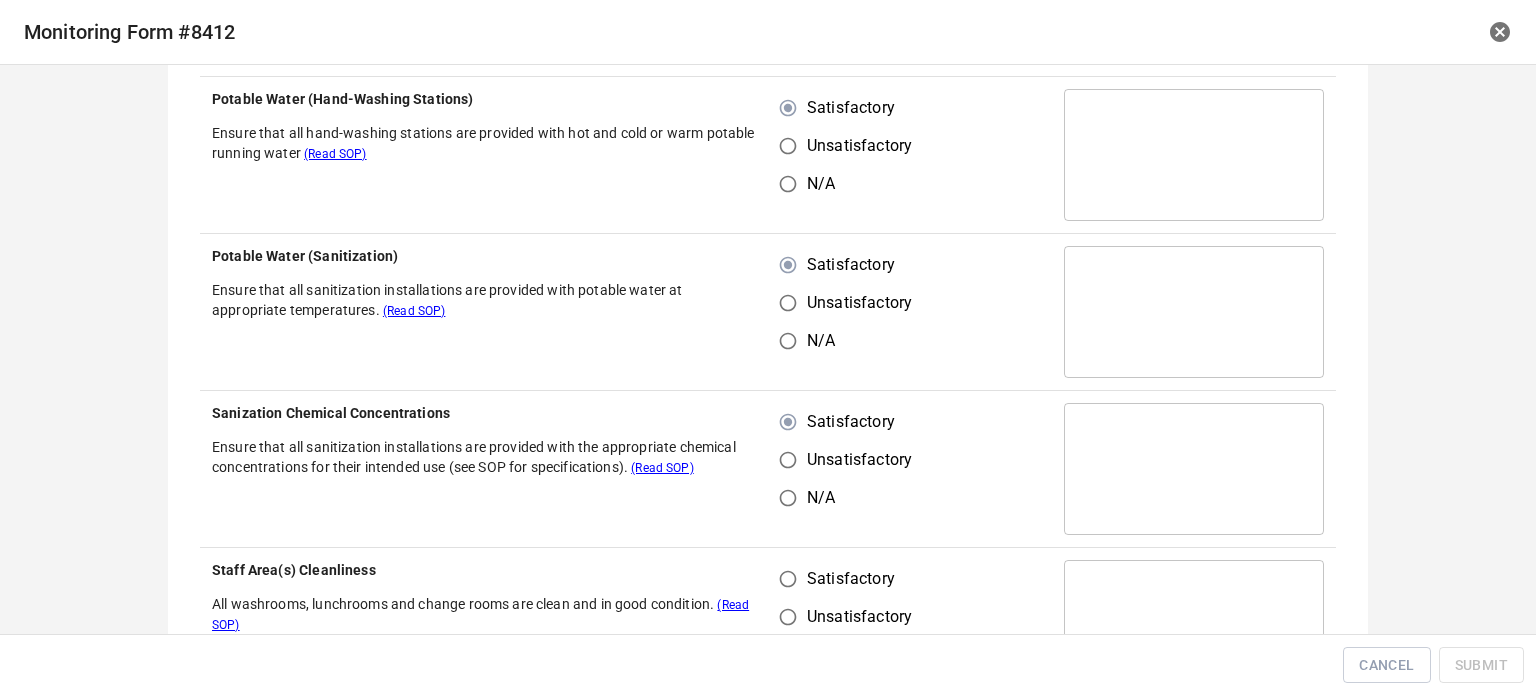 click on "Satisfactory Unsatisfactory N/A" at bounding box center [910, 626] 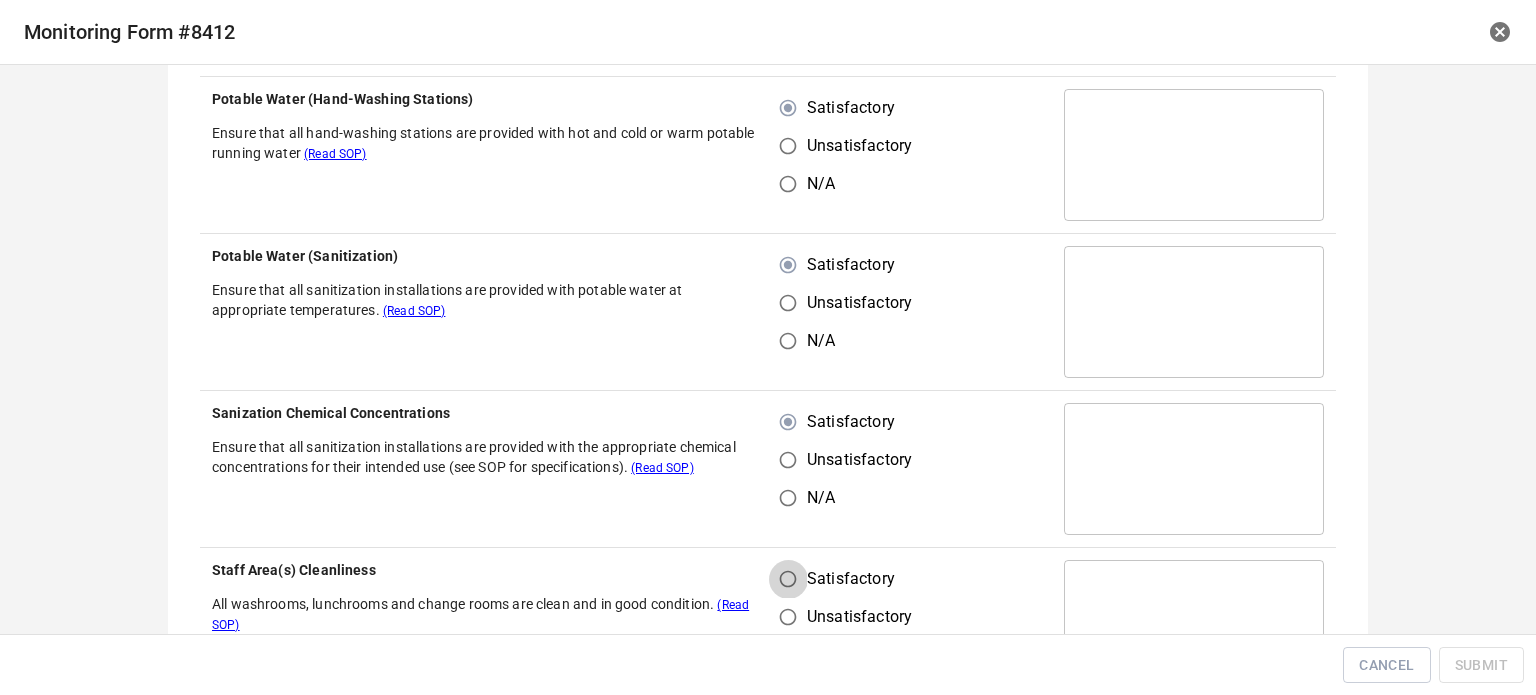 drag, startPoint x: 783, startPoint y: 575, endPoint x: 794, endPoint y: 566, distance: 14.21267 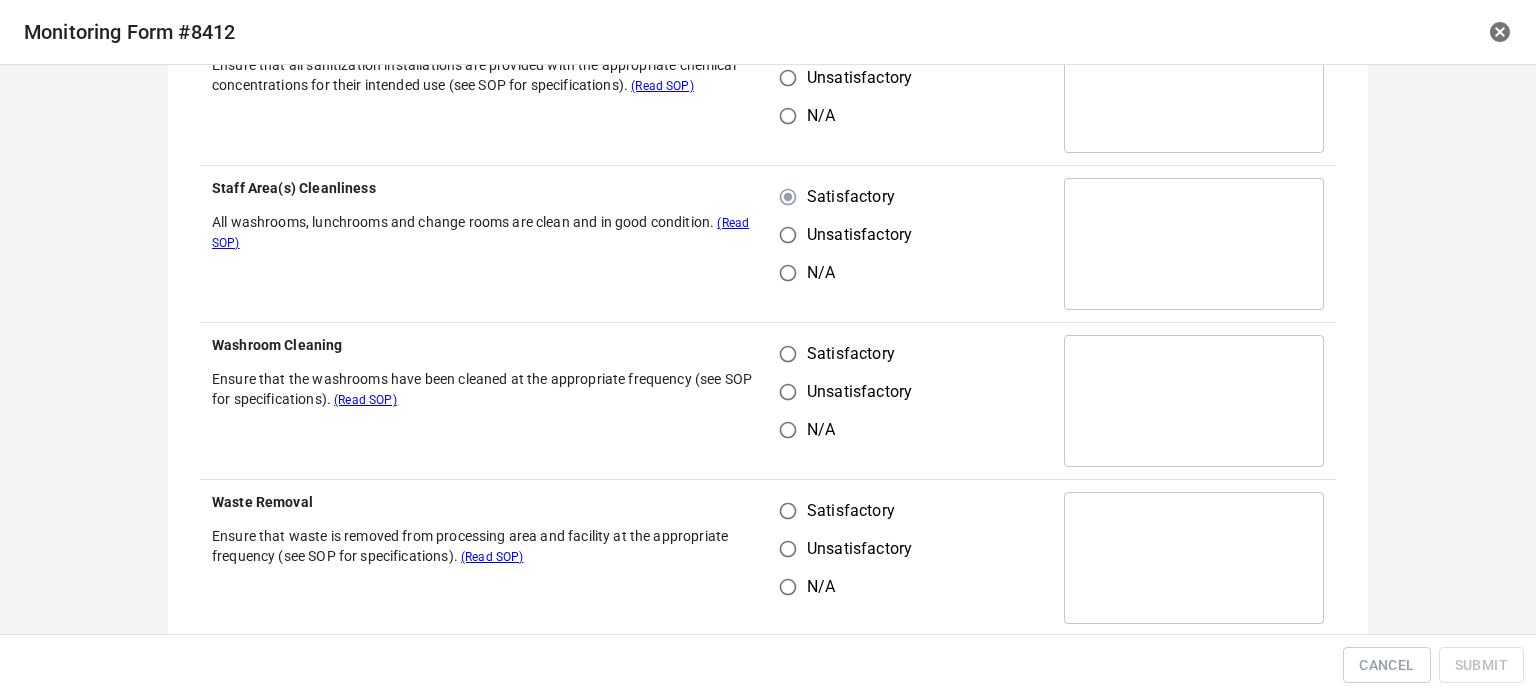 scroll, scrollTop: 1100, scrollLeft: 0, axis: vertical 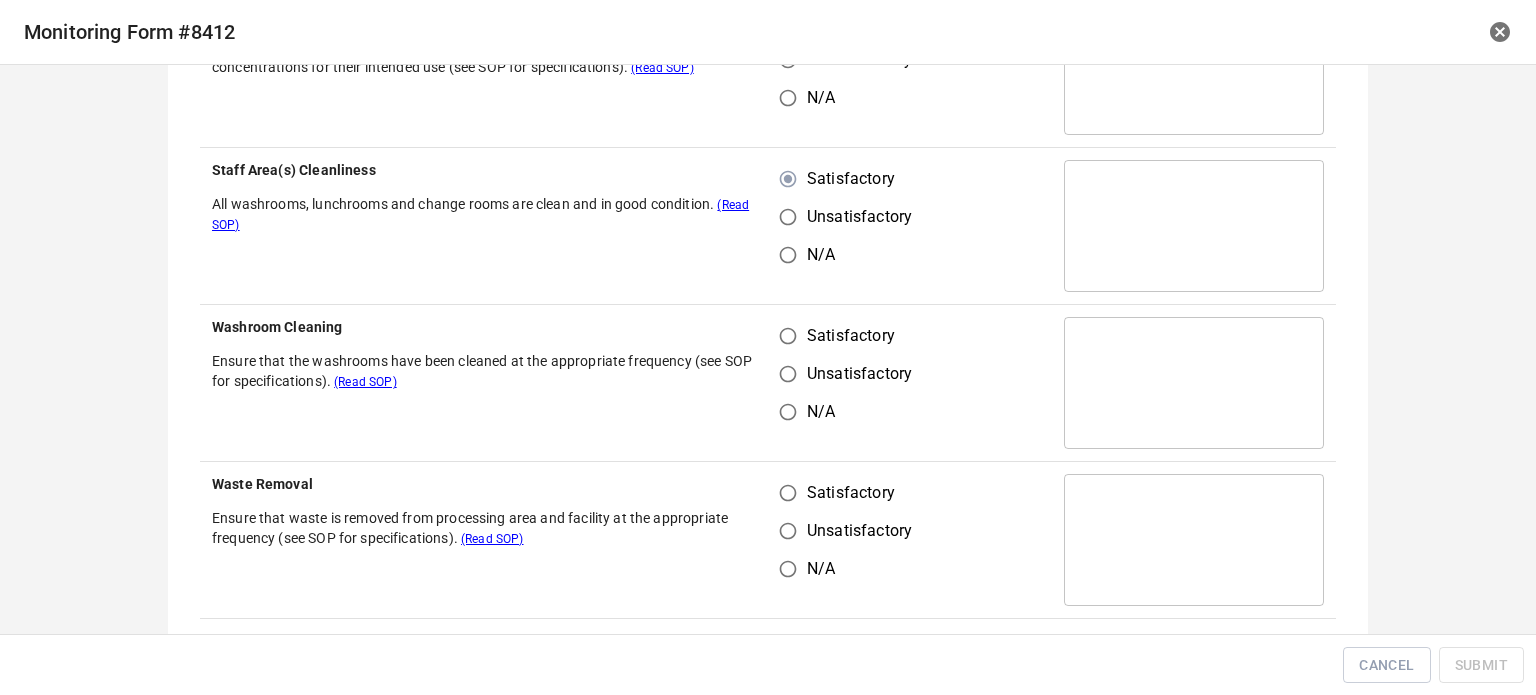 drag, startPoint x: 775, startPoint y: 379, endPoint x: 778, endPoint y: 334, distance: 45.099888 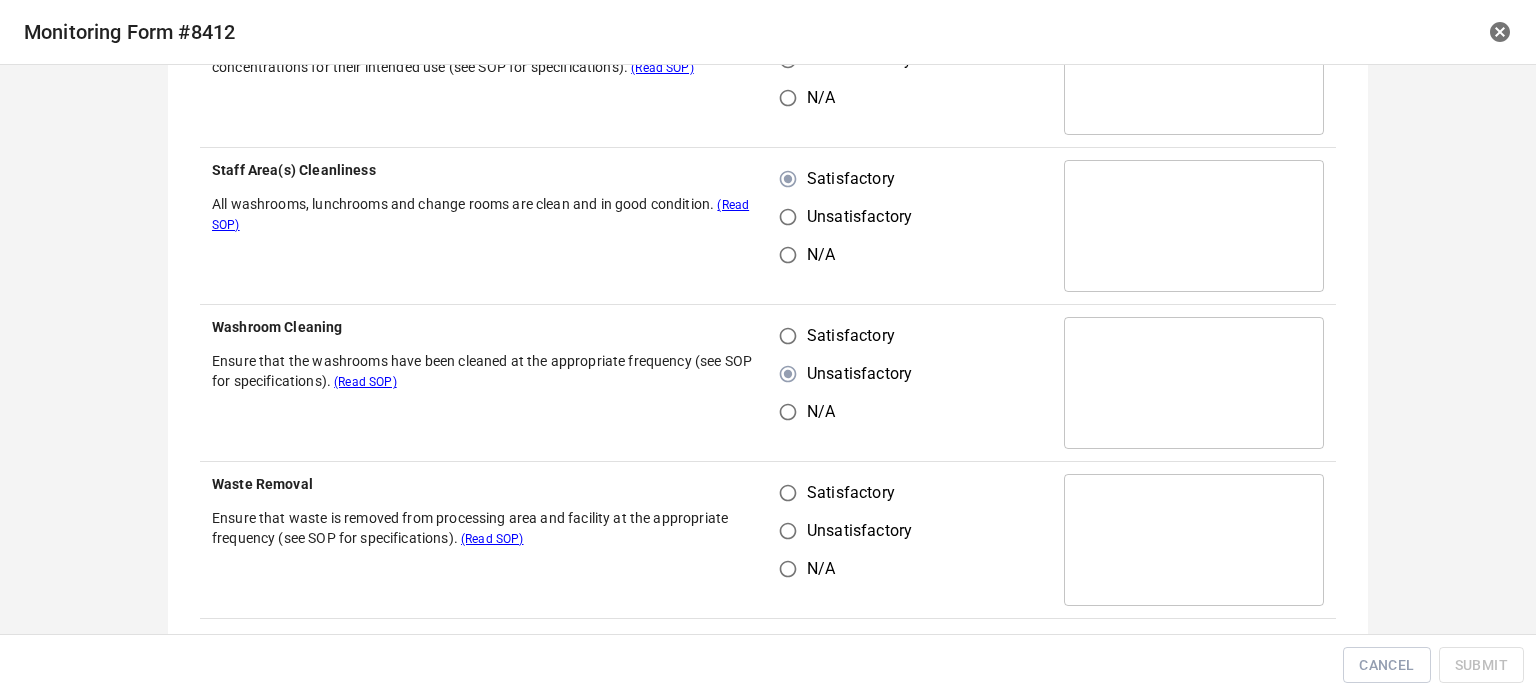 drag, startPoint x: 778, startPoint y: 334, endPoint x: 786, endPoint y: 468, distance: 134.23859 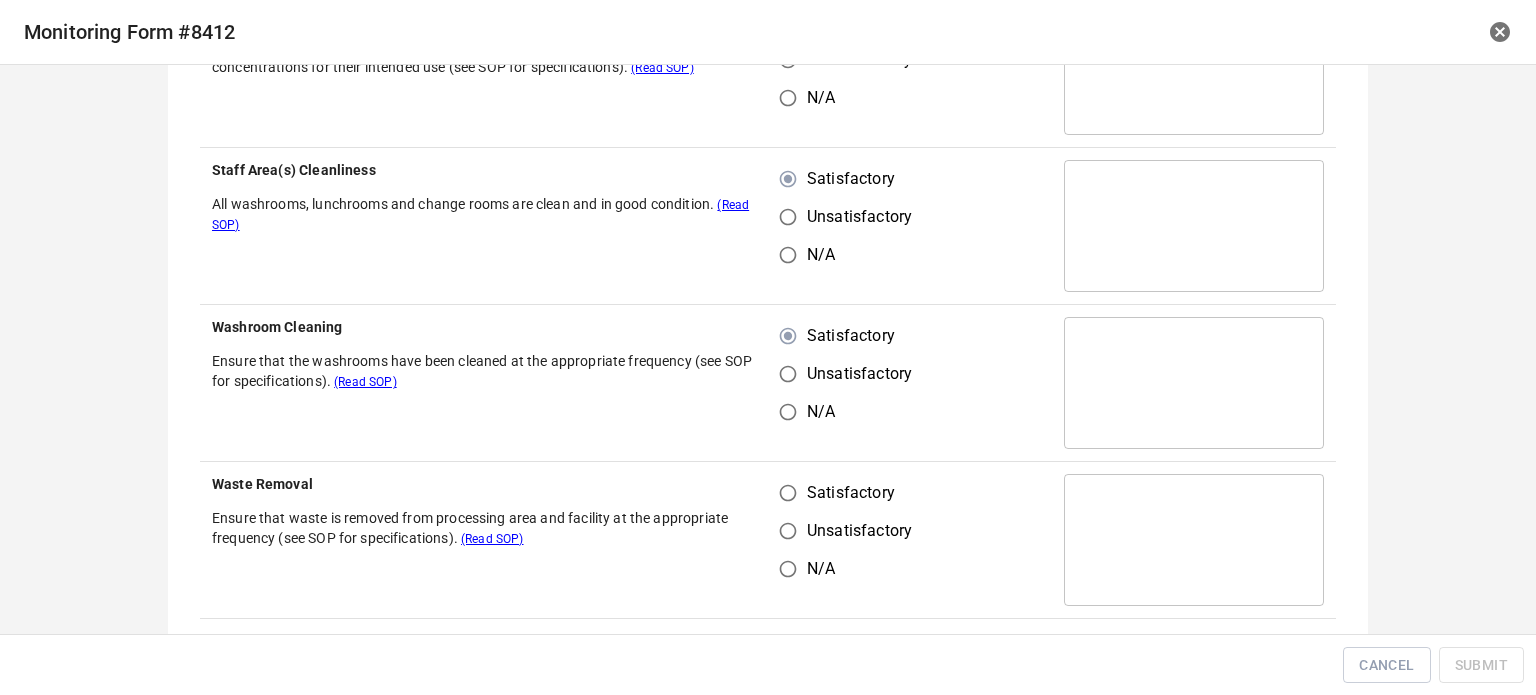 drag, startPoint x: 771, startPoint y: 527, endPoint x: 798, endPoint y: 522, distance: 27.45906 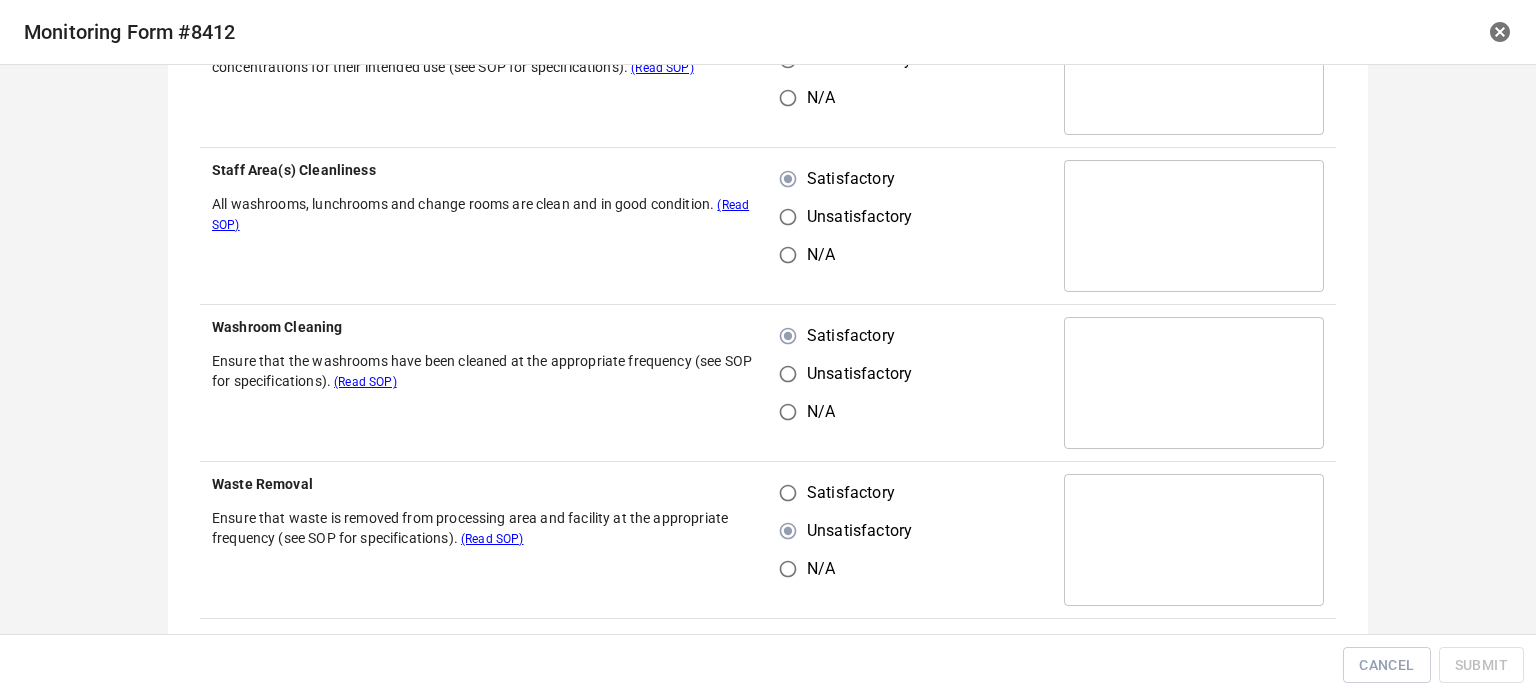 drag, startPoint x: 768, startPoint y: 491, endPoint x: 848, endPoint y: 409, distance: 114.56003 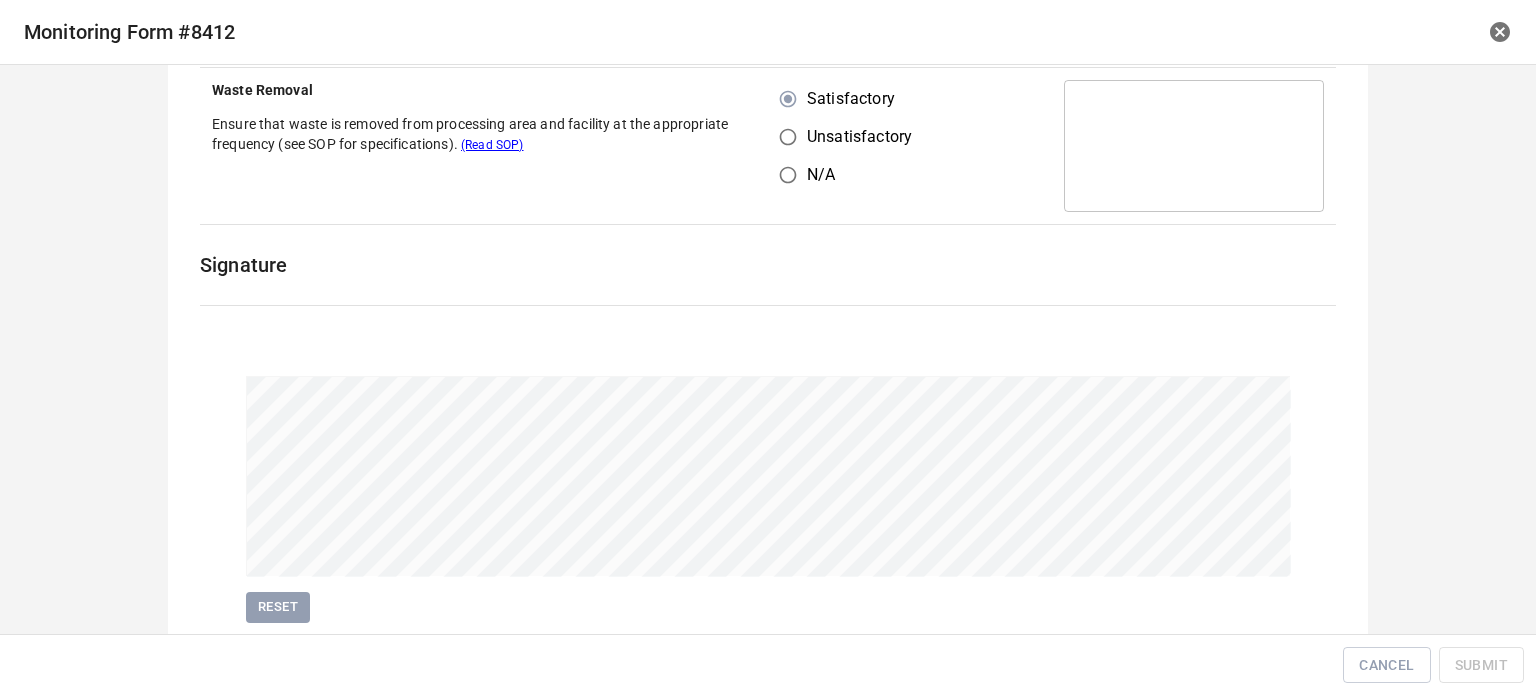 scroll, scrollTop: 1500, scrollLeft: 0, axis: vertical 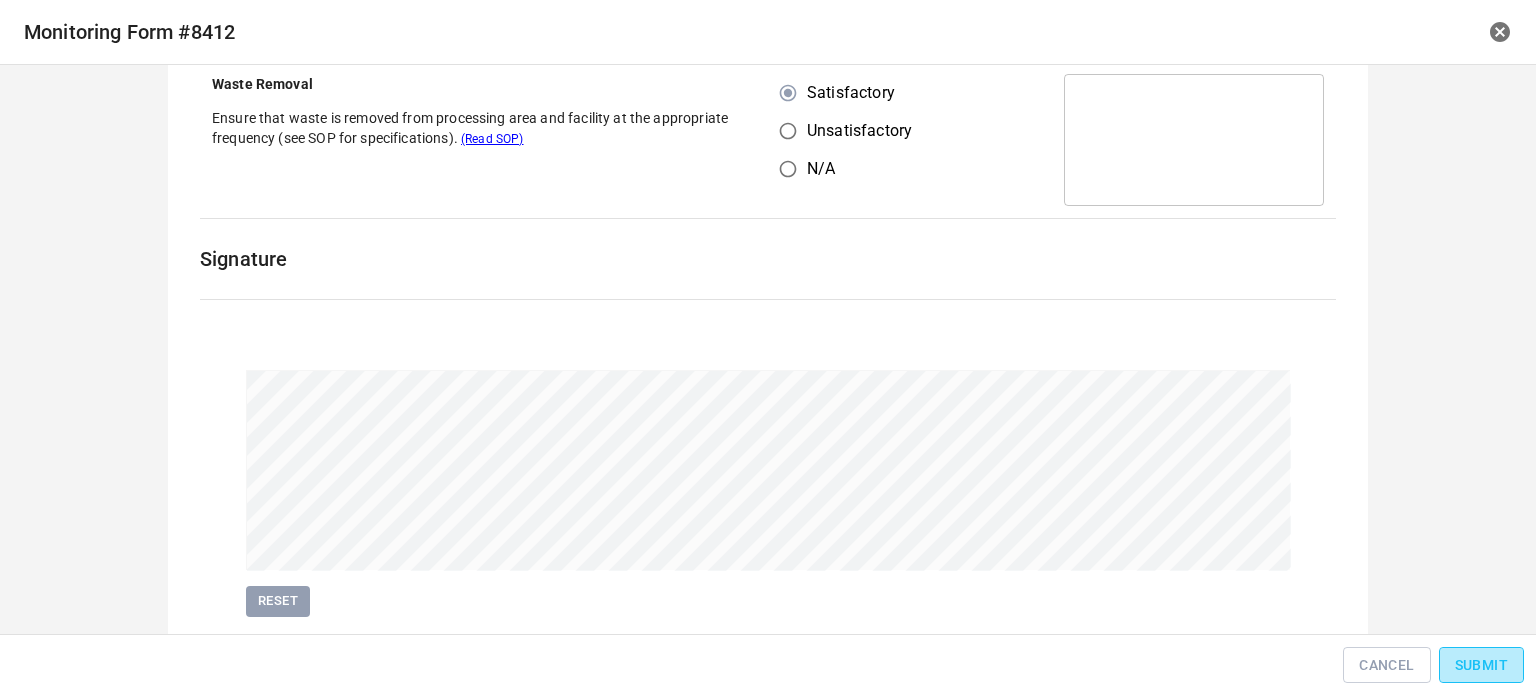 click on "Submit" at bounding box center (1481, 665) 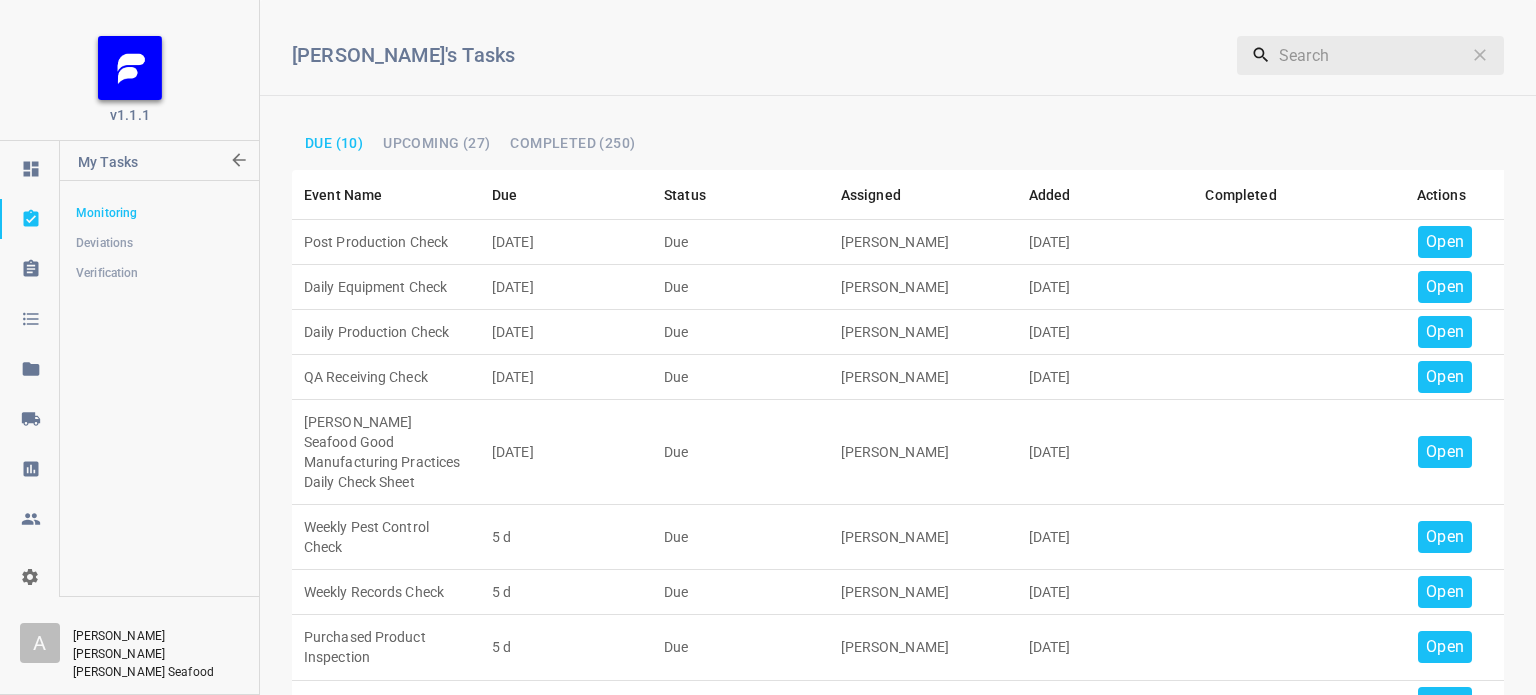 click on "Open" at bounding box center (1445, 242) 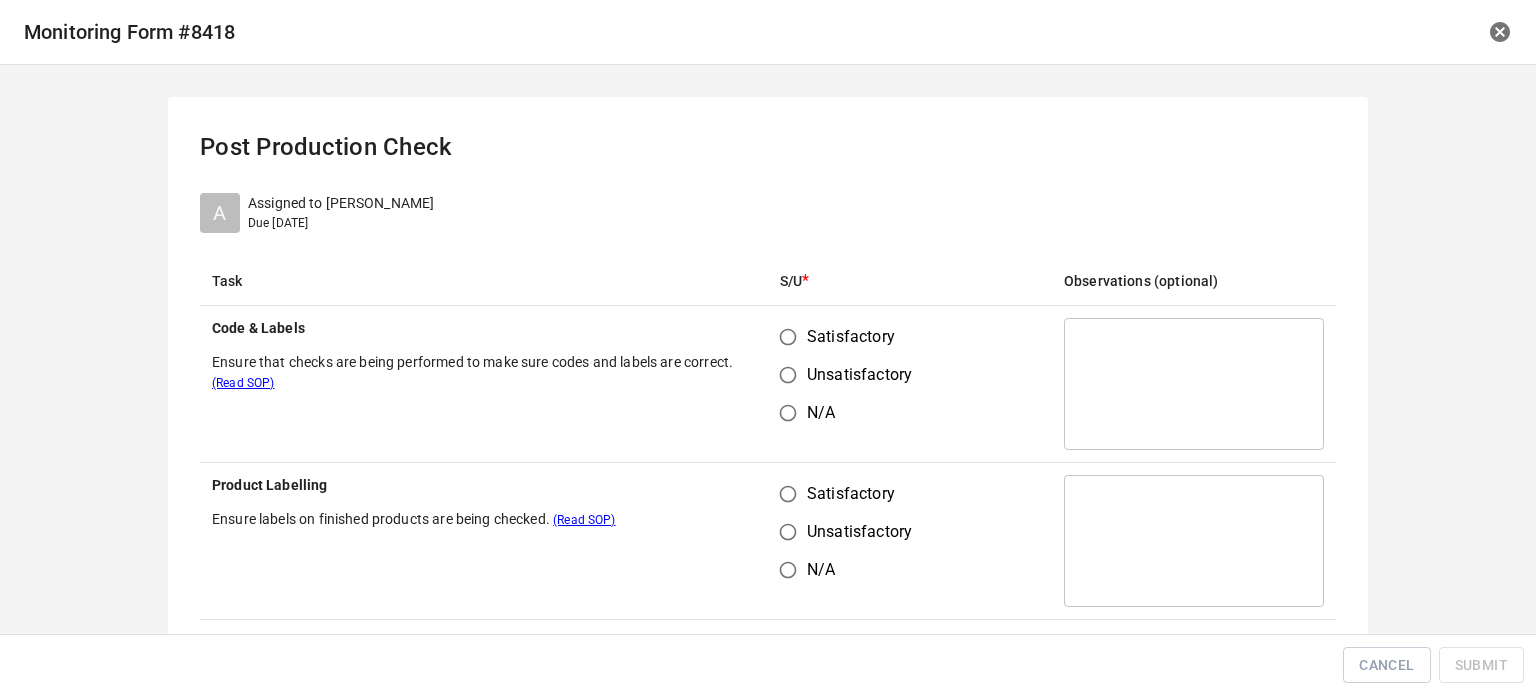 drag, startPoint x: 792, startPoint y: 327, endPoint x: 793, endPoint y: 415, distance: 88.005684 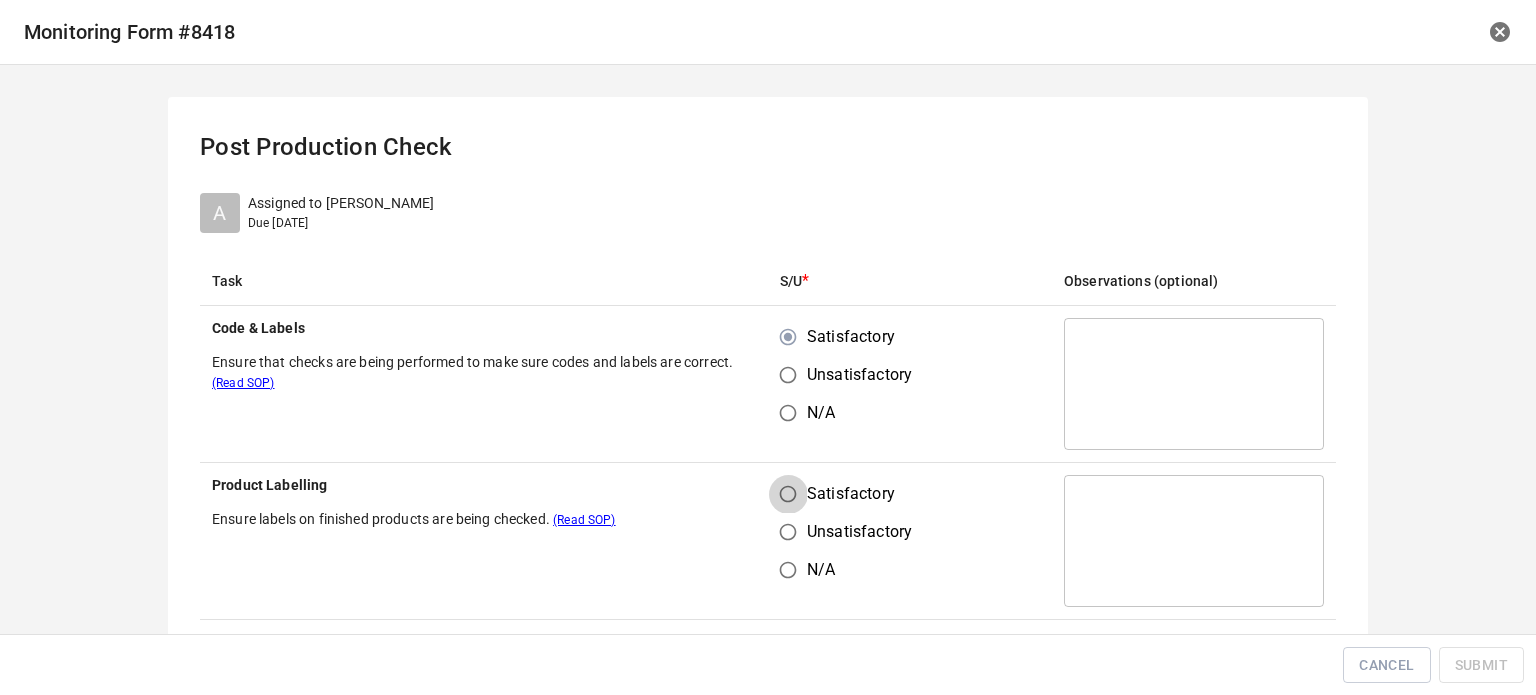 drag, startPoint x: 776, startPoint y: 479, endPoint x: 943, endPoint y: 476, distance: 167.02695 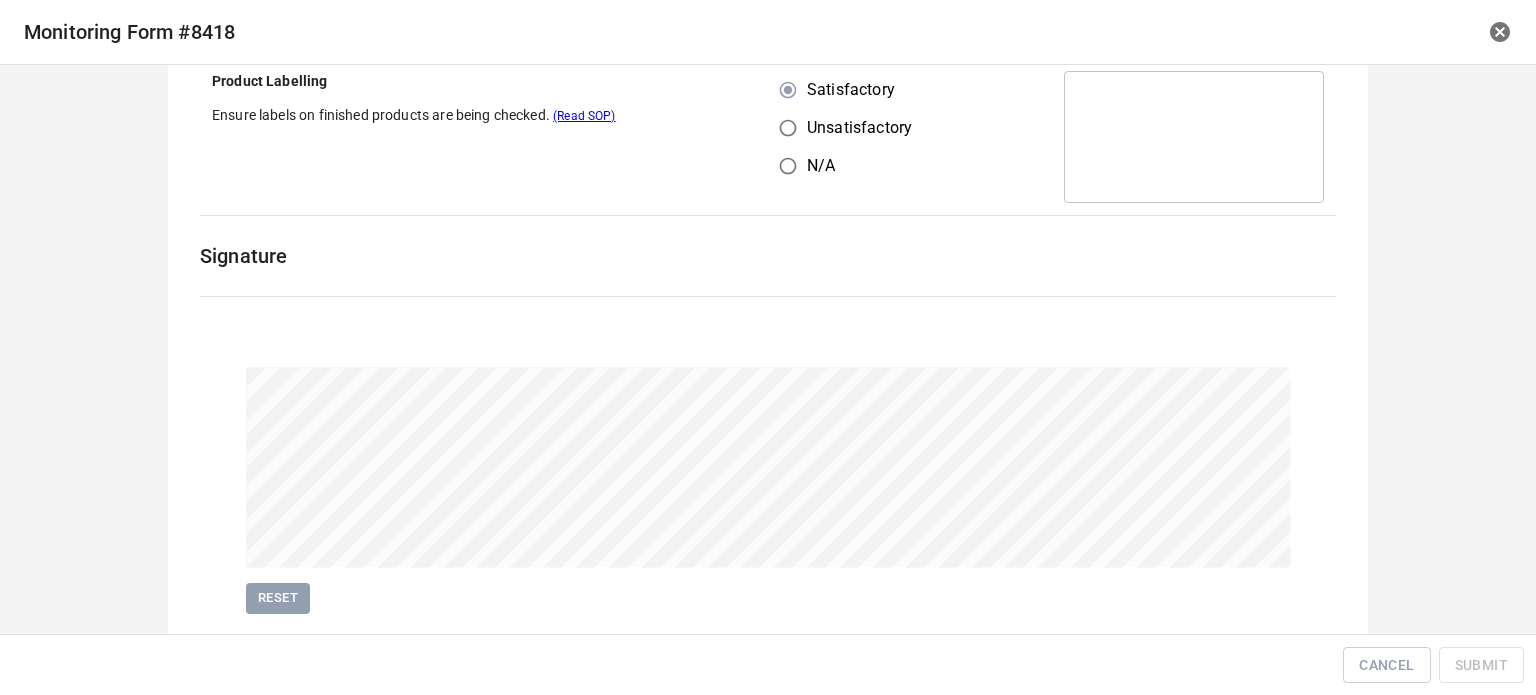 scroll, scrollTop: 461, scrollLeft: 0, axis: vertical 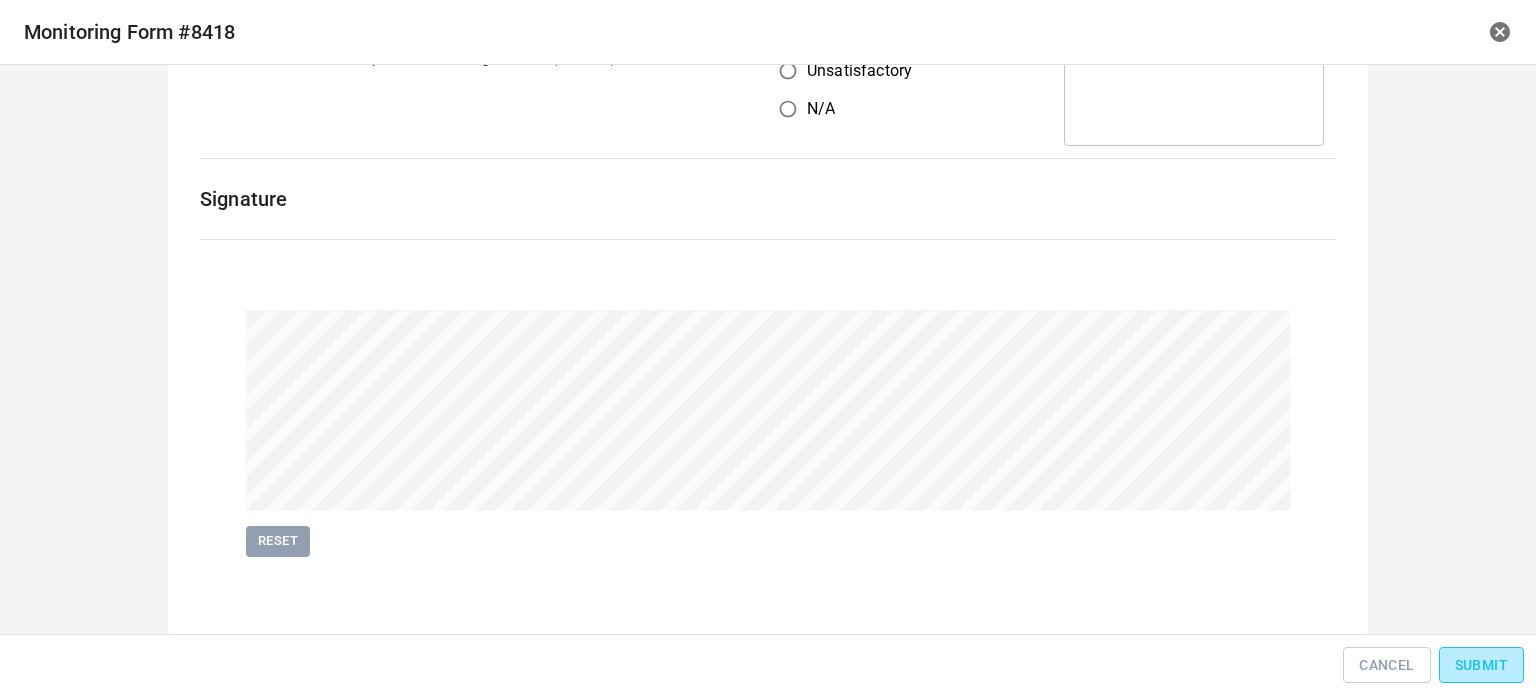 click on "Submit" at bounding box center [1481, 665] 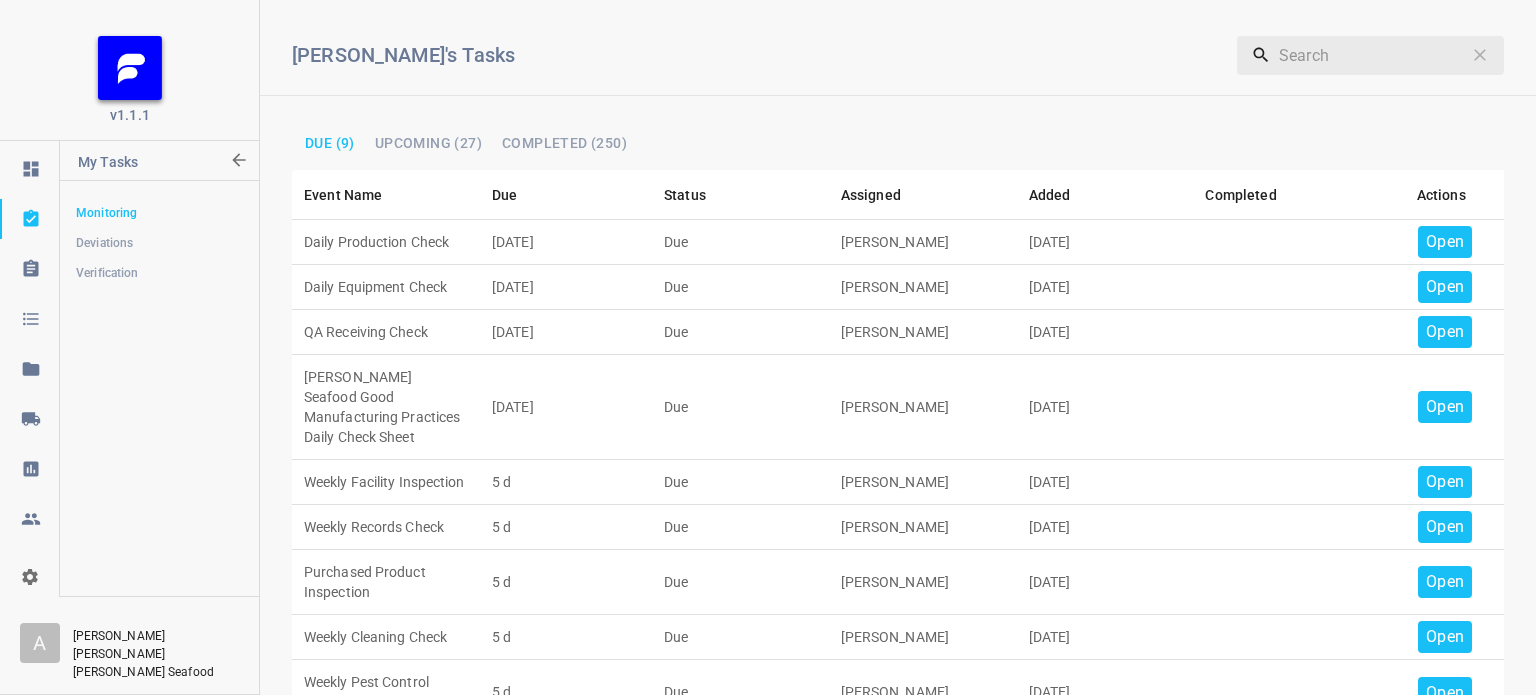 click on "Open" at bounding box center (1445, 242) 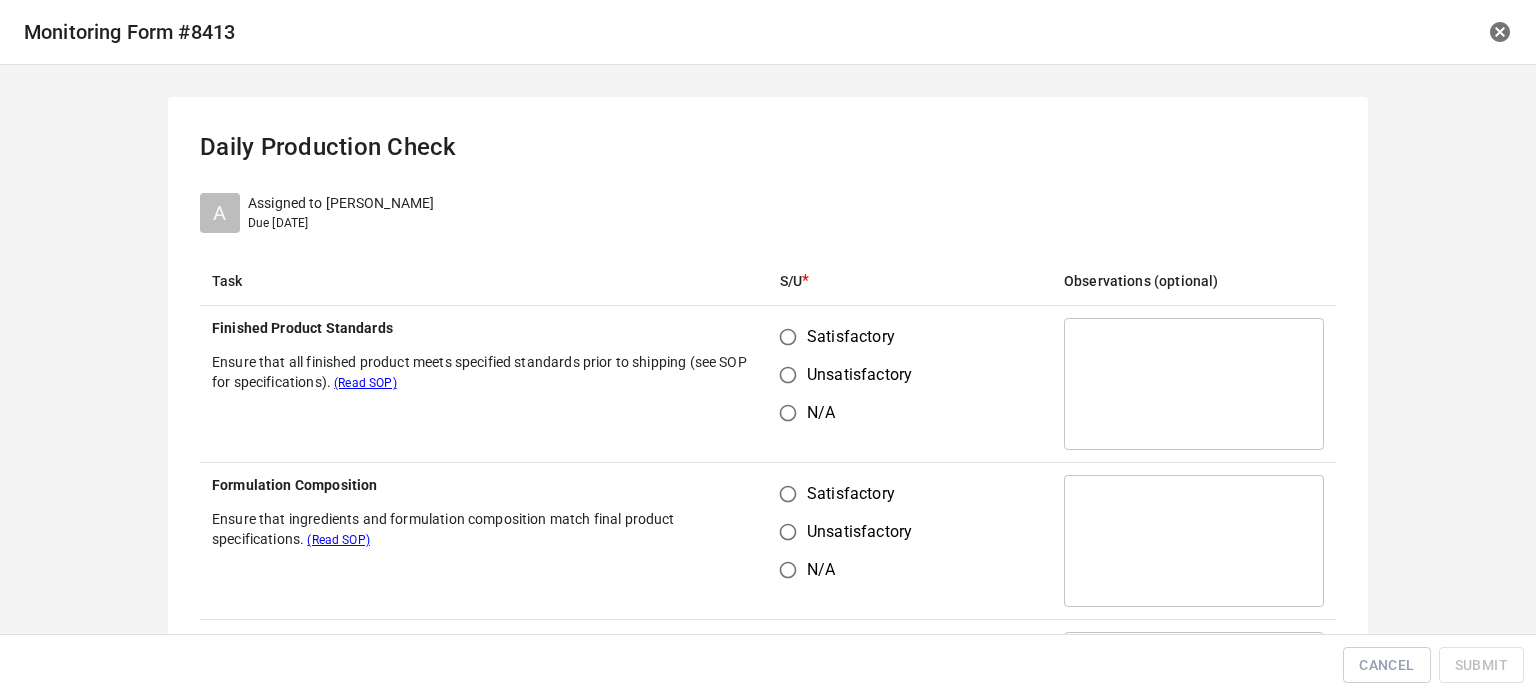 drag, startPoint x: 780, startPoint y: 331, endPoint x: 780, endPoint y: 353, distance: 22 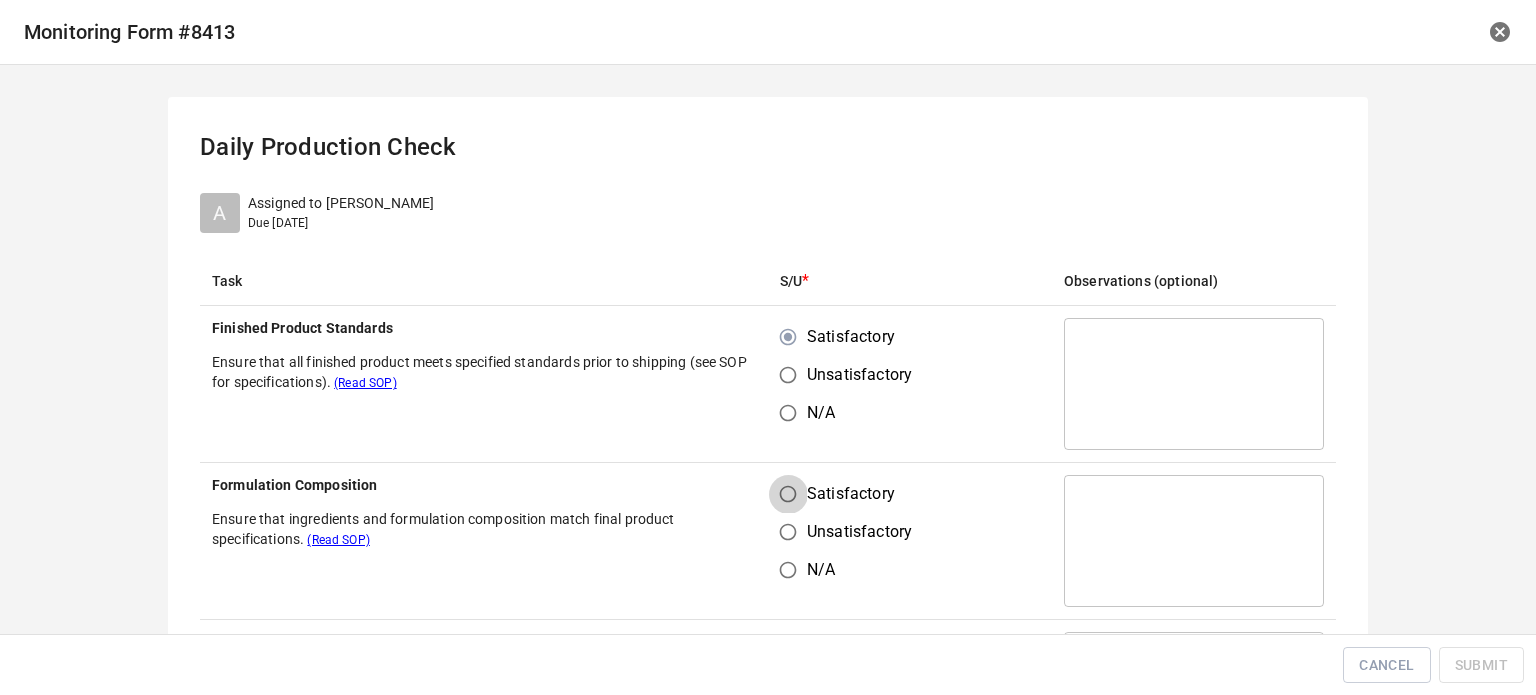 drag, startPoint x: 779, startPoint y: 497, endPoint x: 856, endPoint y: 390, distance: 131.82564 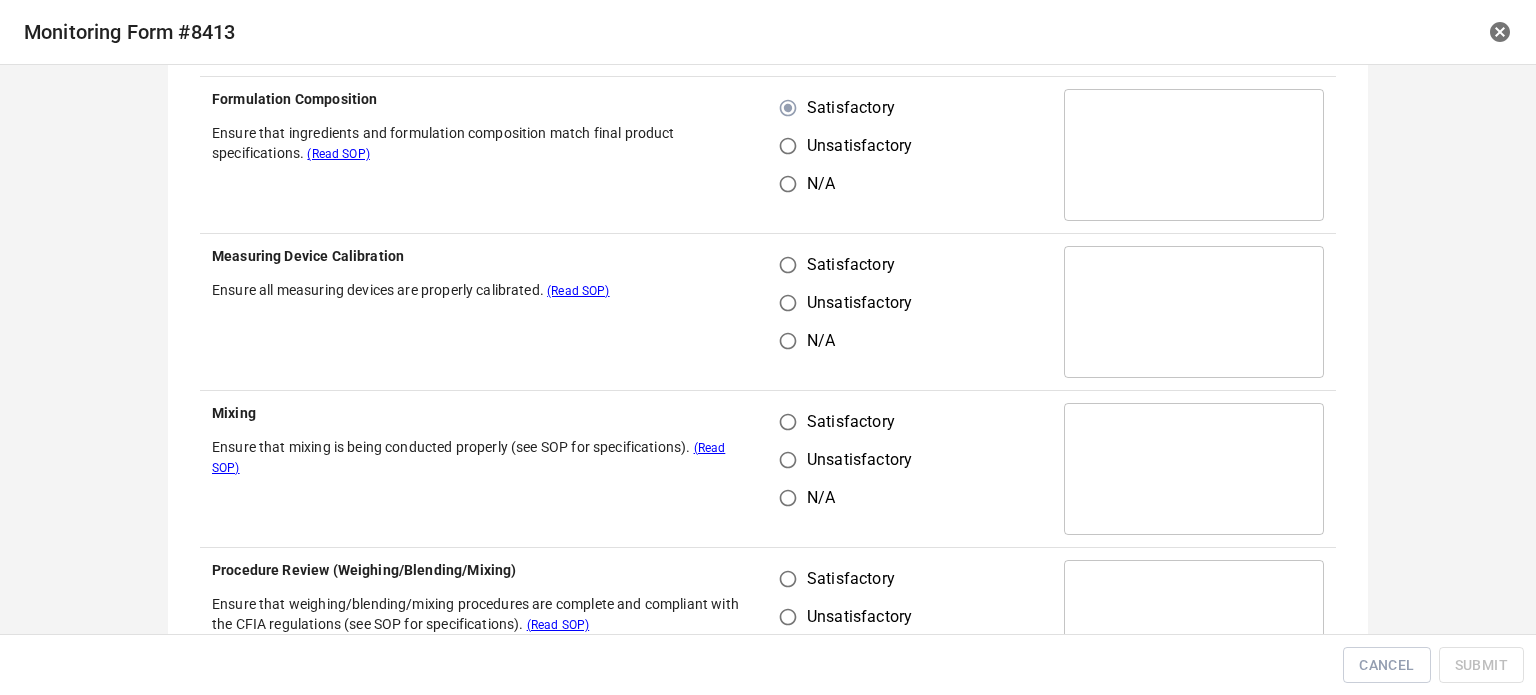 scroll, scrollTop: 400, scrollLeft: 0, axis: vertical 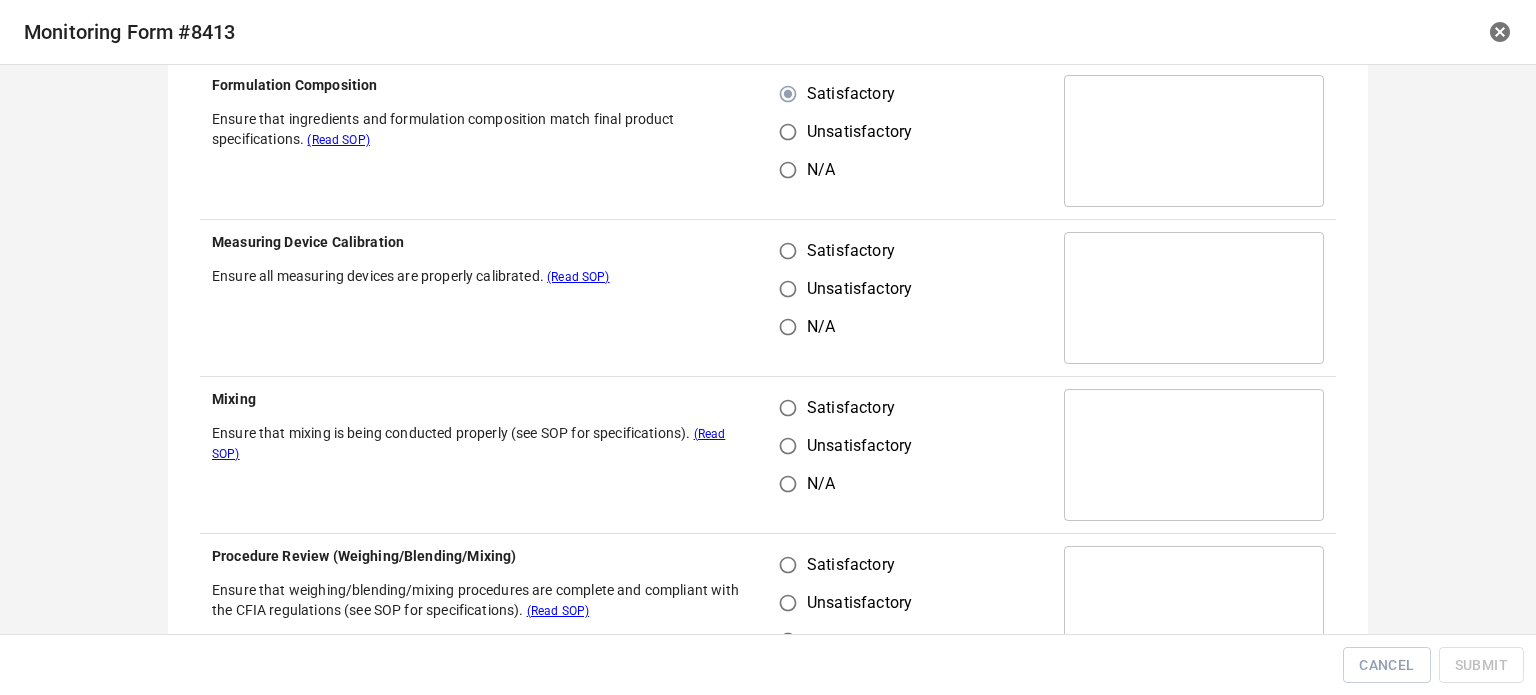 click on "Satisfactory" at bounding box center (788, 251) 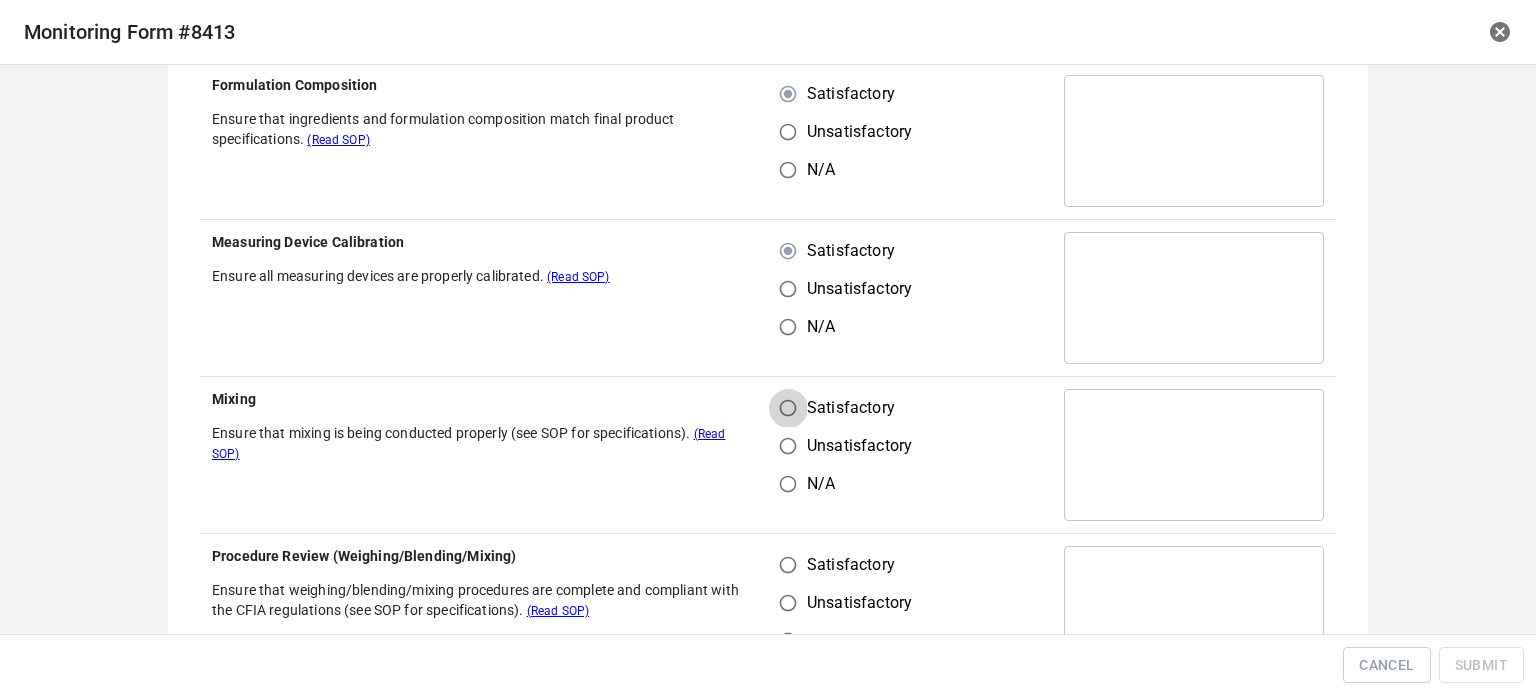 drag, startPoint x: 776, startPoint y: 395, endPoint x: 795, endPoint y: 480, distance: 87.09765 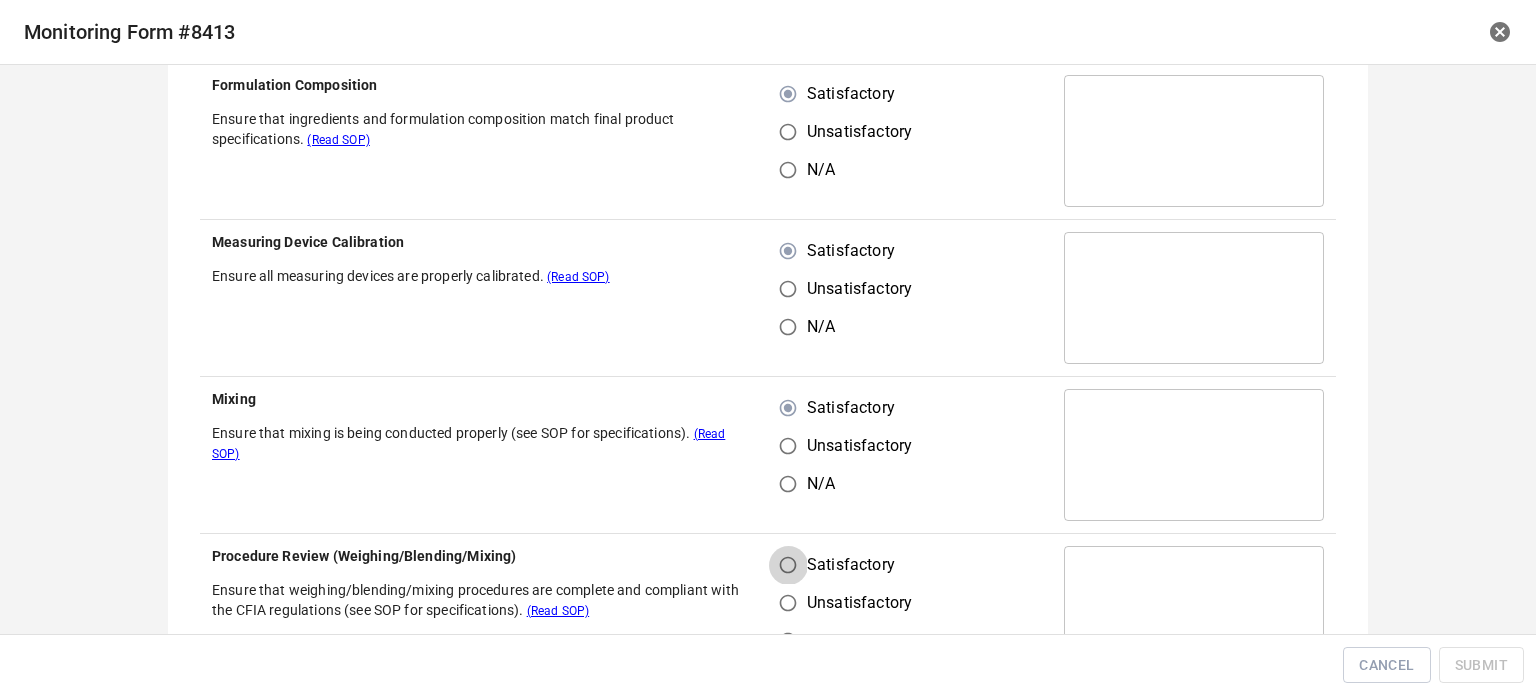 drag, startPoint x: 794, startPoint y: 575, endPoint x: 846, endPoint y: 391, distance: 191.2067 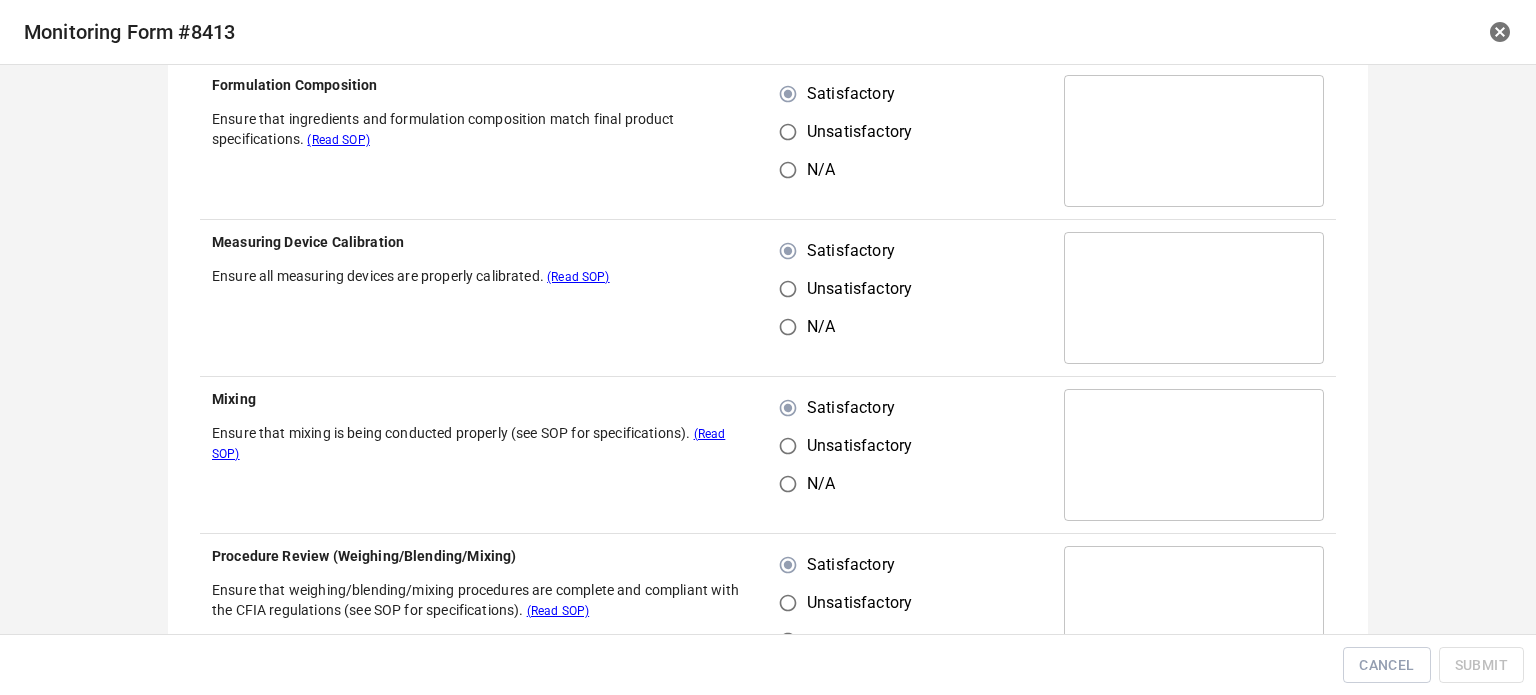 scroll, scrollTop: 700, scrollLeft: 0, axis: vertical 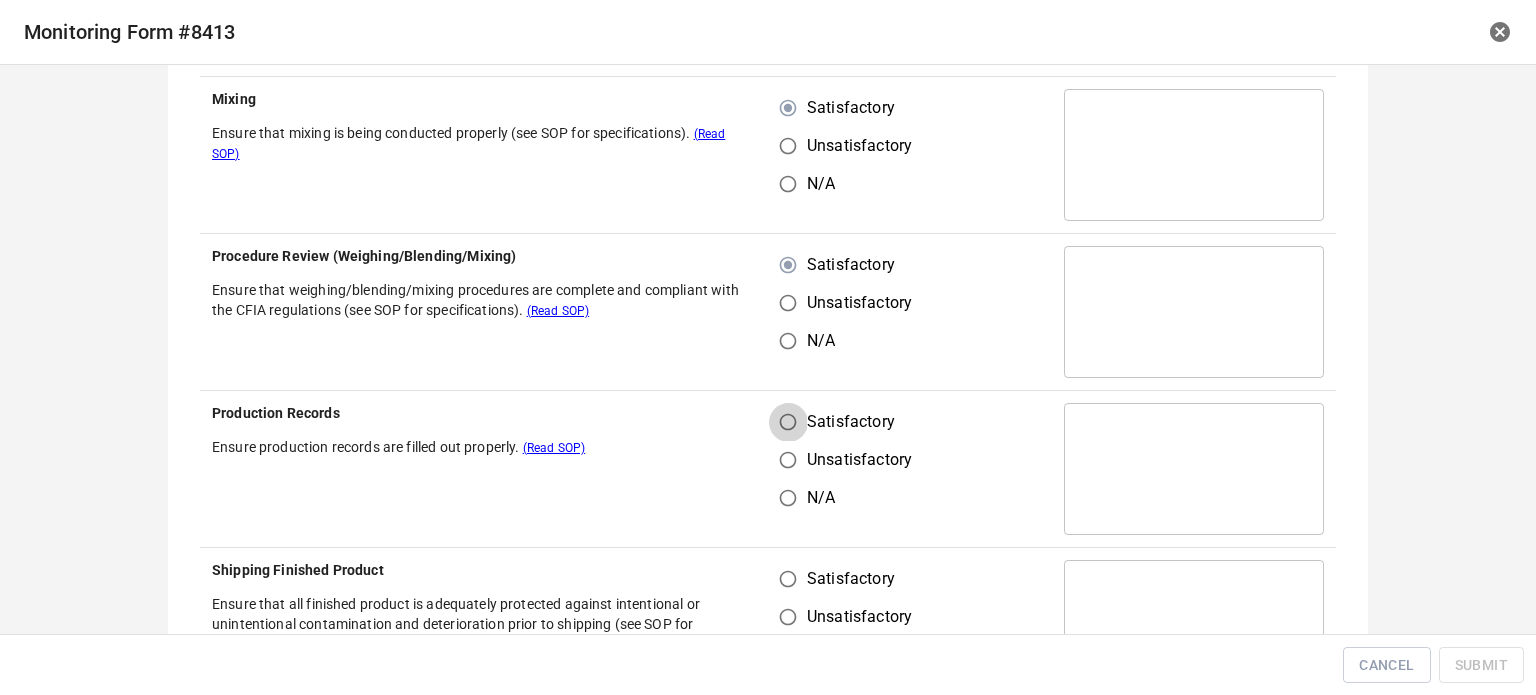 click on "Satisfactory" at bounding box center (788, 422) 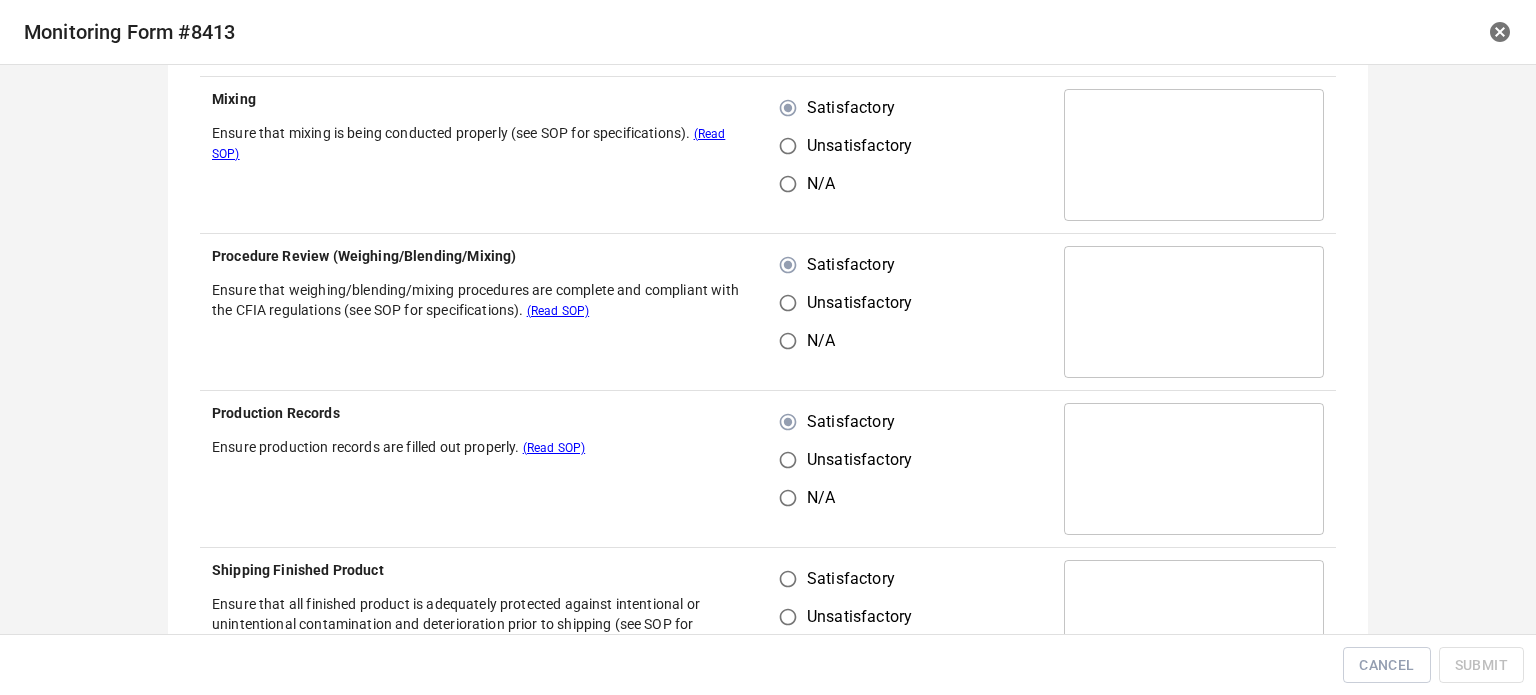 drag, startPoint x: 772, startPoint y: 596, endPoint x: 821, endPoint y: 579, distance: 51.86521 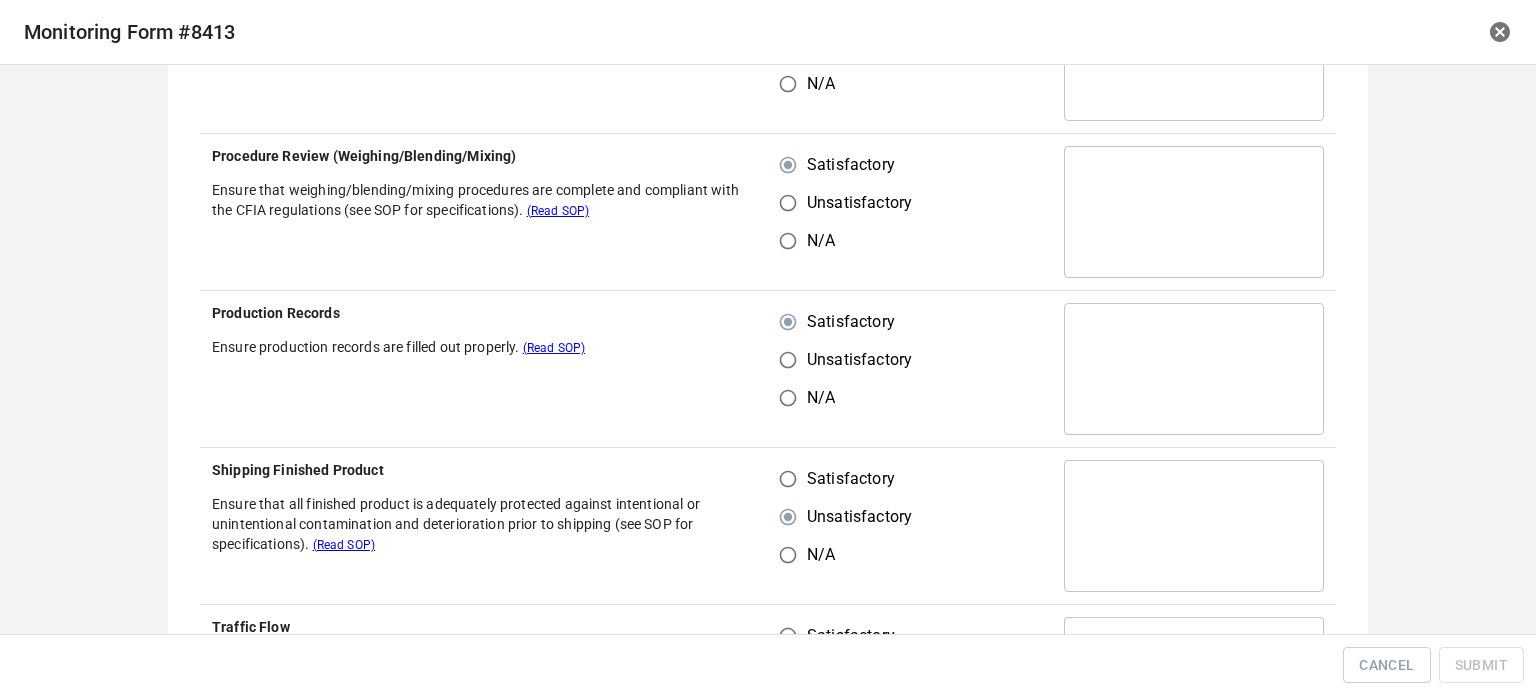 scroll, scrollTop: 1000, scrollLeft: 0, axis: vertical 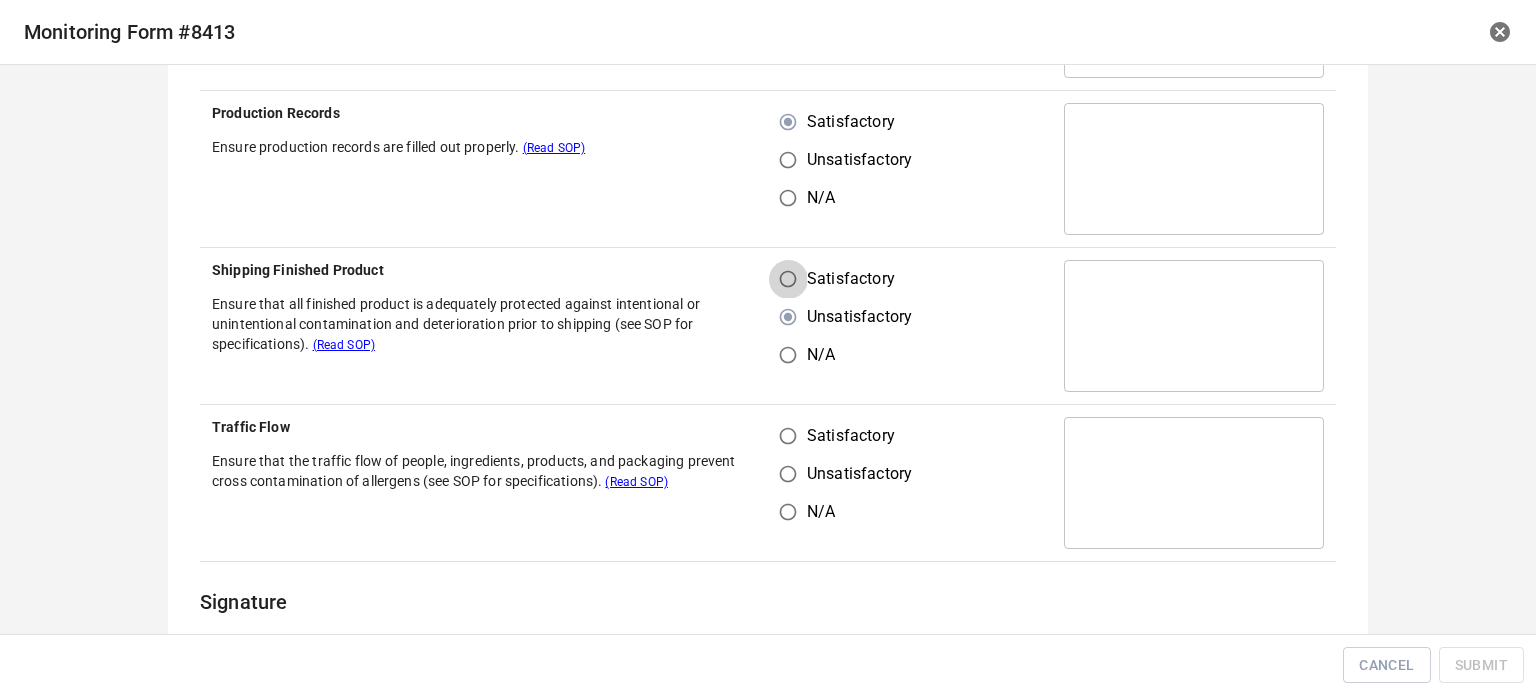 drag, startPoint x: 793, startPoint y: 292, endPoint x: 783, endPoint y: 431, distance: 139.35925 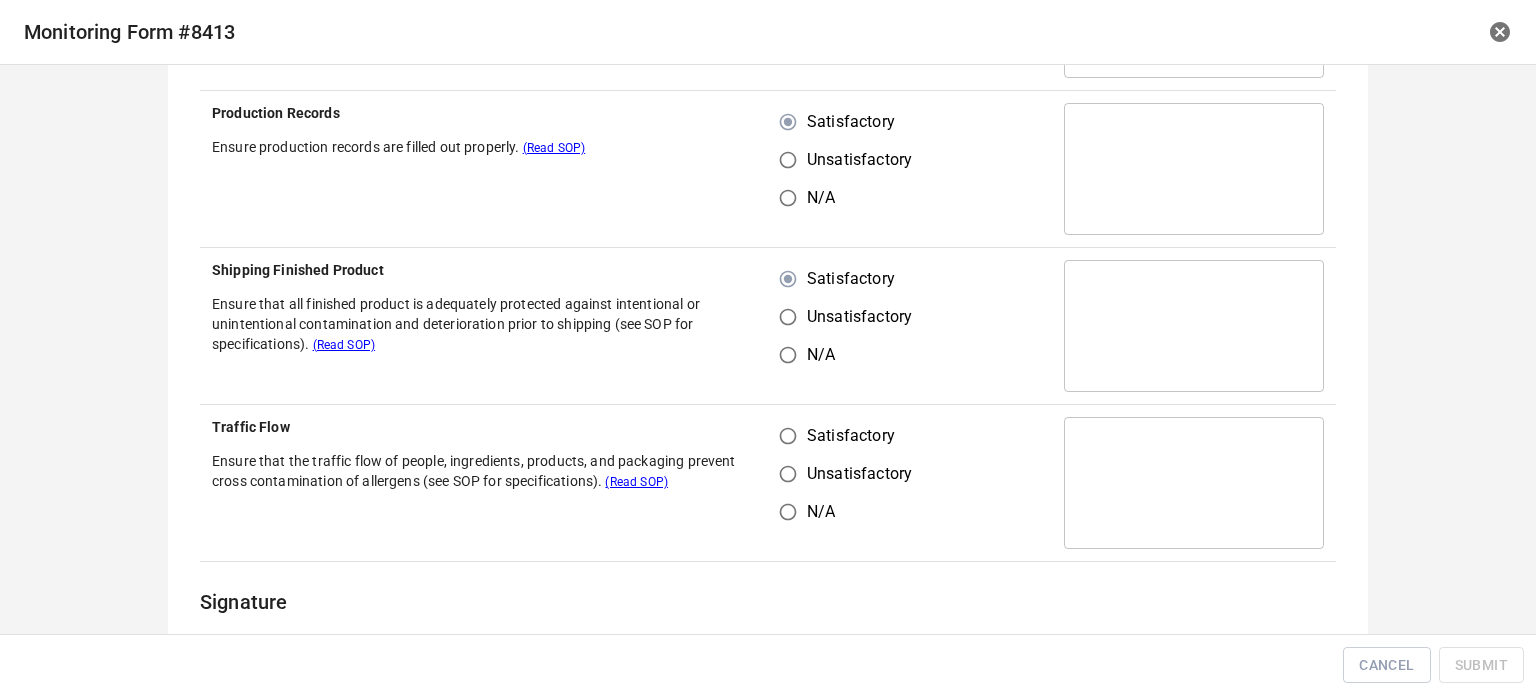 click on "Unsatisfactory" at bounding box center [788, 474] 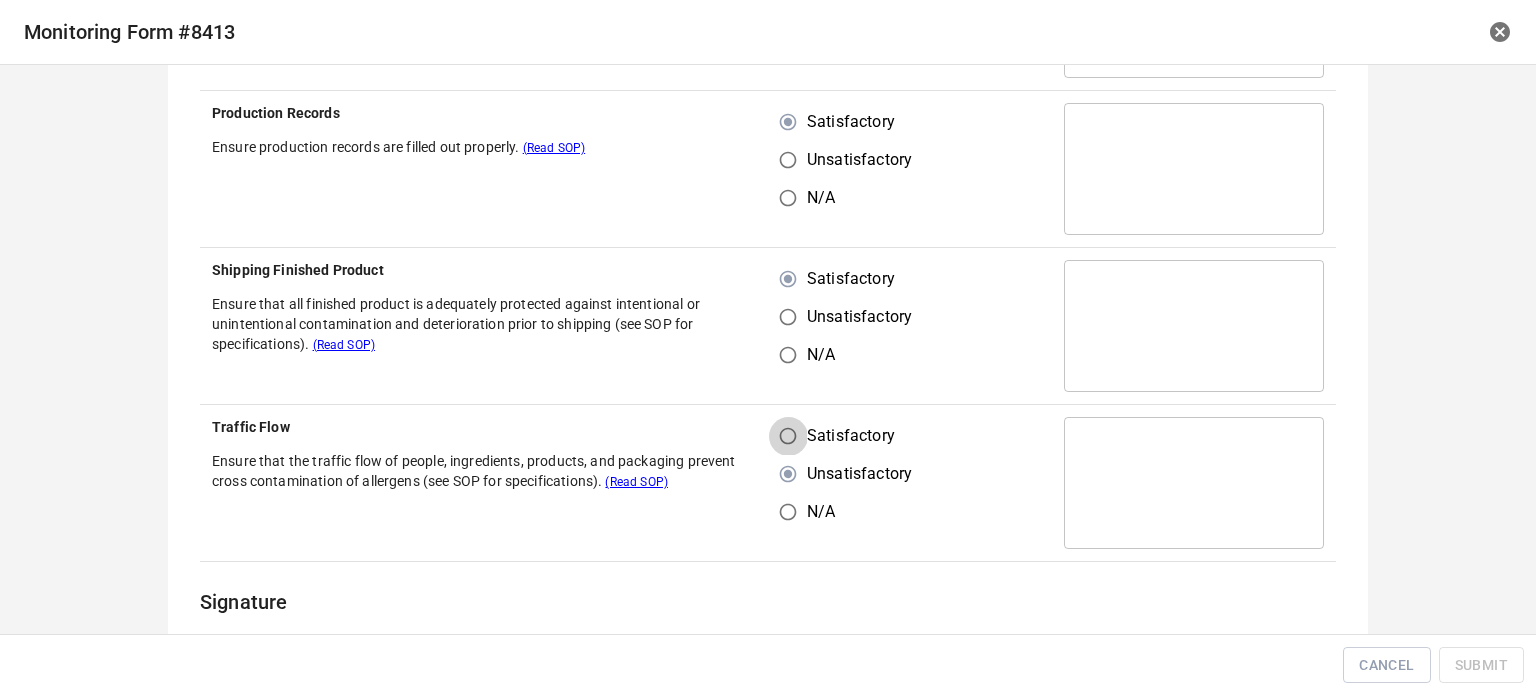 drag, startPoint x: 784, startPoint y: 434, endPoint x: 846, endPoint y: 386, distance: 78.40918 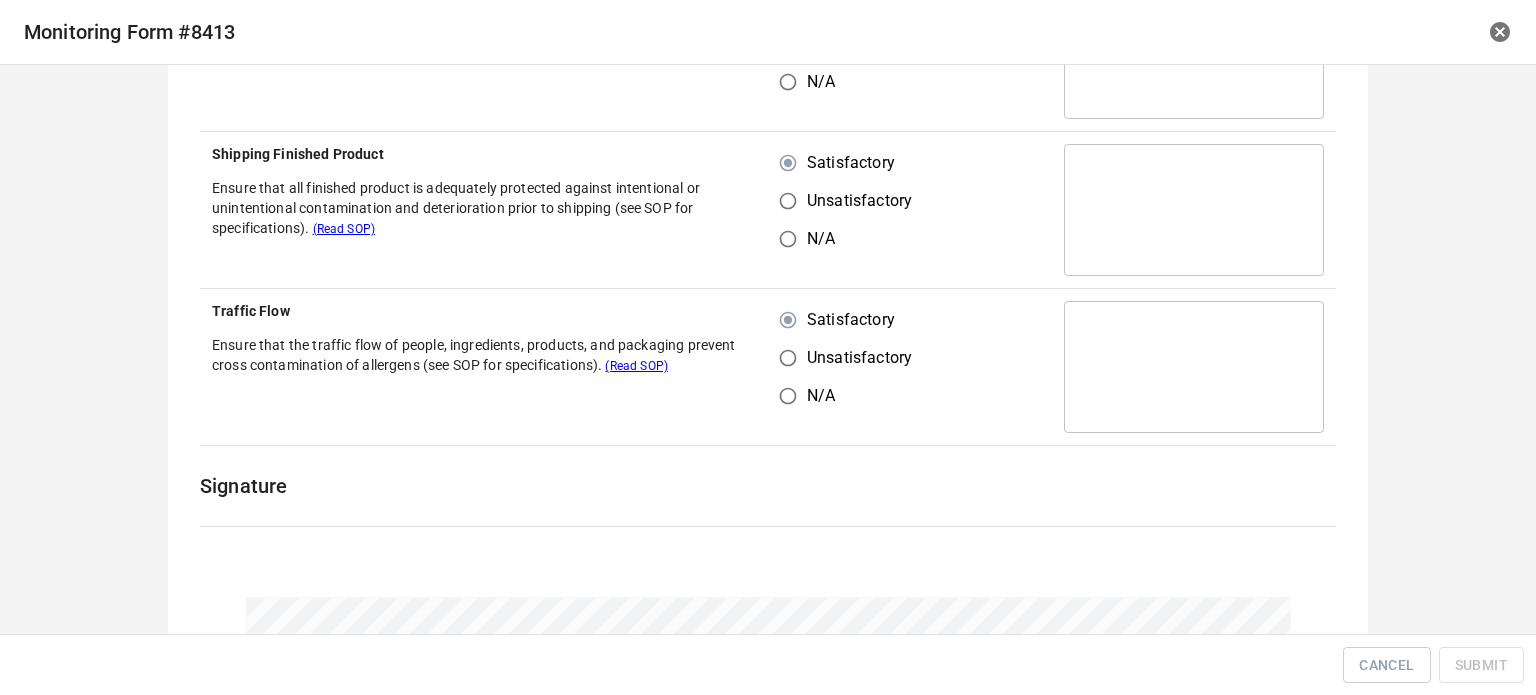 scroll, scrollTop: 1300, scrollLeft: 0, axis: vertical 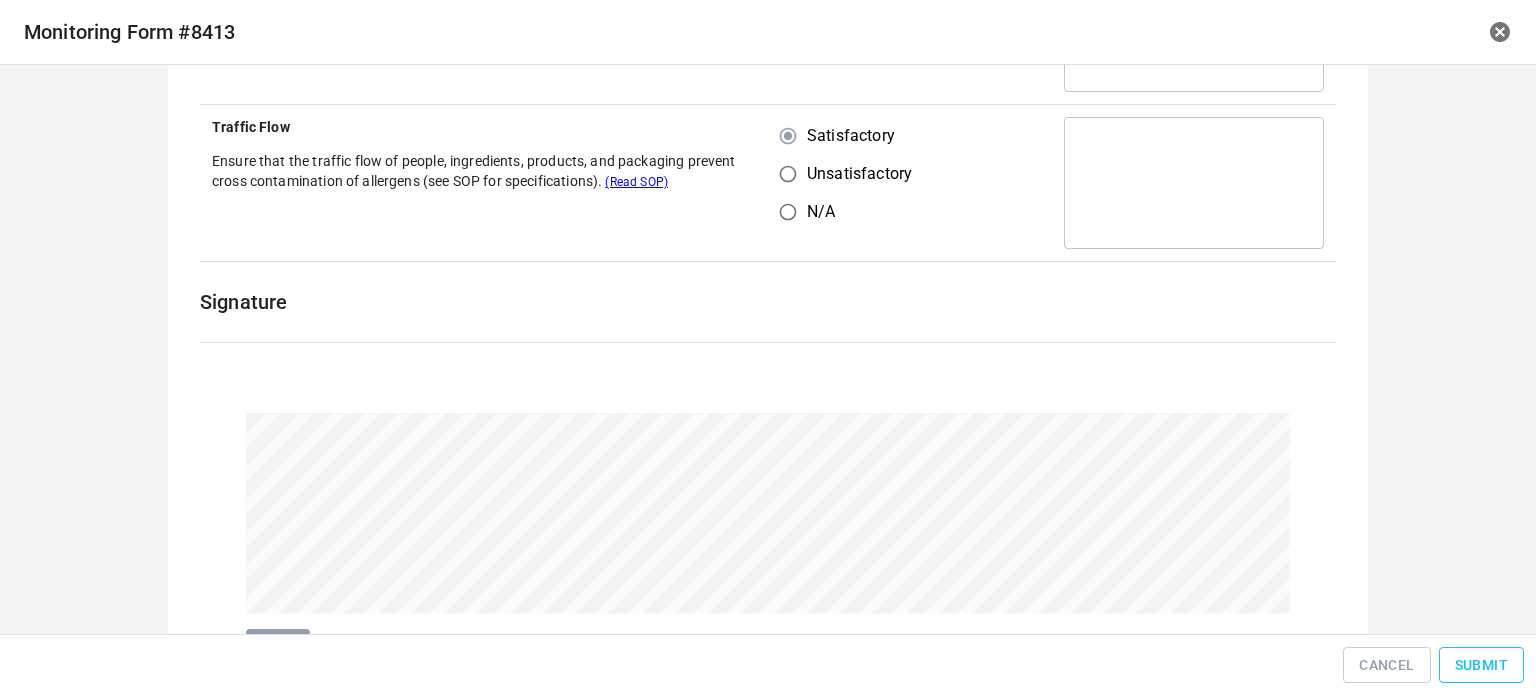 click on "Submit" at bounding box center [1481, 665] 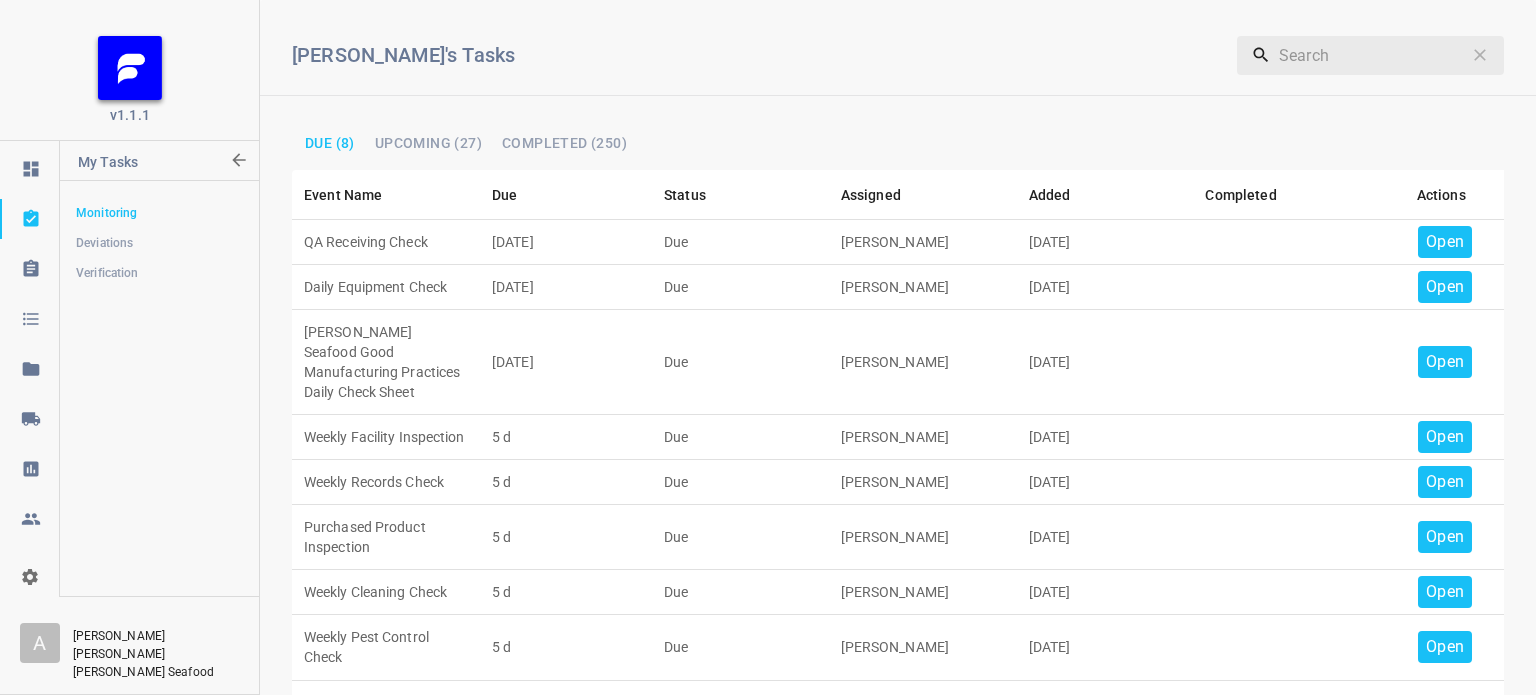 click on "Open" at bounding box center [1445, 242] 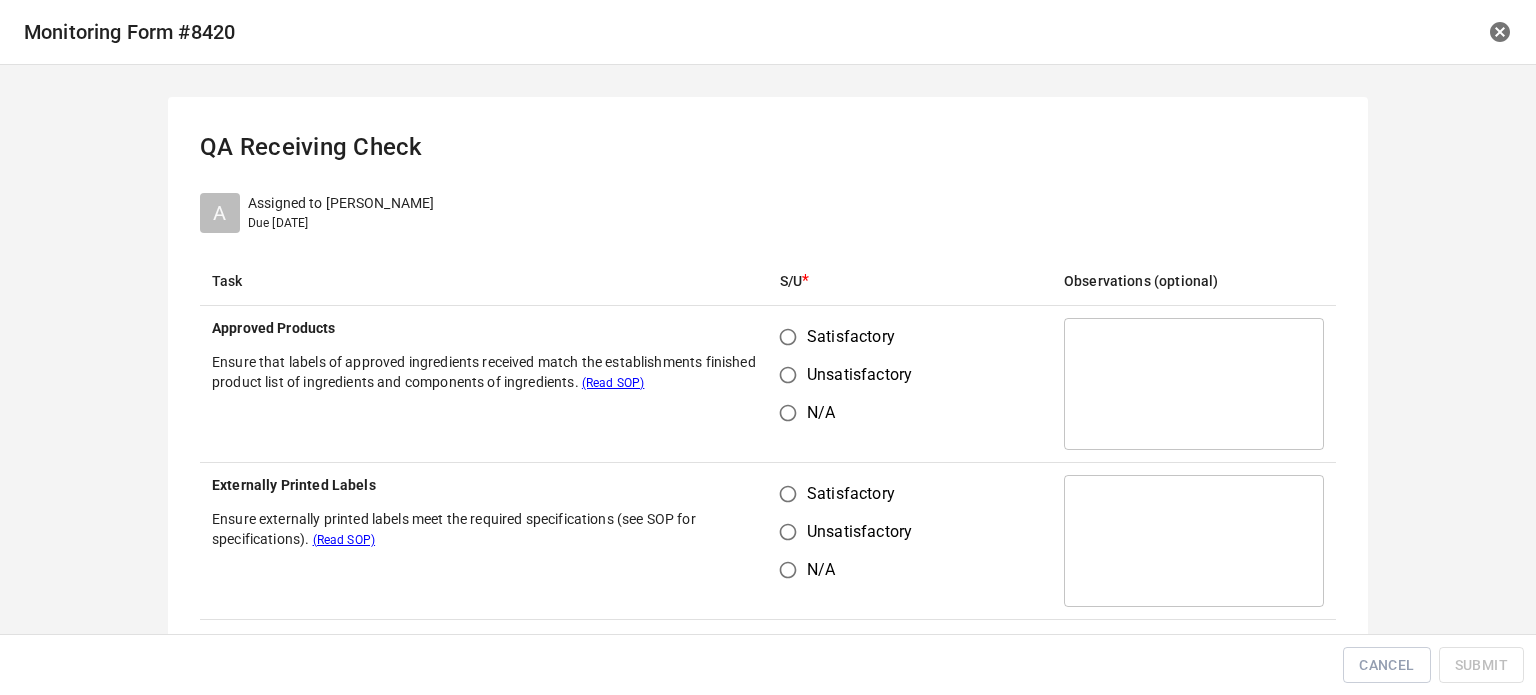 click on "Satisfactory" at bounding box center (788, 337) 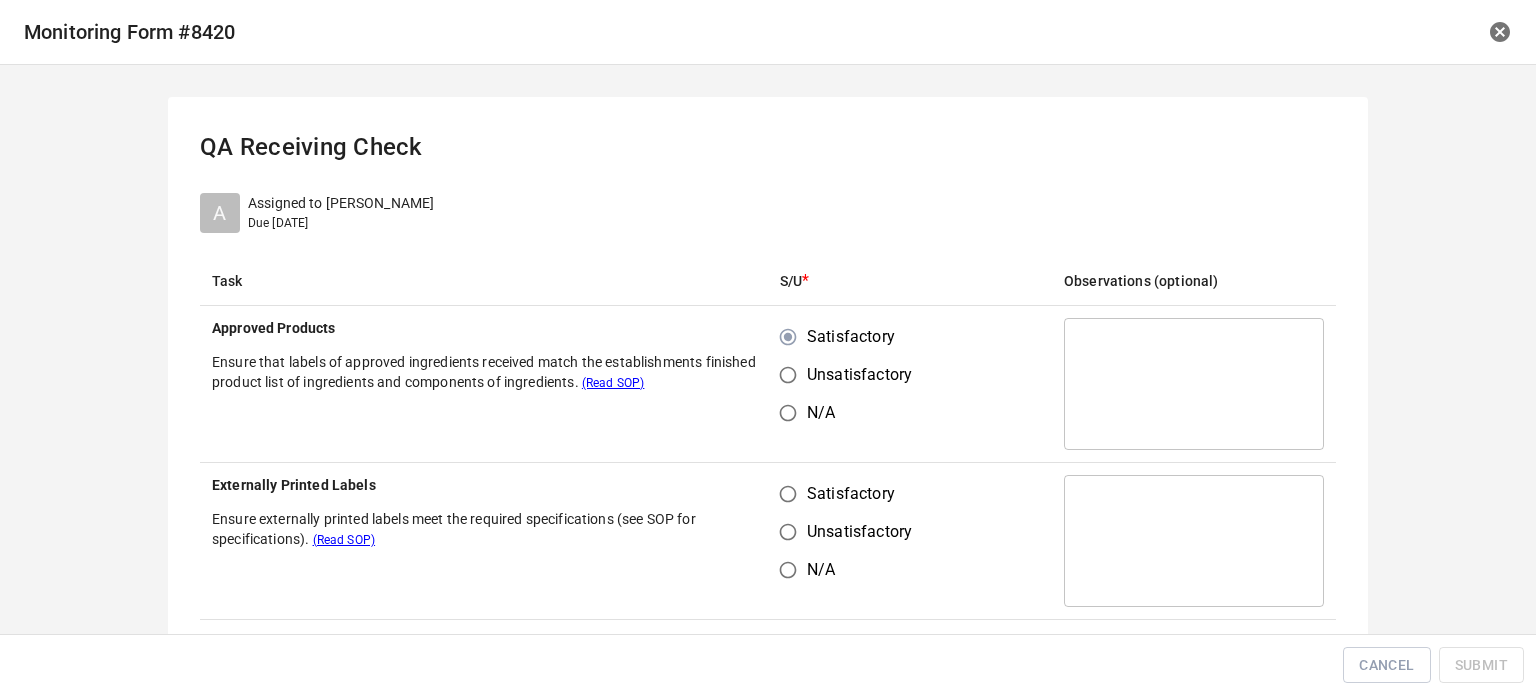 drag, startPoint x: 775, startPoint y: 511, endPoint x: 777, endPoint y: 496, distance: 15.132746 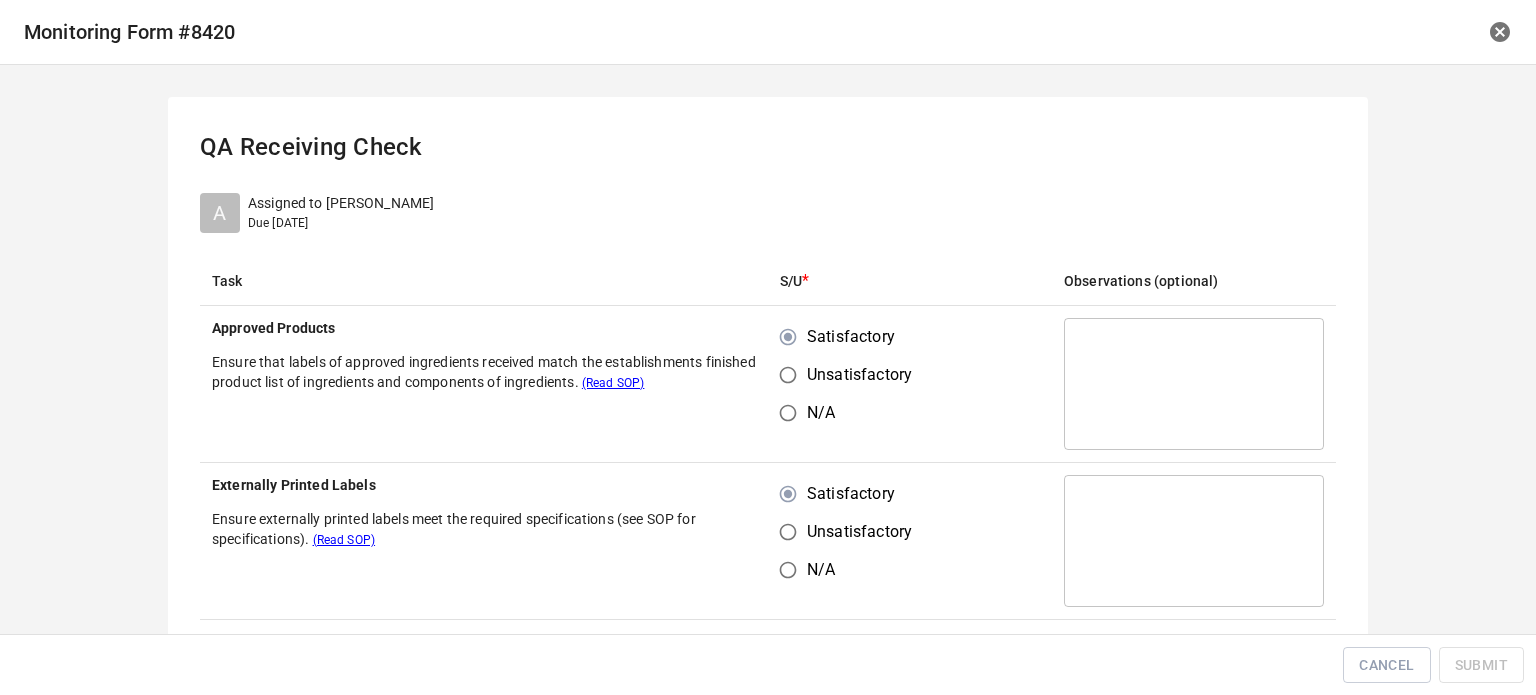 click on "Satisfactory" at bounding box center [788, 494] 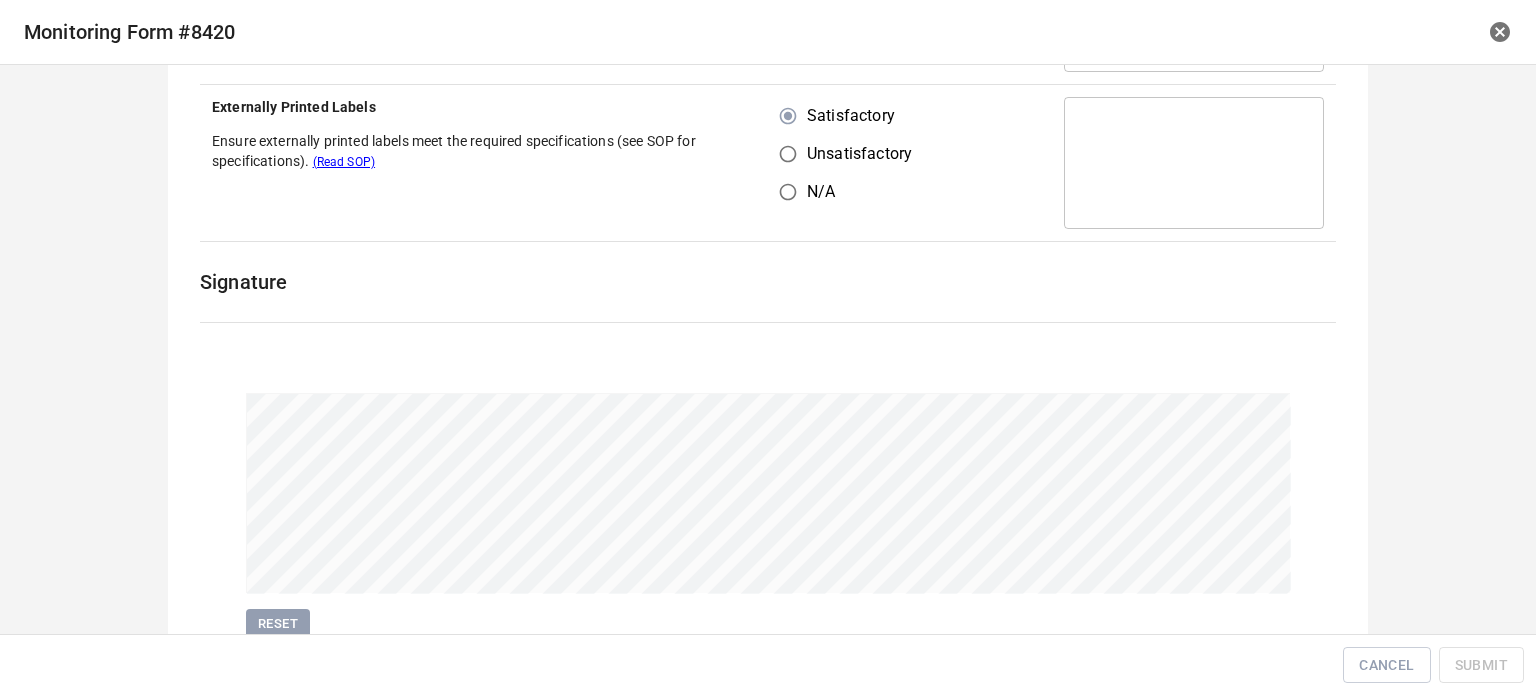scroll, scrollTop: 461, scrollLeft: 0, axis: vertical 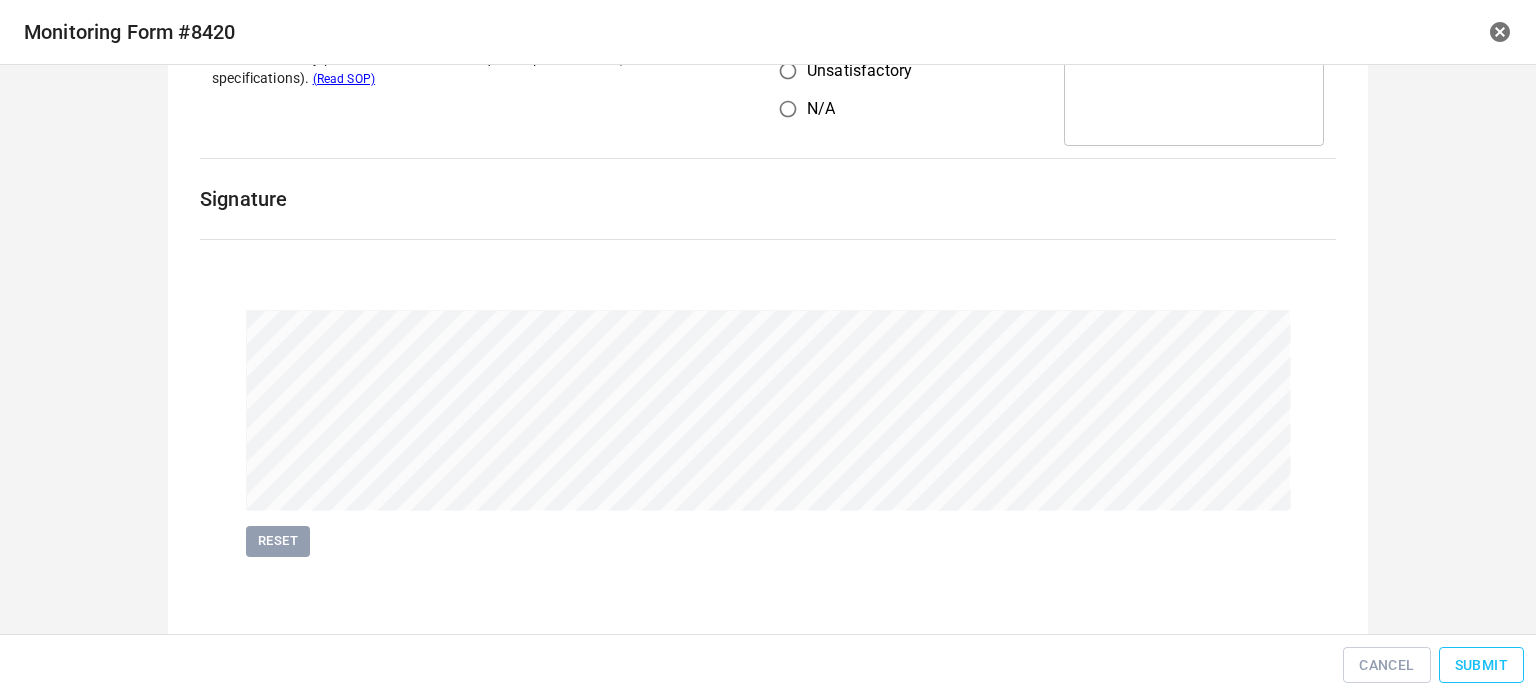 click on "Submit" at bounding box center (1481, 665) 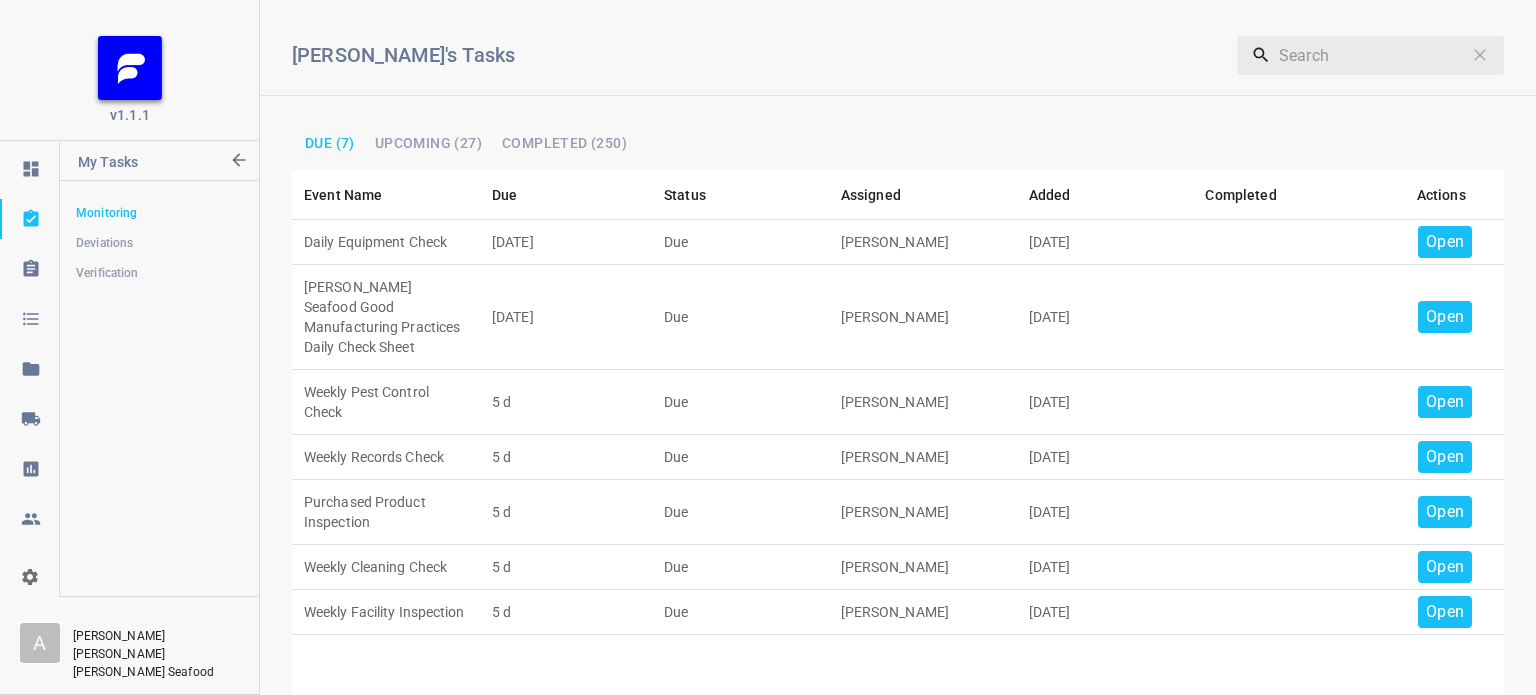 click on "Open" at bounding box center [1441, 242] 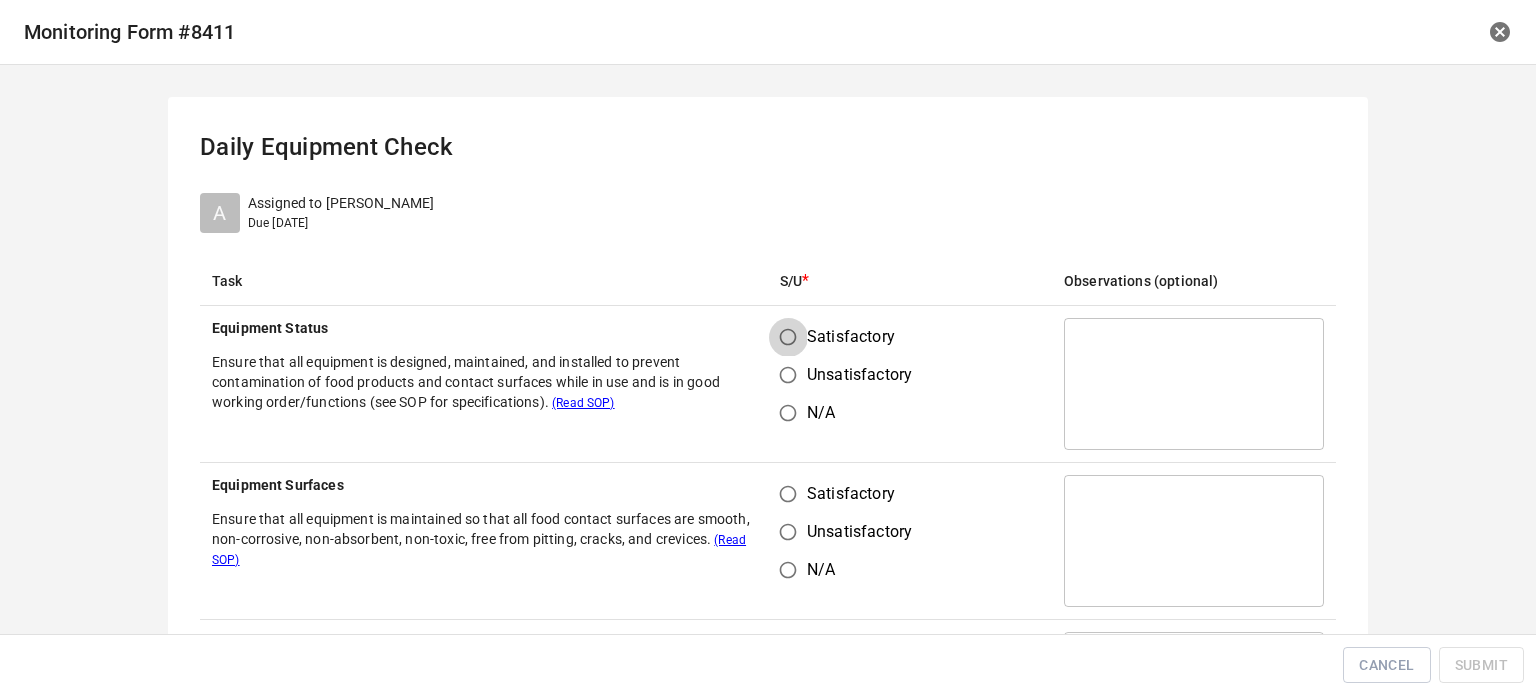 click on "Satisfactory" at bounding box center (788, 337) 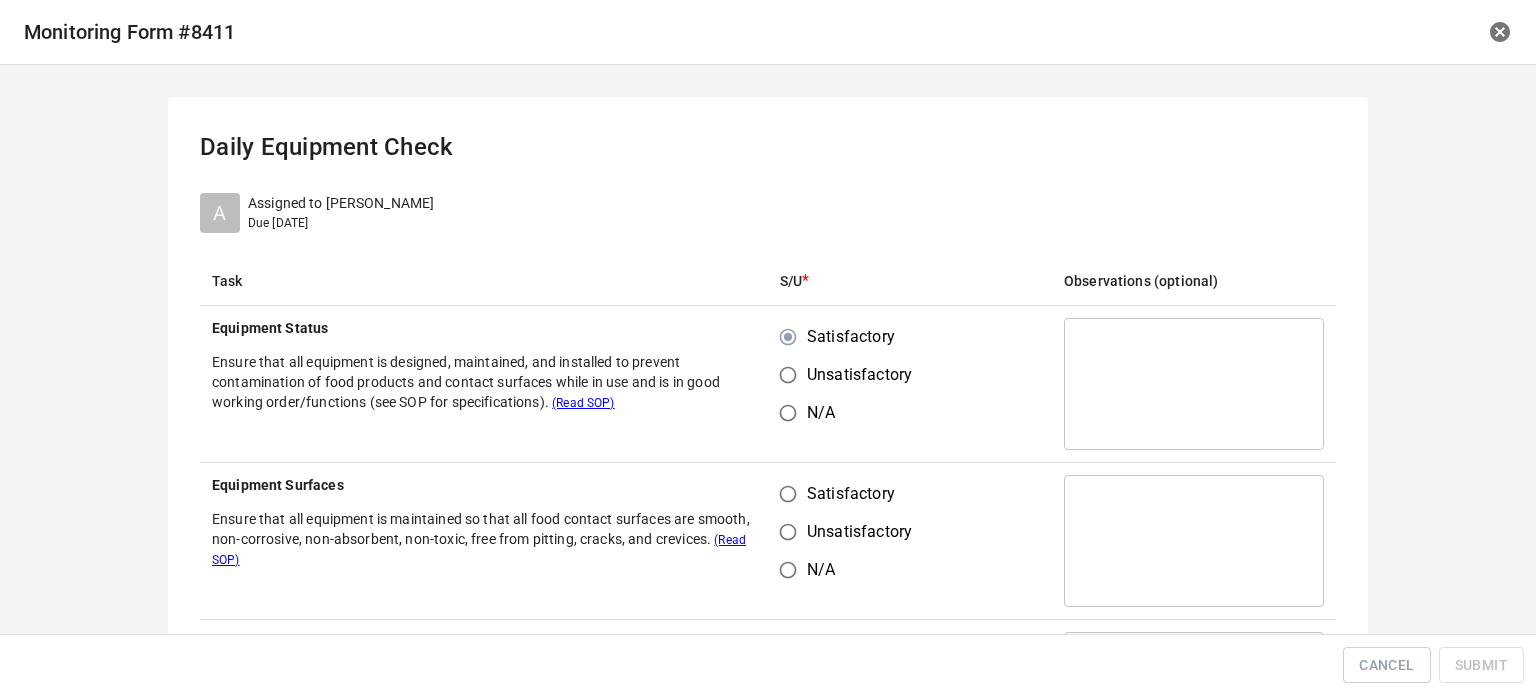 drag, startPoint x: 764, startPoint y: 499, endPoint x: 836, endPoint y: 495, distance: 72.11102 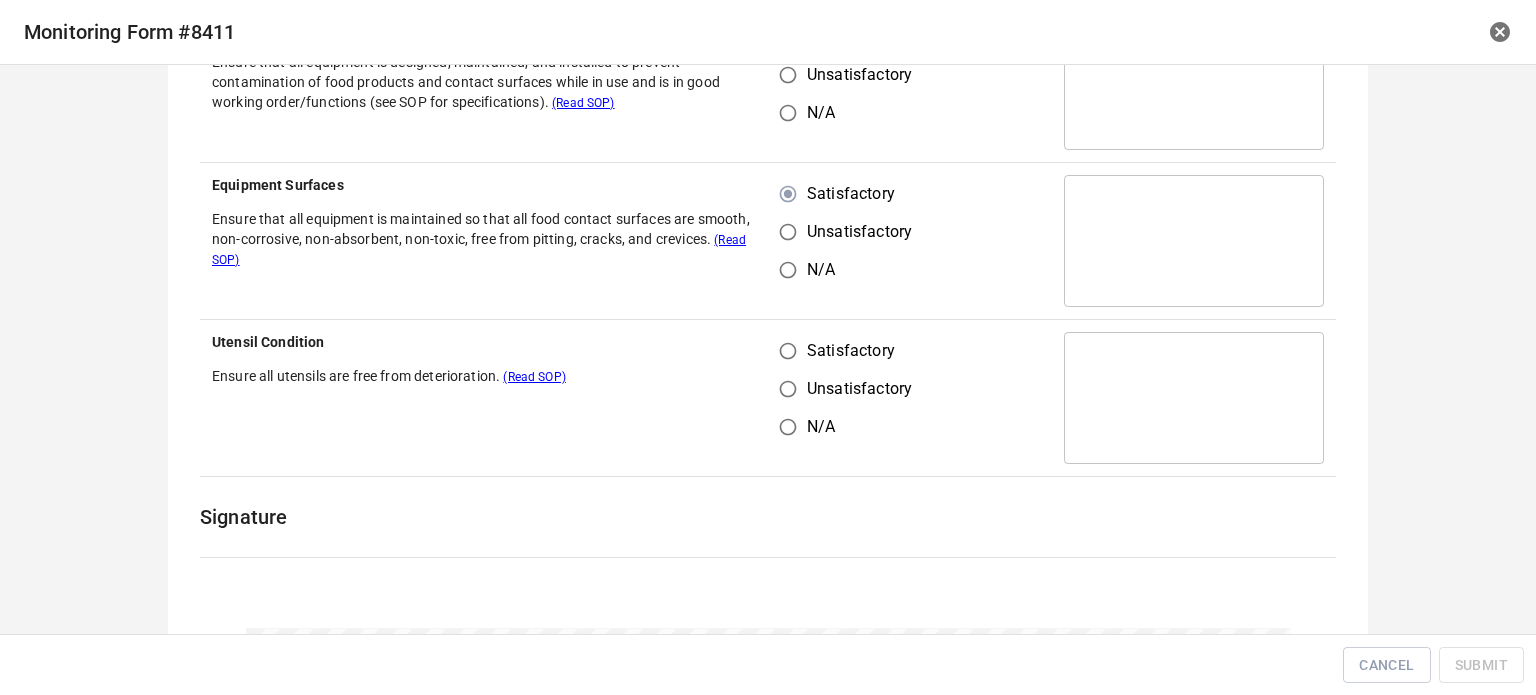 click on "Satisfactory" at bounding box center [788, 351] 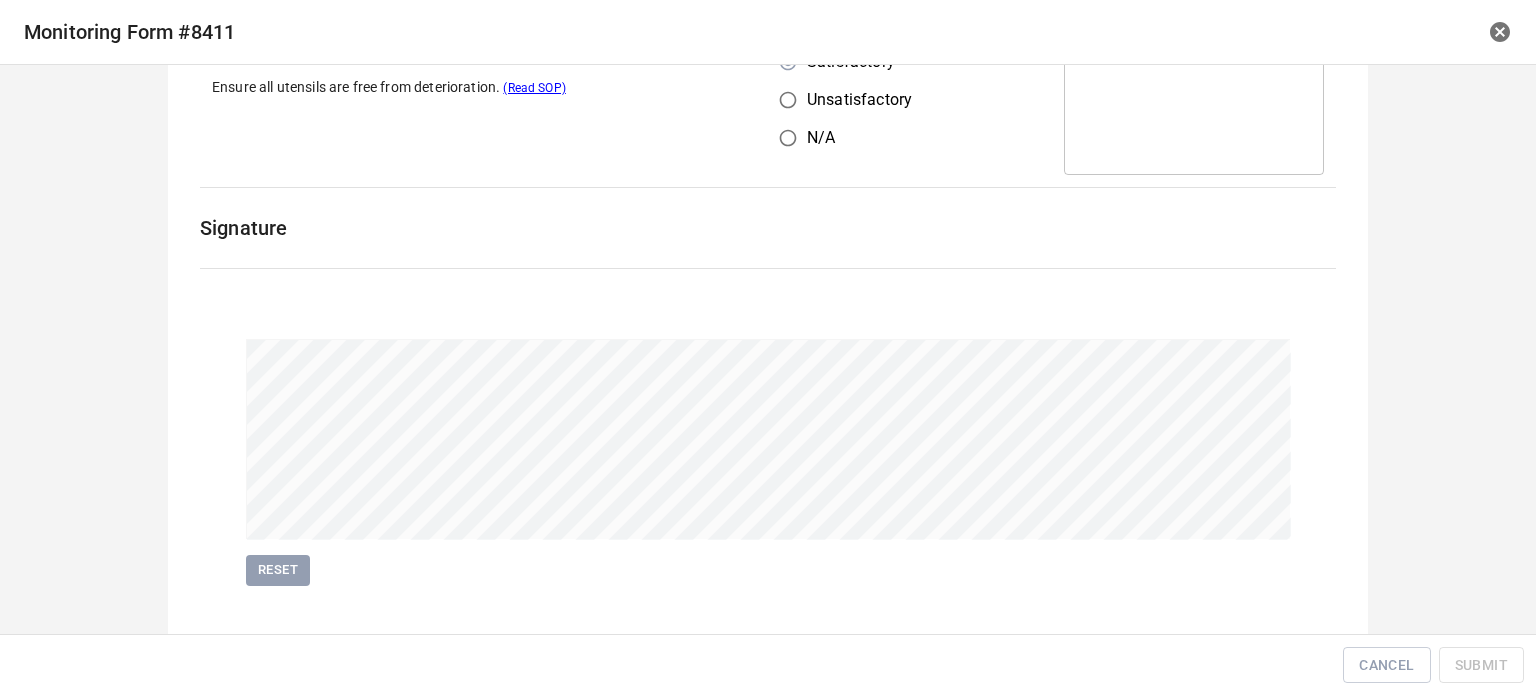 scroll, scrollTop: 600, scrollLeft: 0, axis: vertical 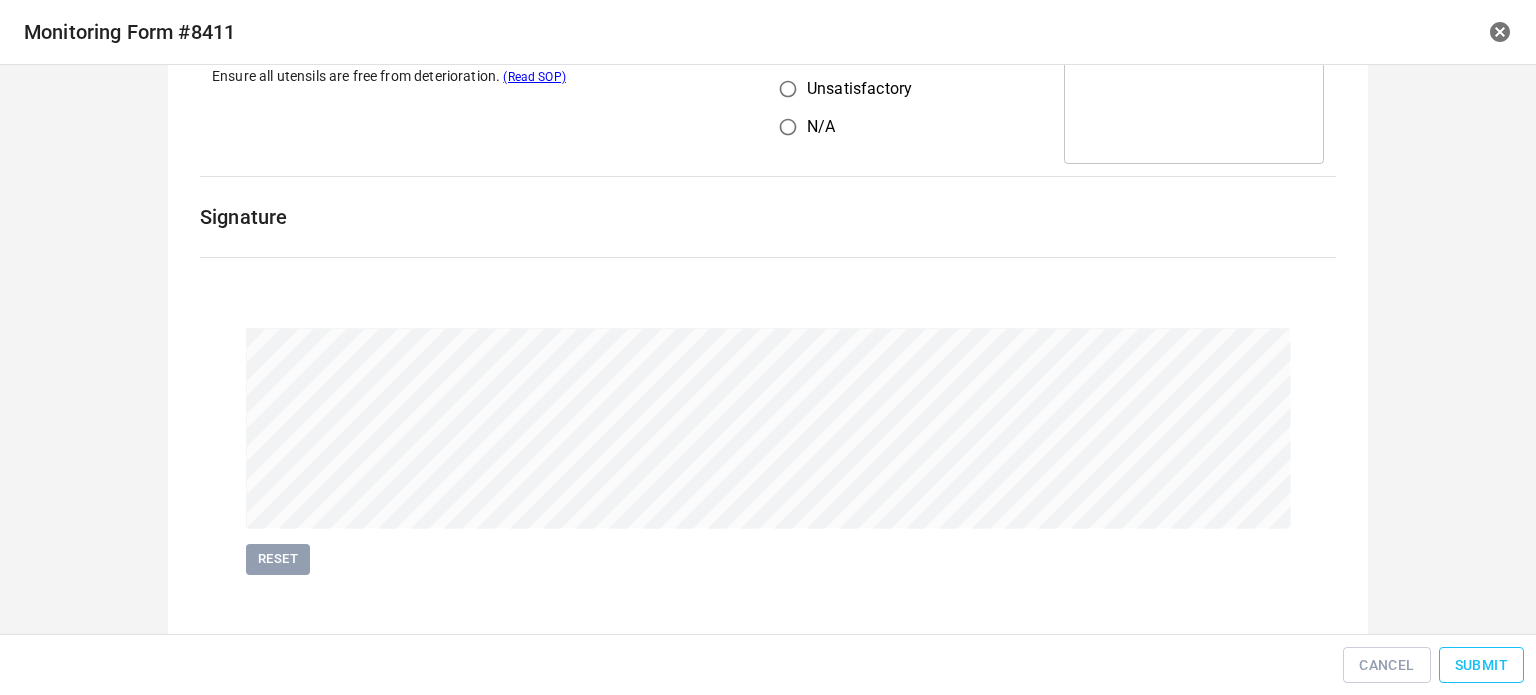 click on "Submit" at bounding box center (1481, 665) 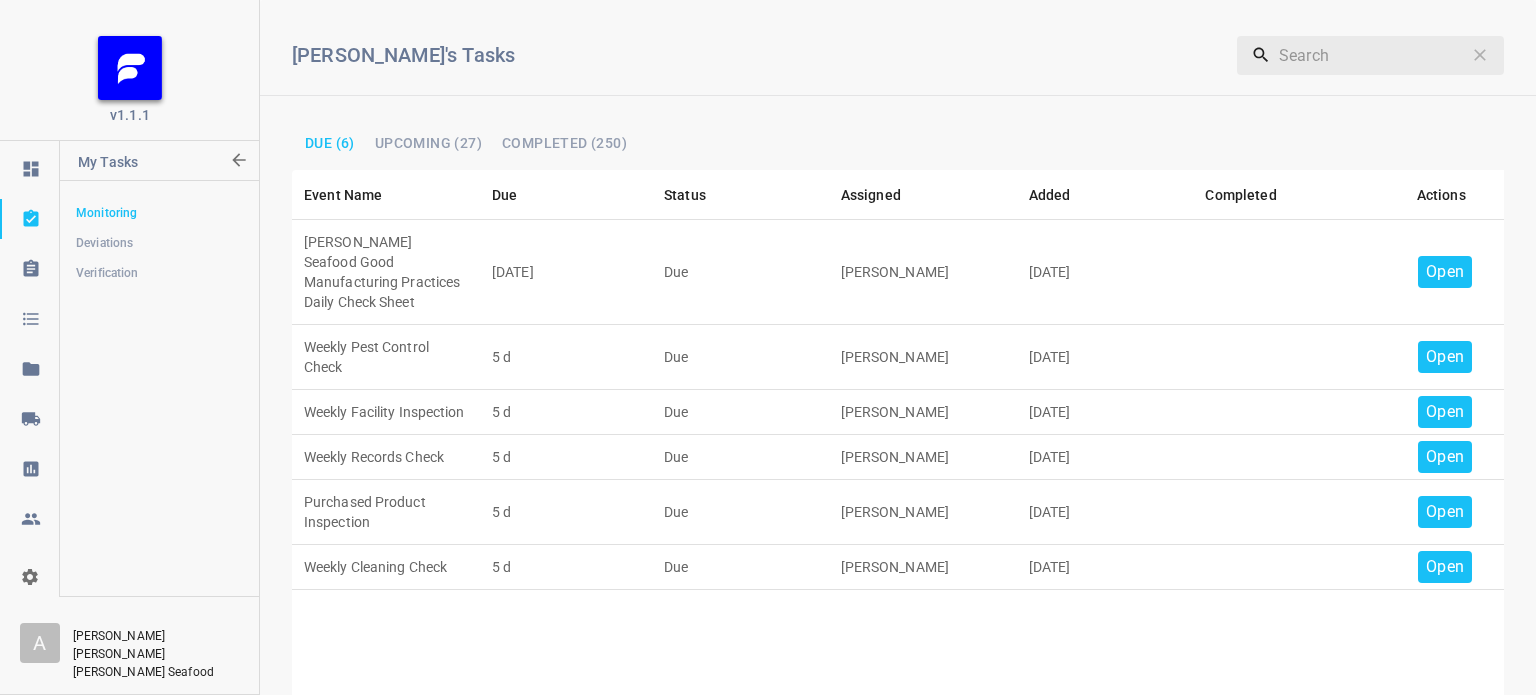 click on "Open" at bounding box center (1445, 272) 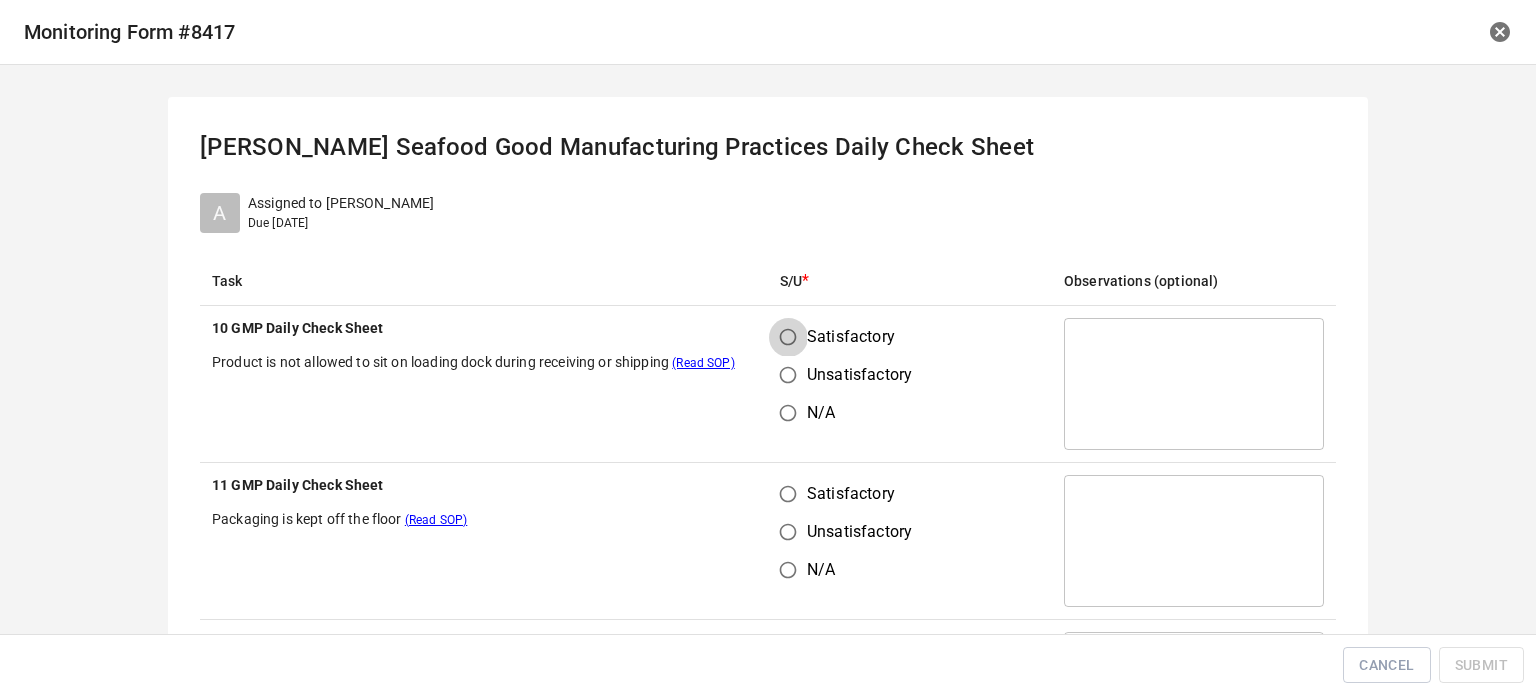 click on "Satisfactory" at bounding box center (788, 337) 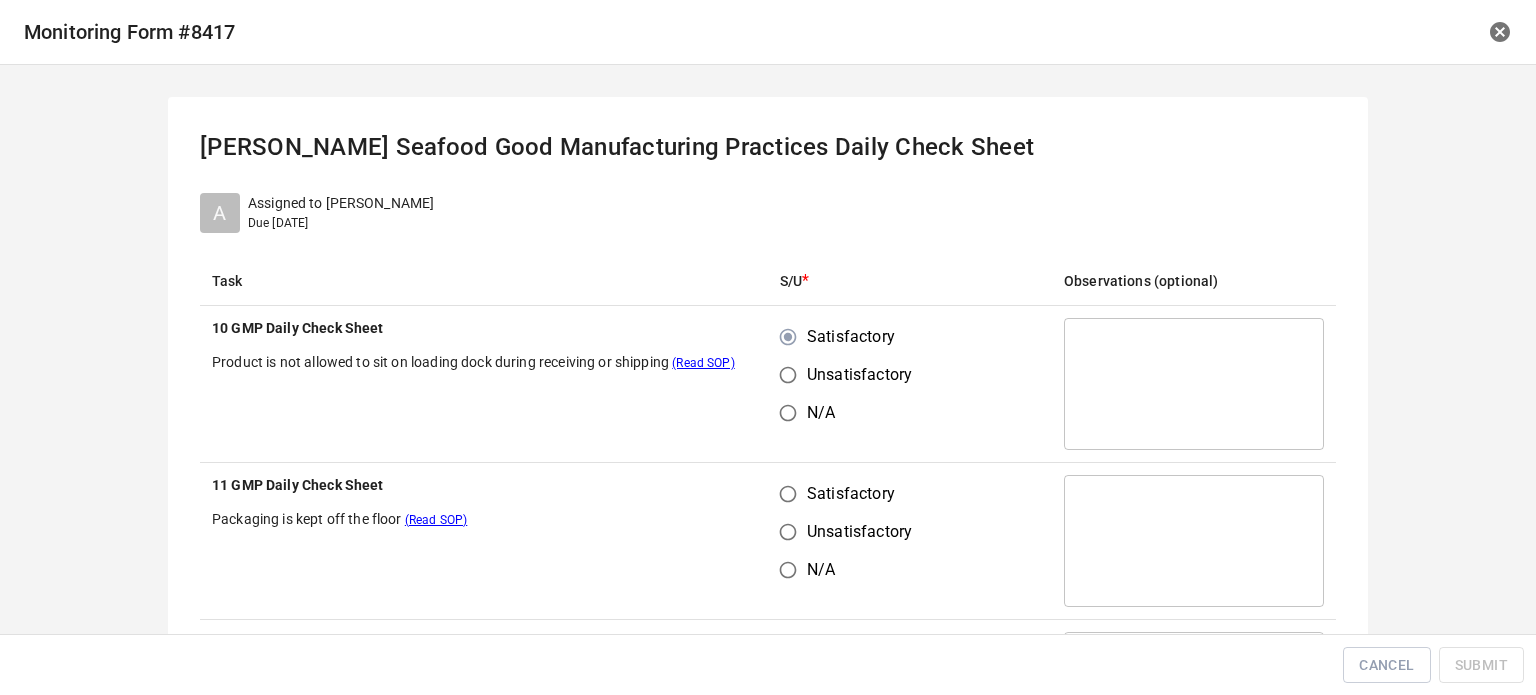 click on "Unsatisfactory" at bounding box center [788, 532] 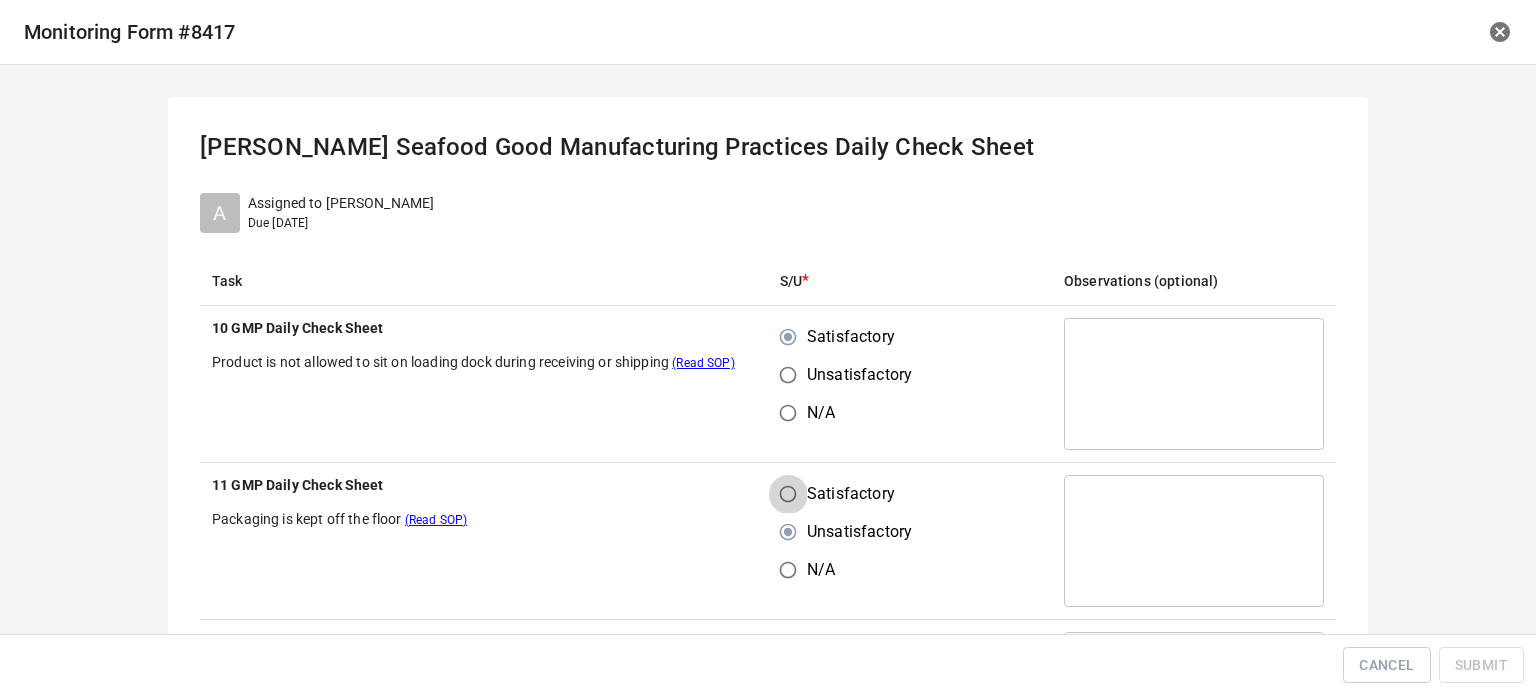 click on "Satisfactory" at bounding box center [788, 494] 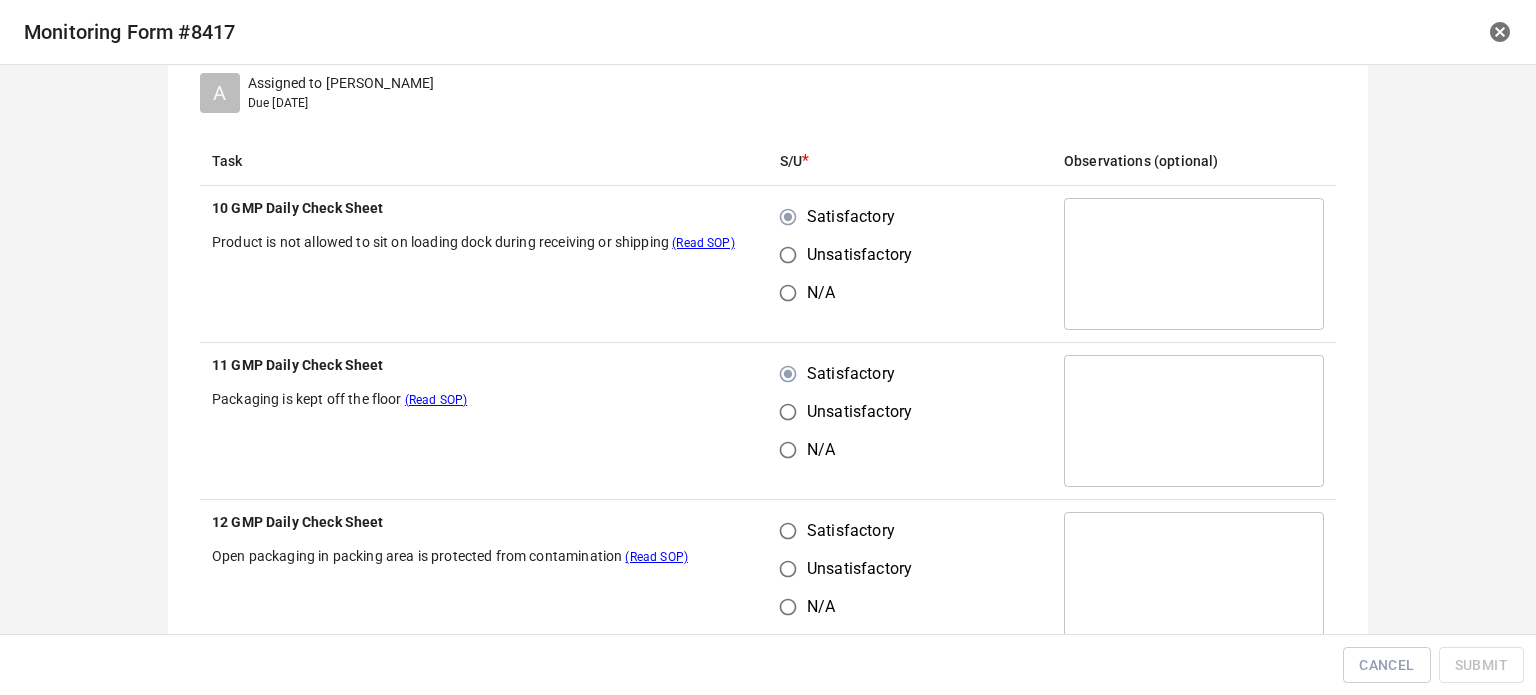 scroll, scrollTop: 300, scrollLeft: 0, axis: vertical 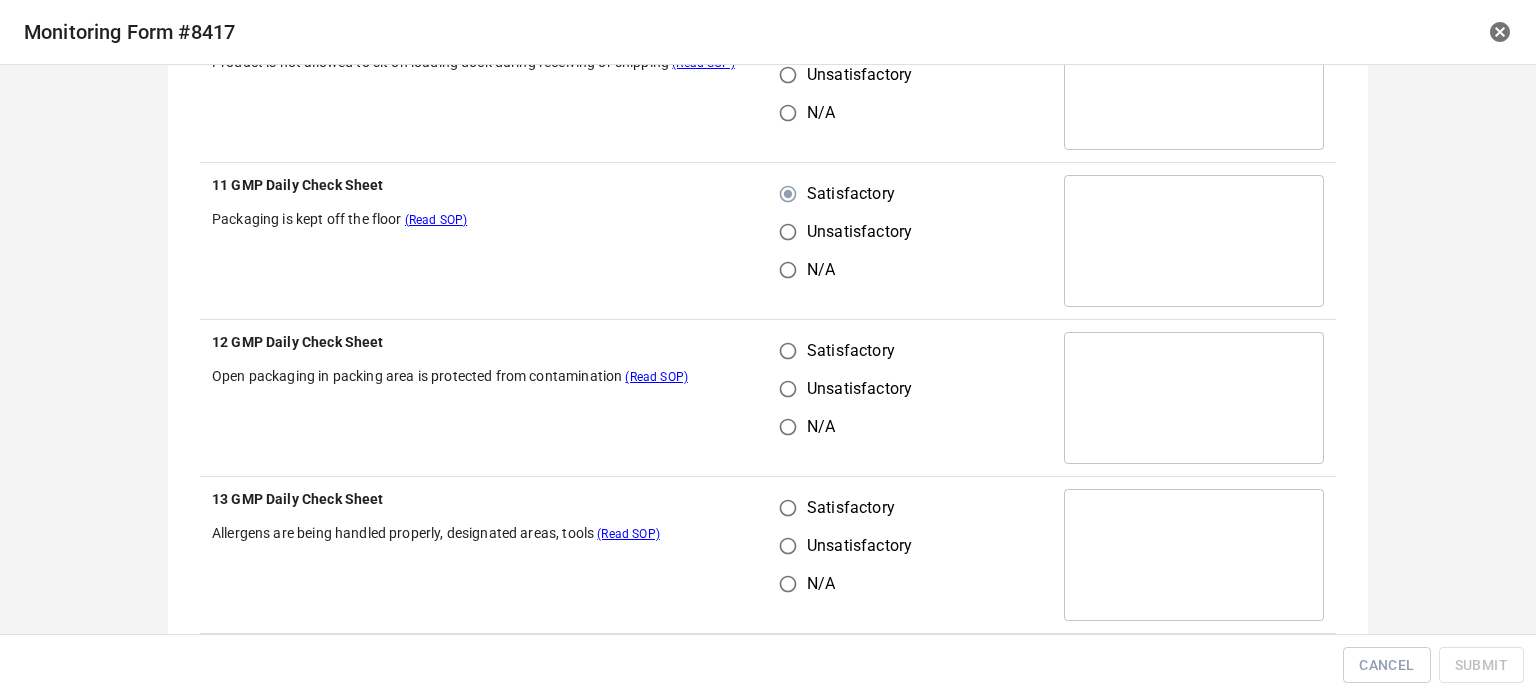 click on "Satisfactory" at bounding box center (788, 351) 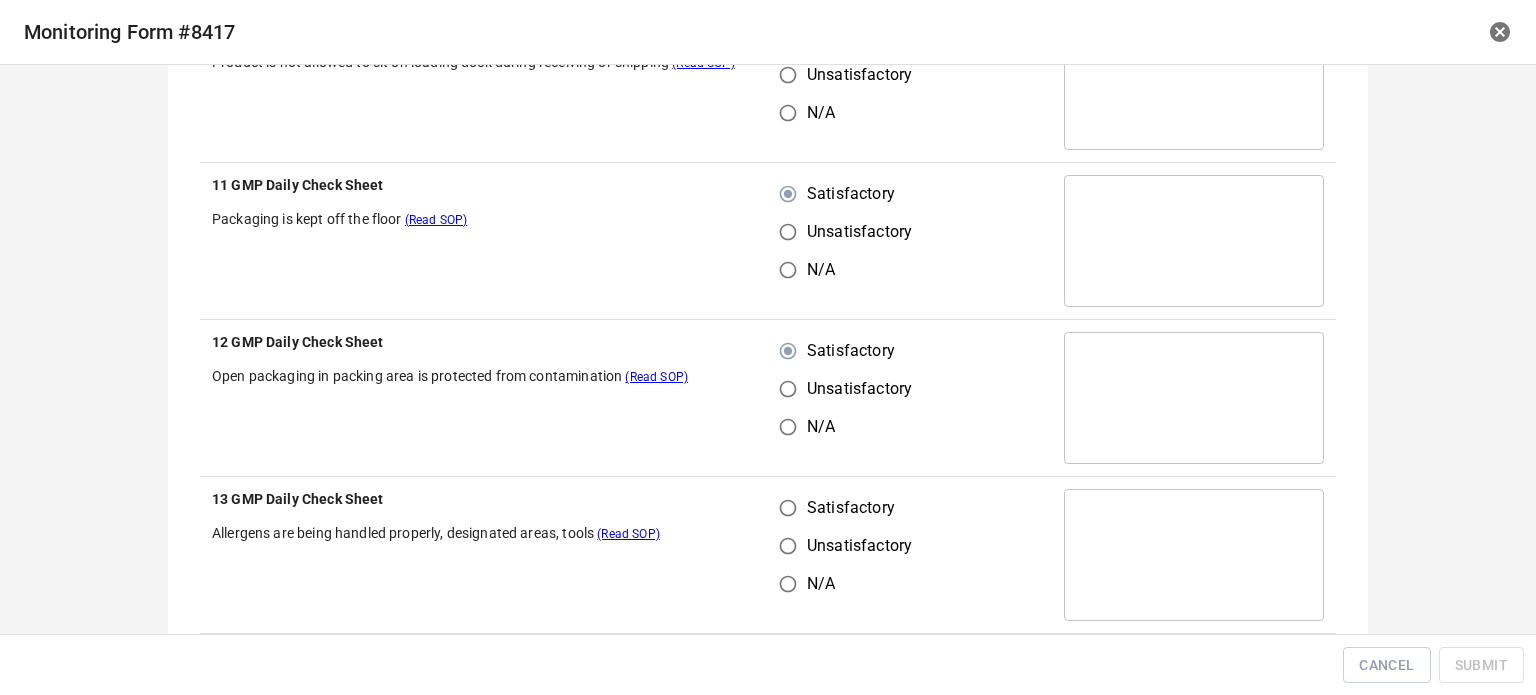 click on "Satisfactory" at bounding box center [788, 508] 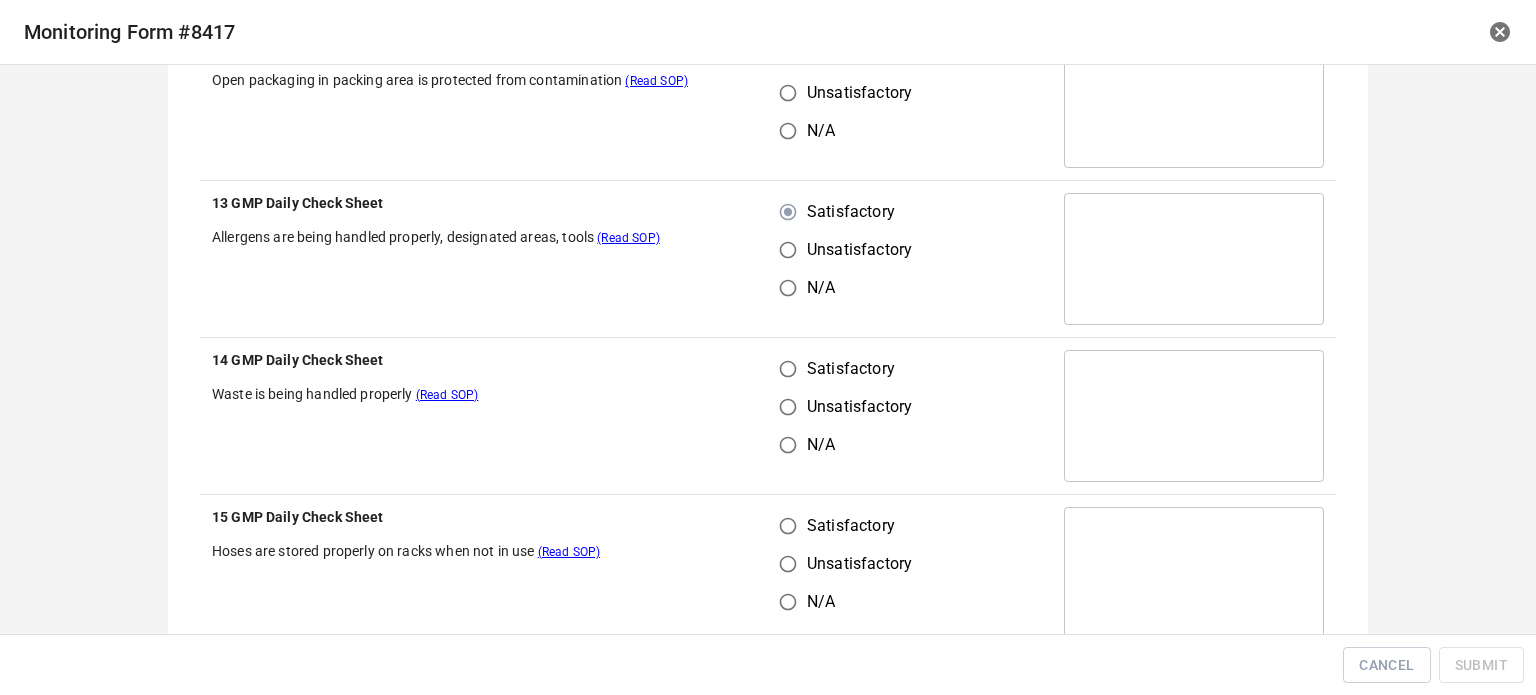 scroll, scrollTop: 600, scrollLeft: 0, axis: vertical 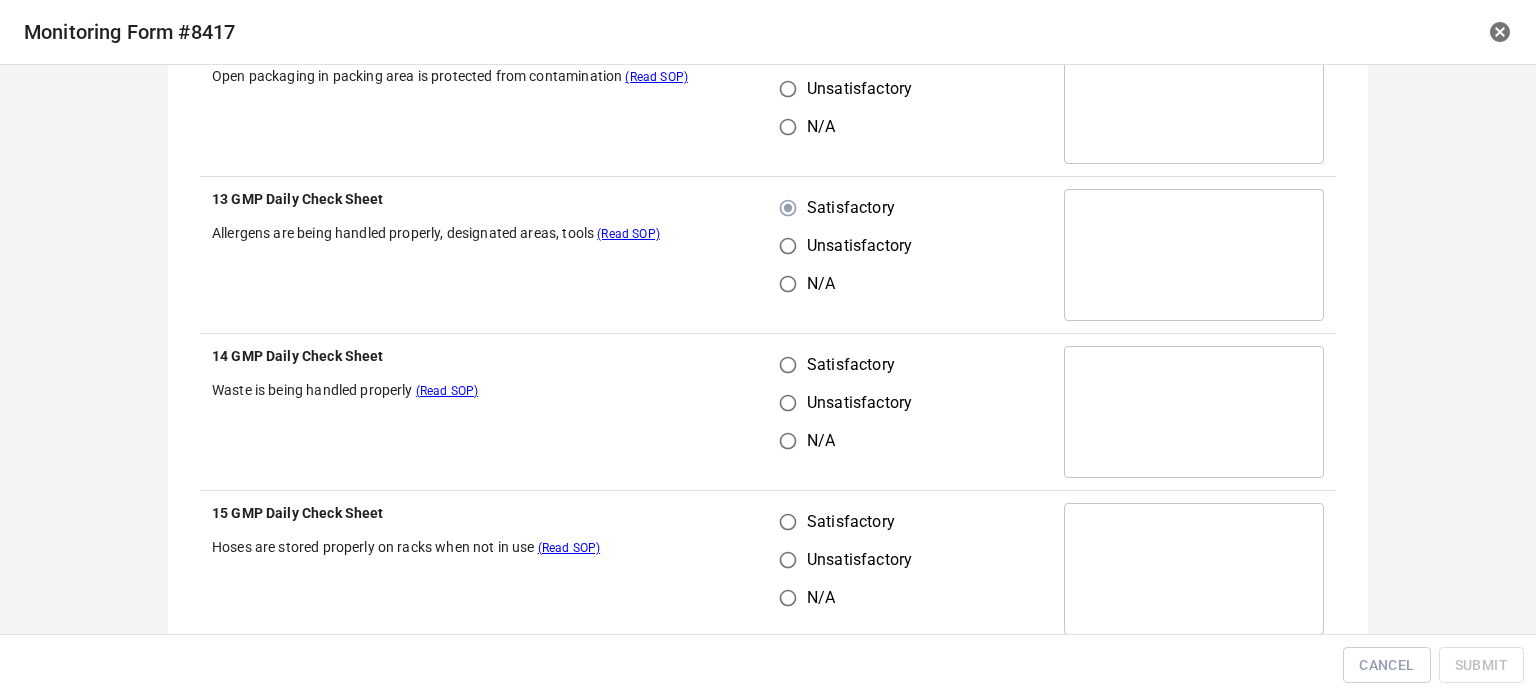 click on "Satisfactory" at bounding box center (788, 365) 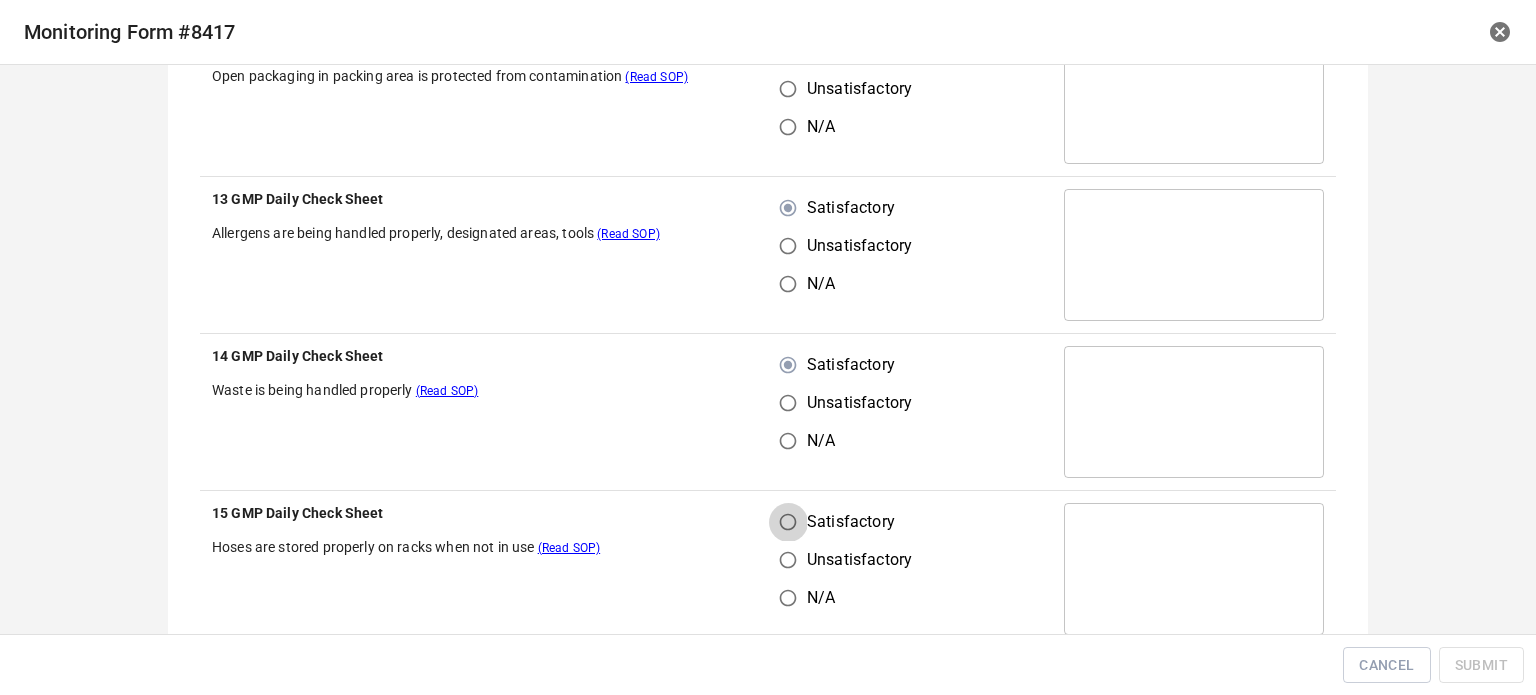 drag, startPoint x: 779, startPoint y: 509, endPoint x: 997, endPoint y: 455, distance: 224.58852 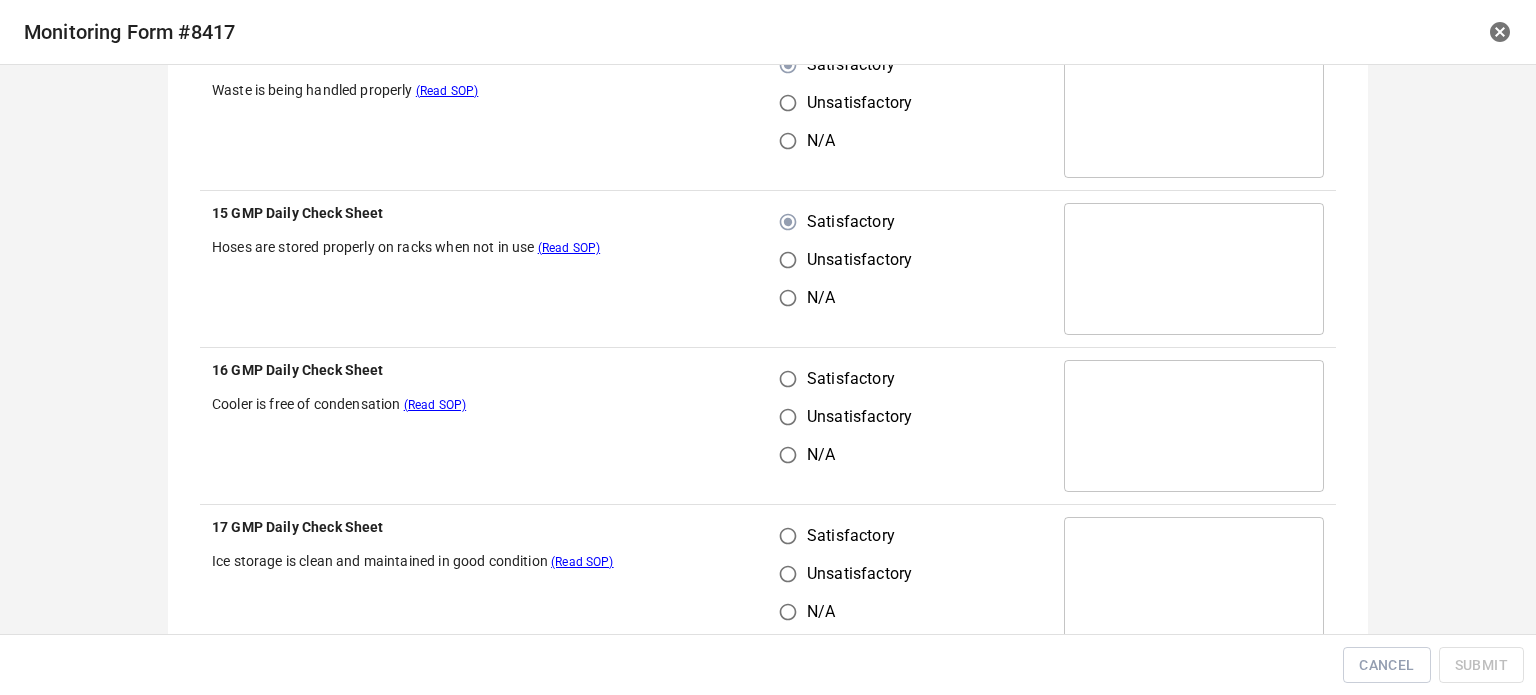 drag, startPoint x: 784, startPoint y: 363, endPoint x: 782, endPoint y: 394, distance: 31.06445 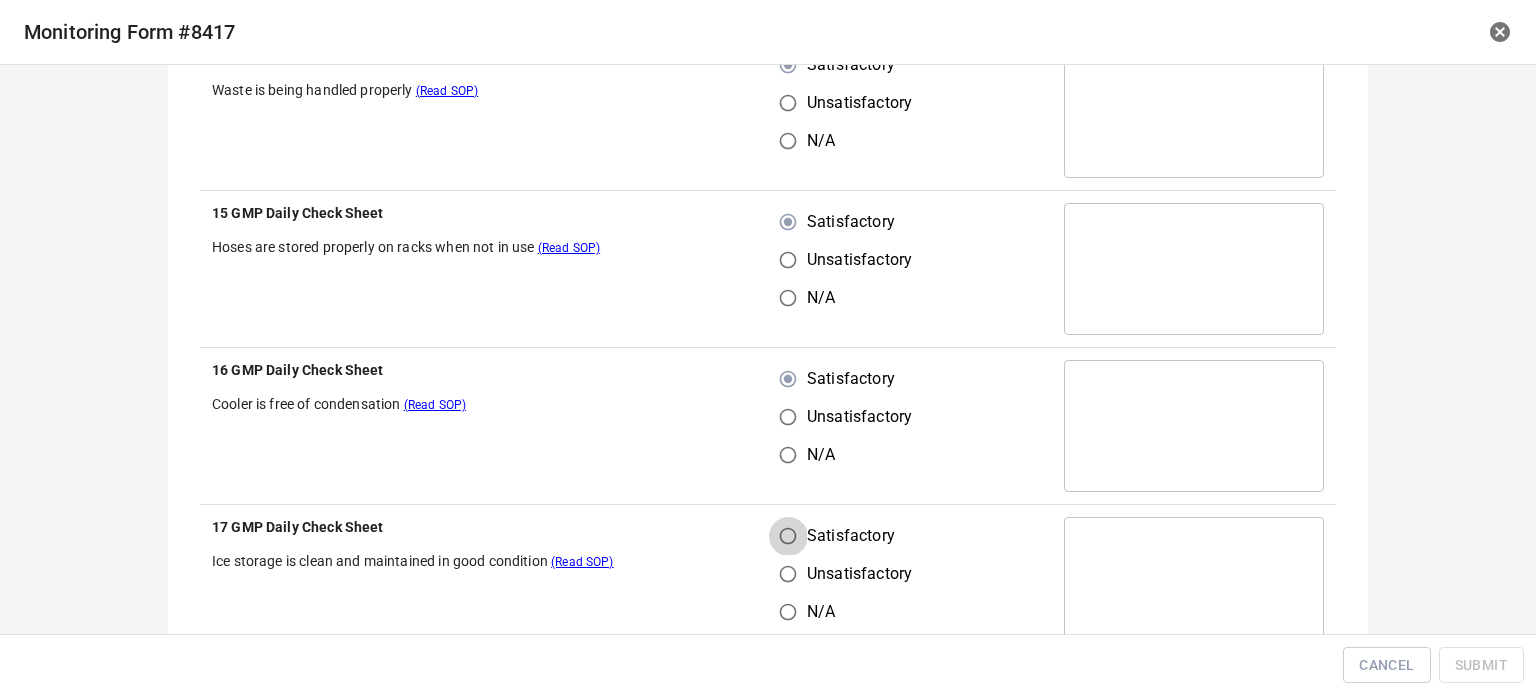drag, startPoint x: 793, startPoint y: 545, endPoint x: 939, endPoint y: 378, distance: 221.822 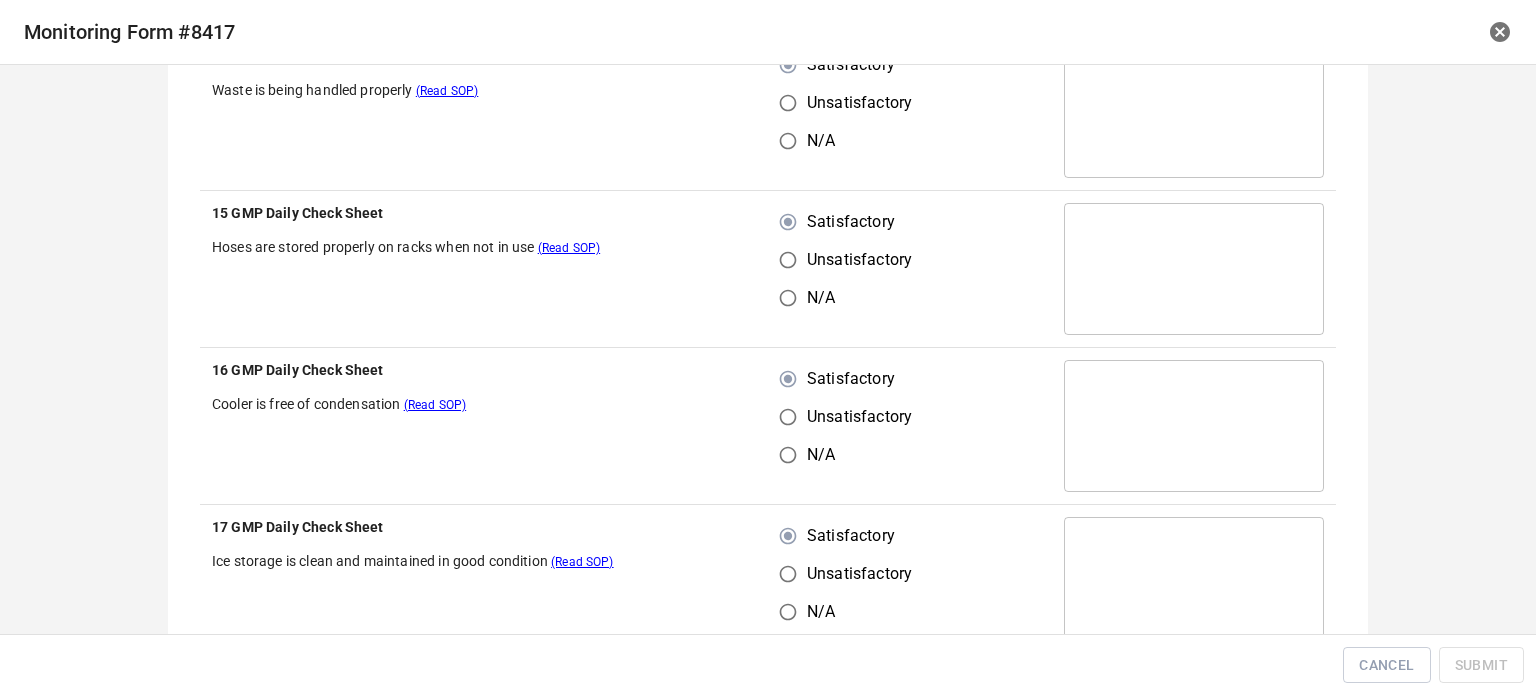 scroll, scrollTop: 1200, scrollLeft: 0, axis: vertical 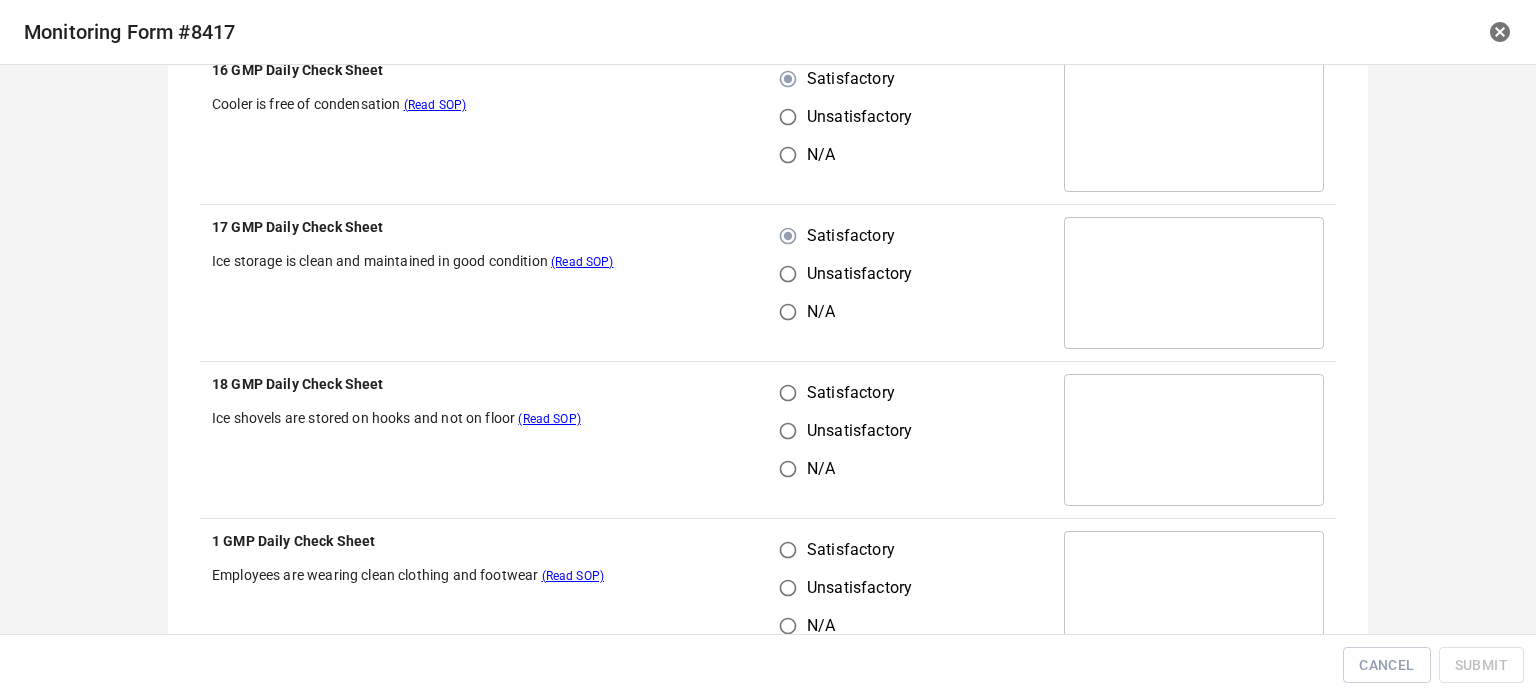 click on "Satisfactory" at bounding box center [788, 393] 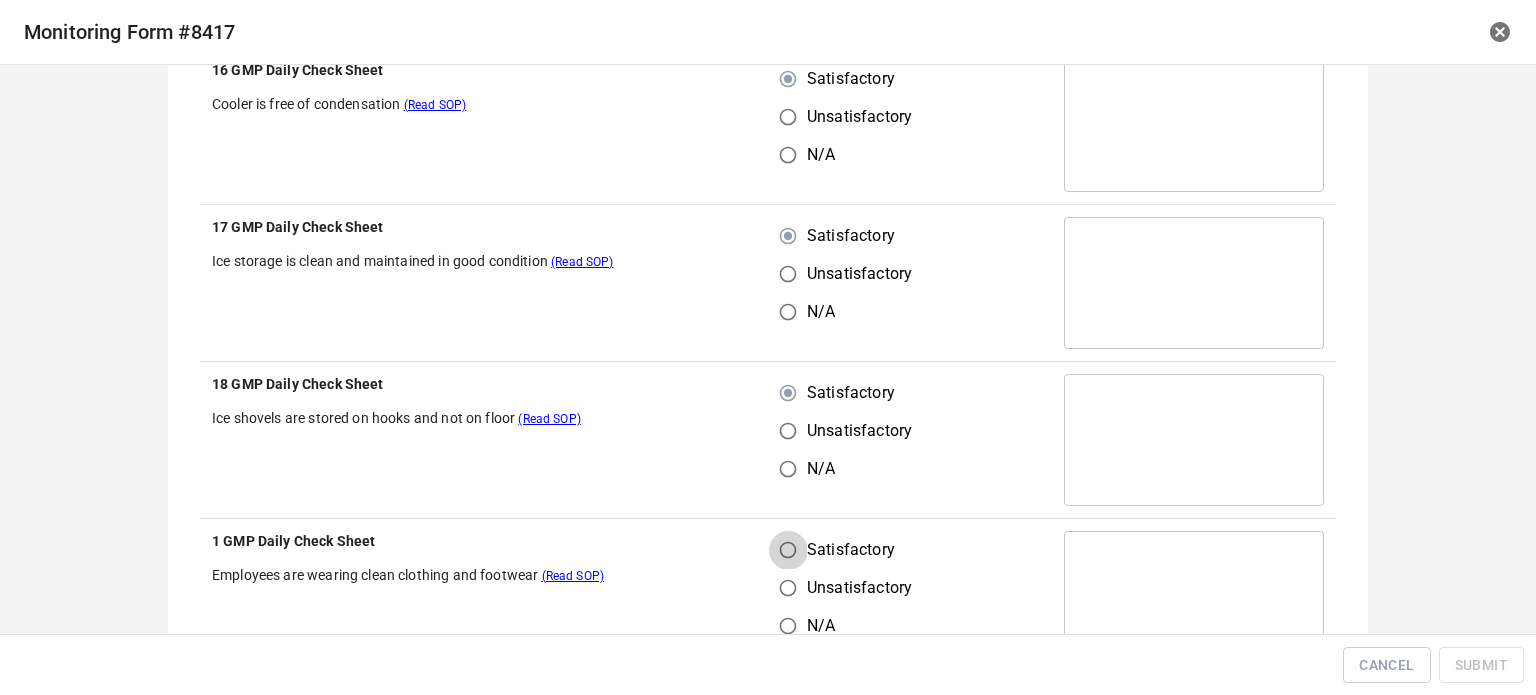 click on "Satisfactory" at bounding box center (788, 550) 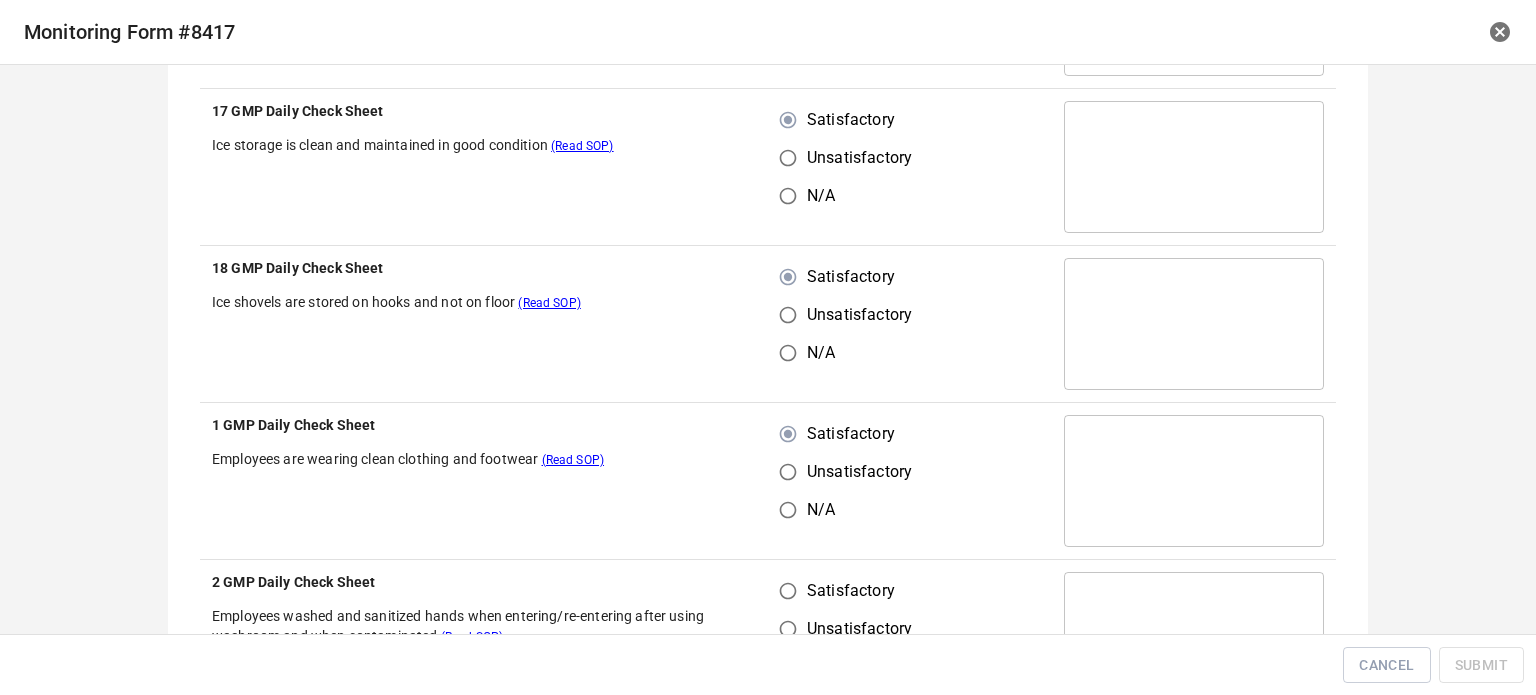 scroll, scrollTop: 1500, scrollLeft: 0, axis: vertical 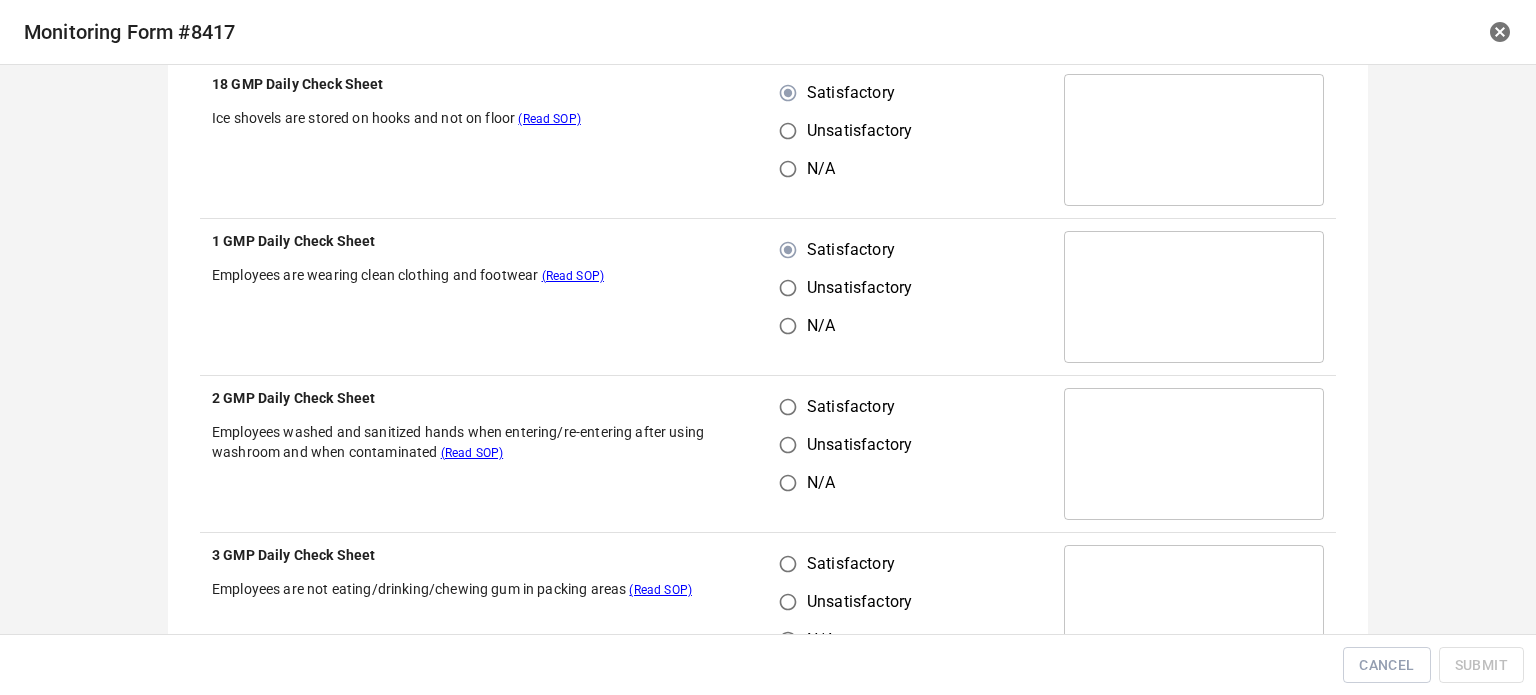 drag, startPoint x: 803, startPoint y: 411, endPoint x: 812, endPoint y: 431, distance: 21.931713 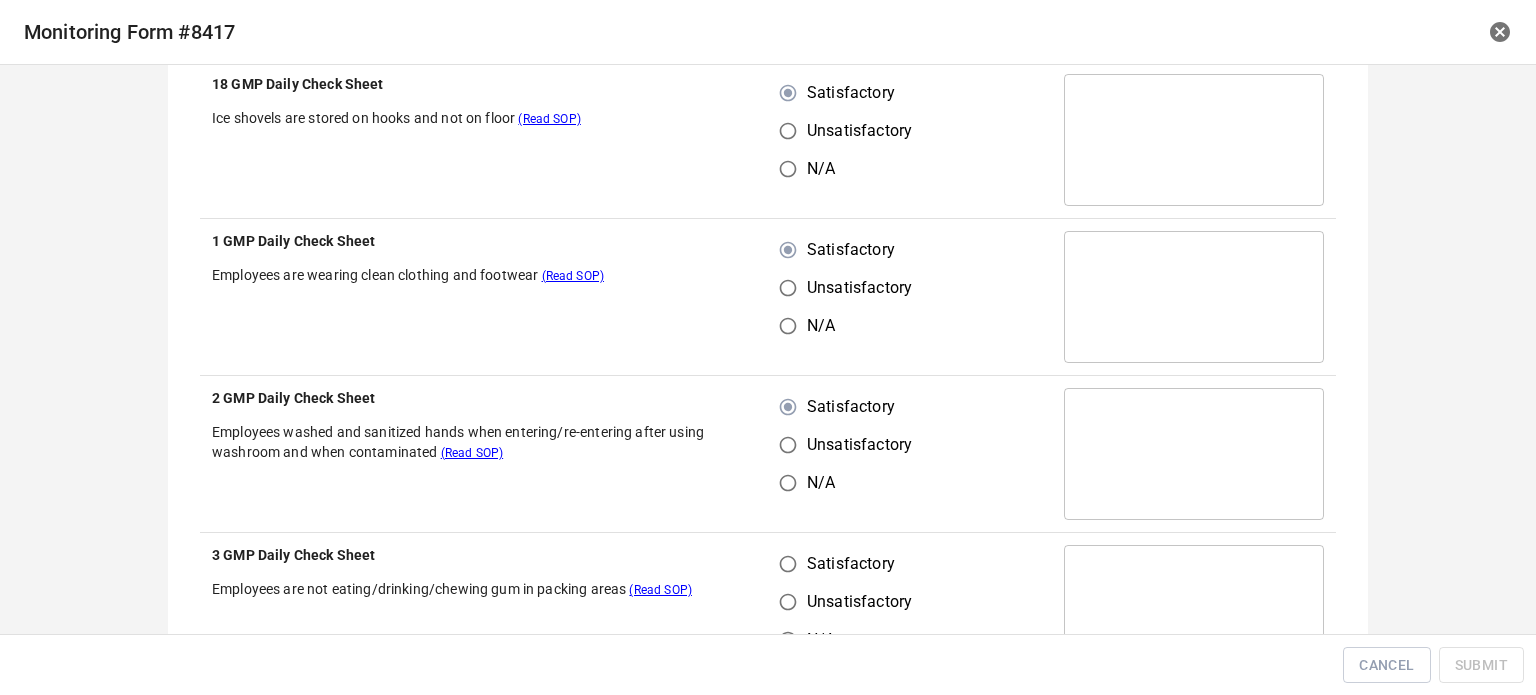 click on "Satisfactory" at bounding box center [788, 564] 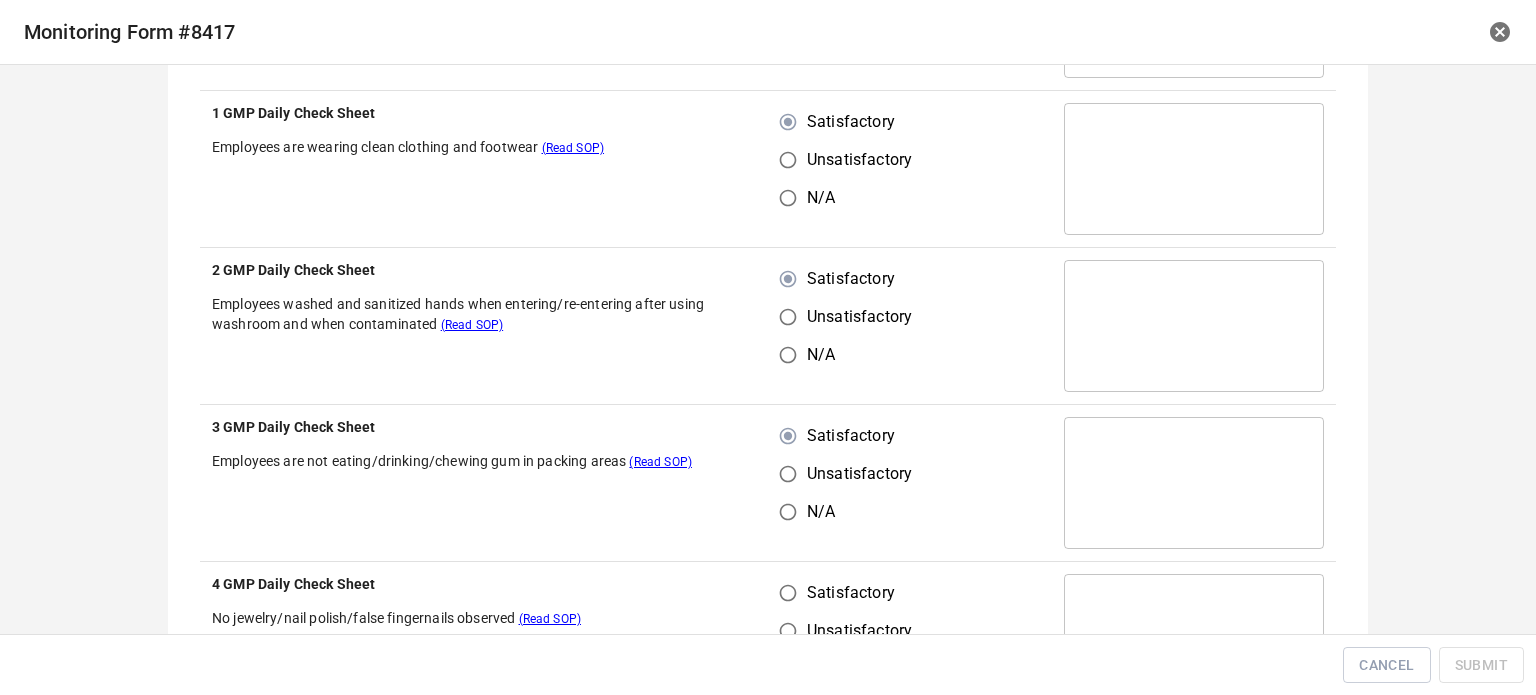 scroll, scrollTop: 1800, scrollLeft: 0, axis: vertical 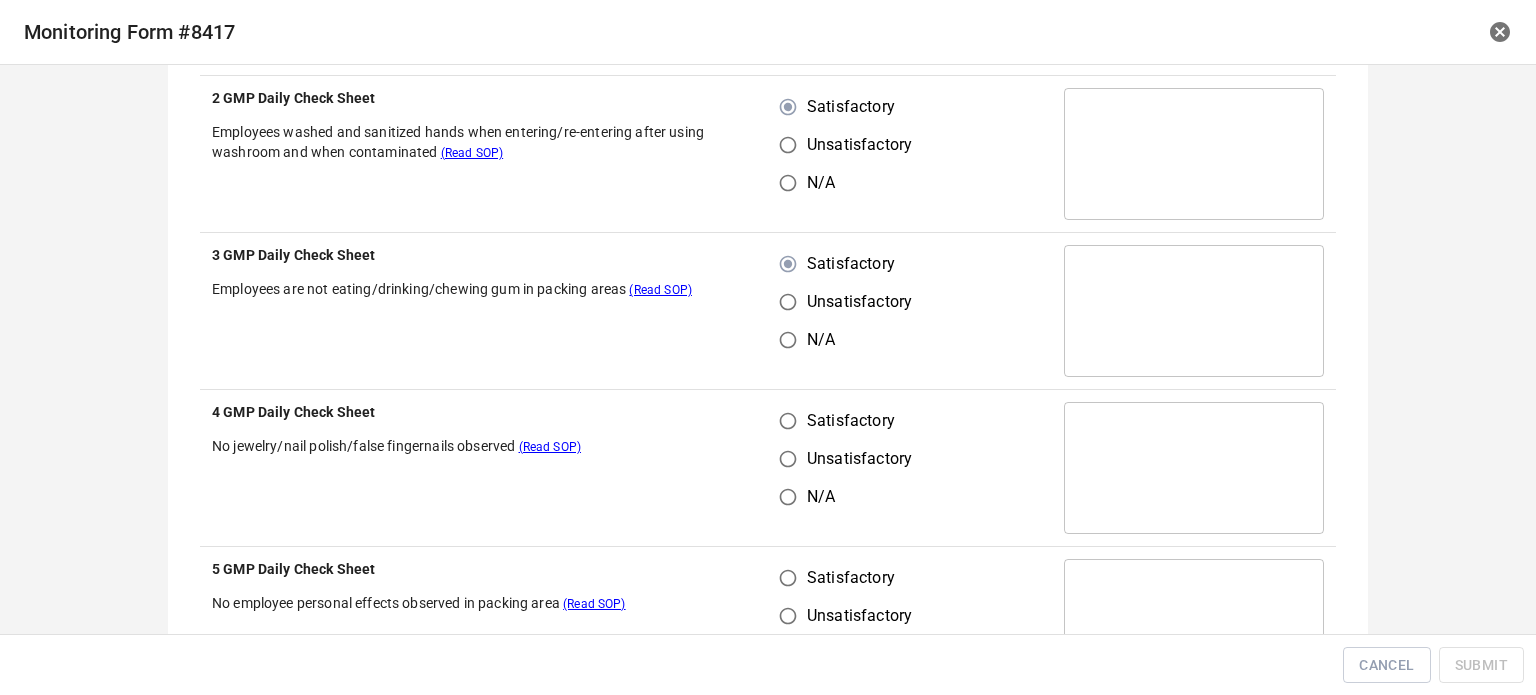 click on "Satisfactory" at bounding box center (788, 421) 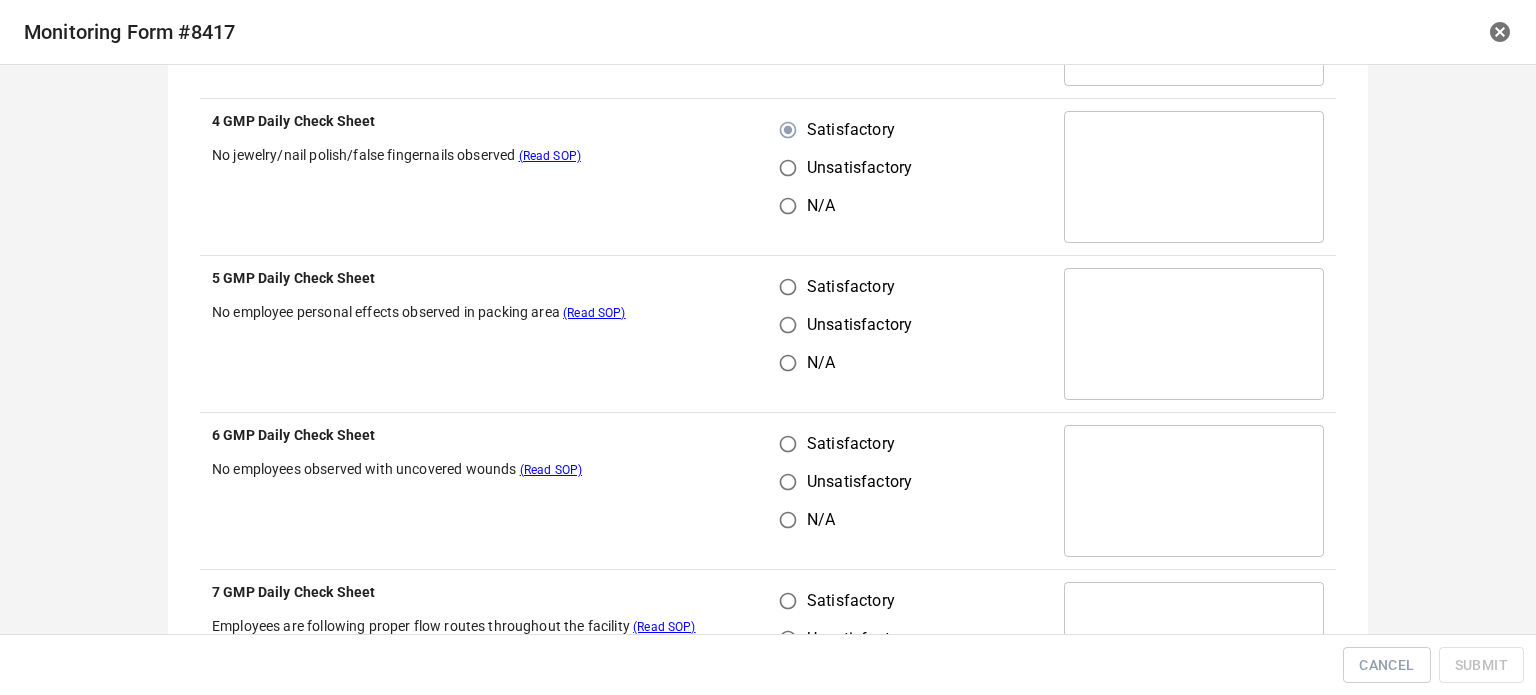 scroll, scrollTop: 2100, scrollLeft: 0, axis: vertical 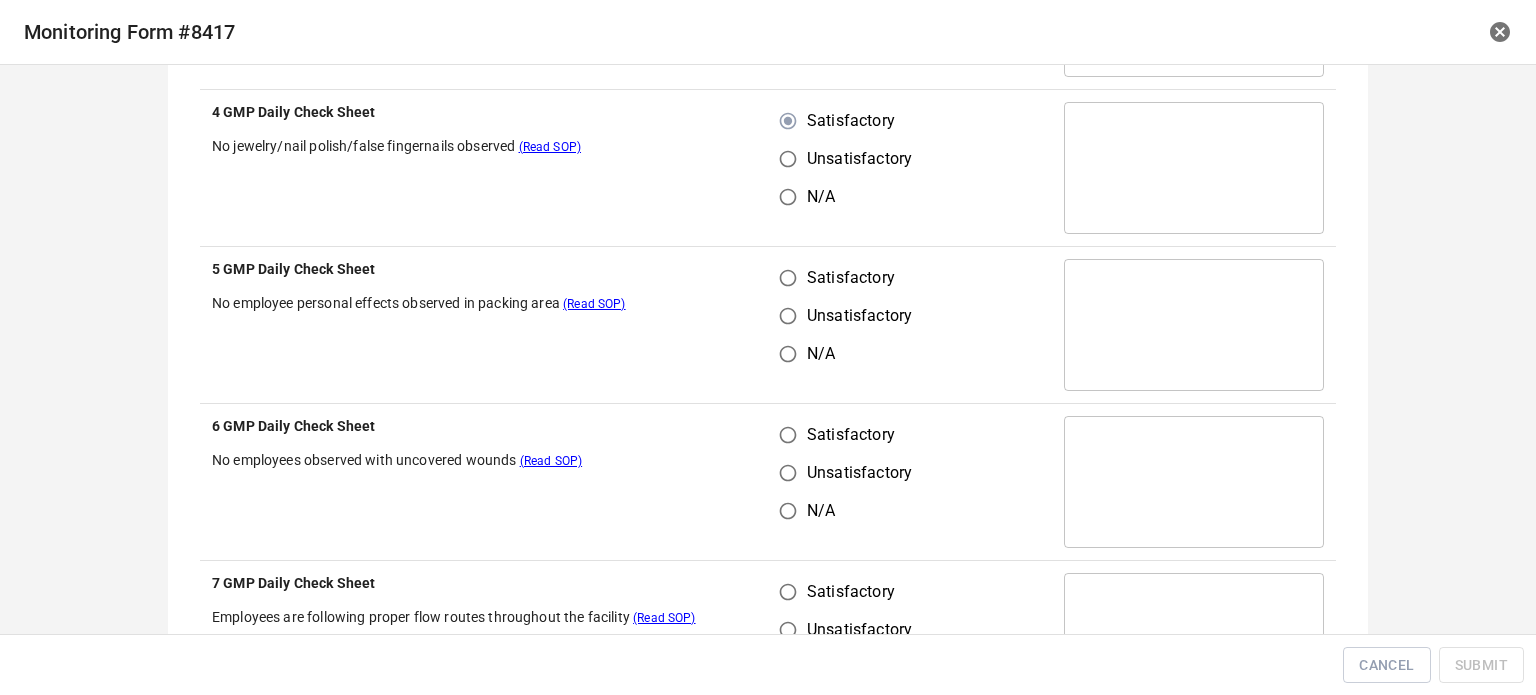 click on "Unsatisfactory" at bounding box center [788, 316] 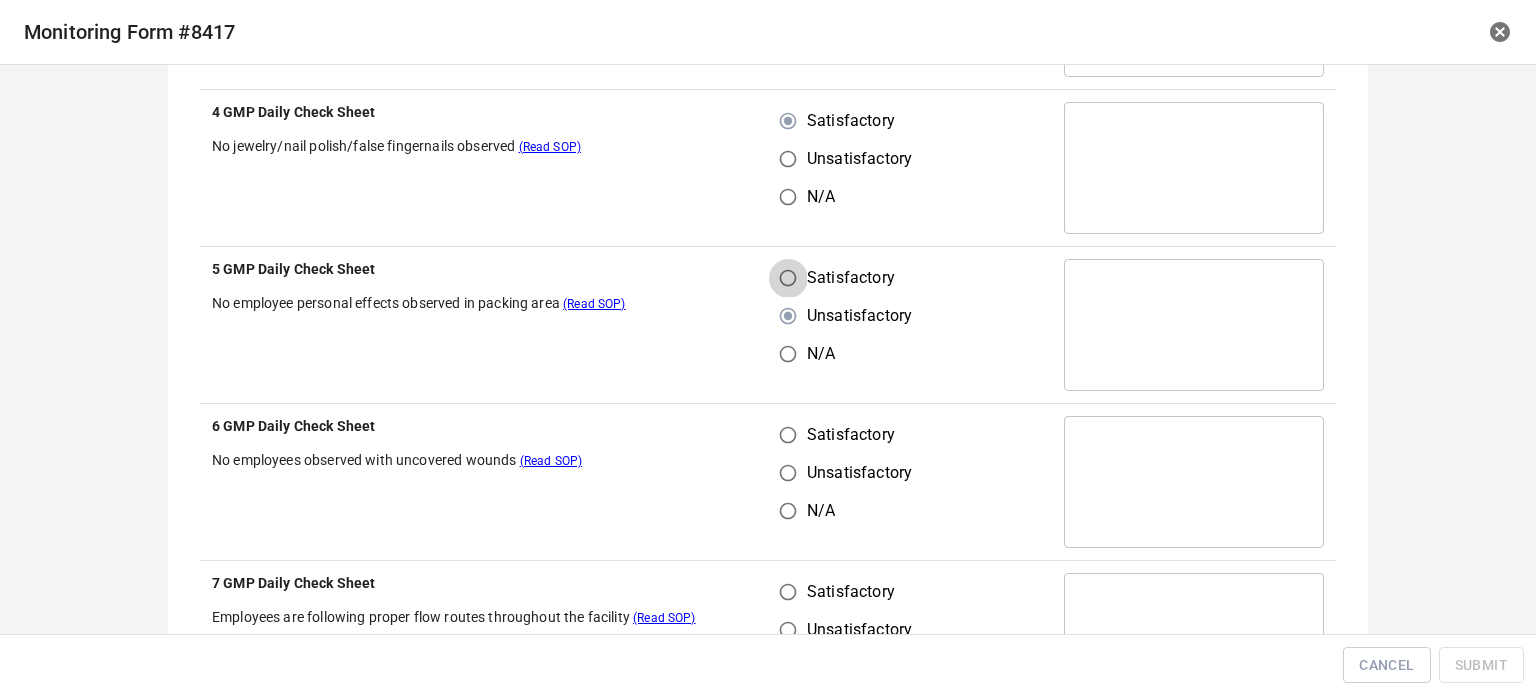 click on "Satisfactory" at bounding box center [788, 278] 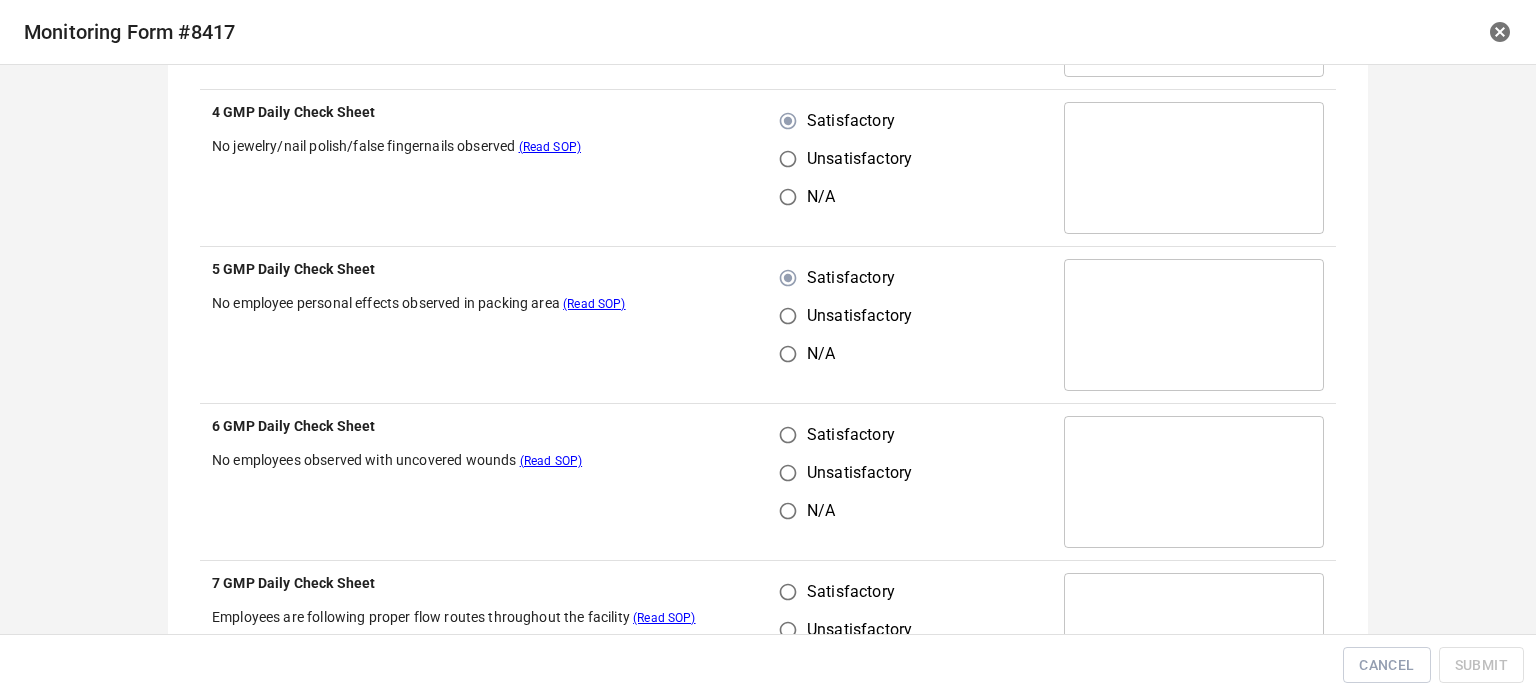 drag, startPoint x: 778, startPoint y: 458, endPoint x: 785, endPoint y: 450, distance: 10.630146 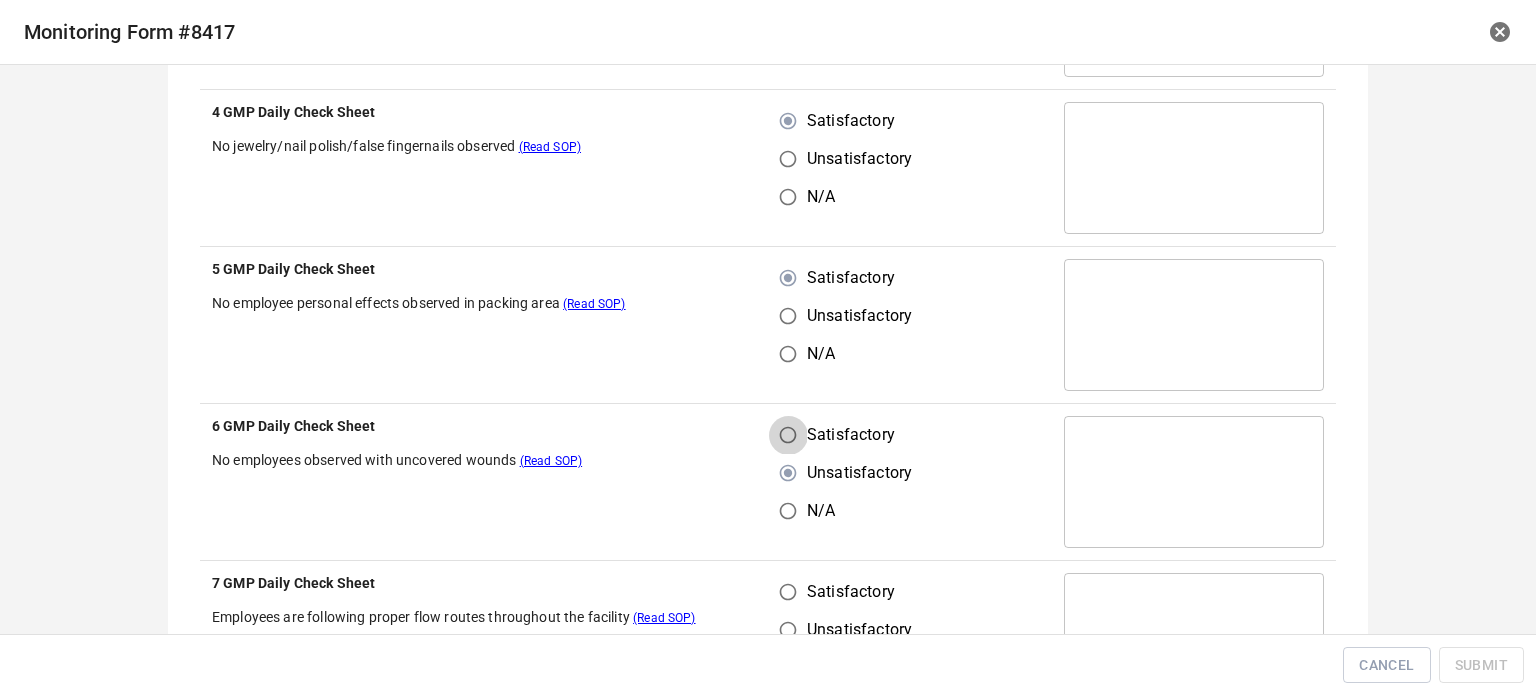 click on "Satisfactory" at bounding box center [788, 435] 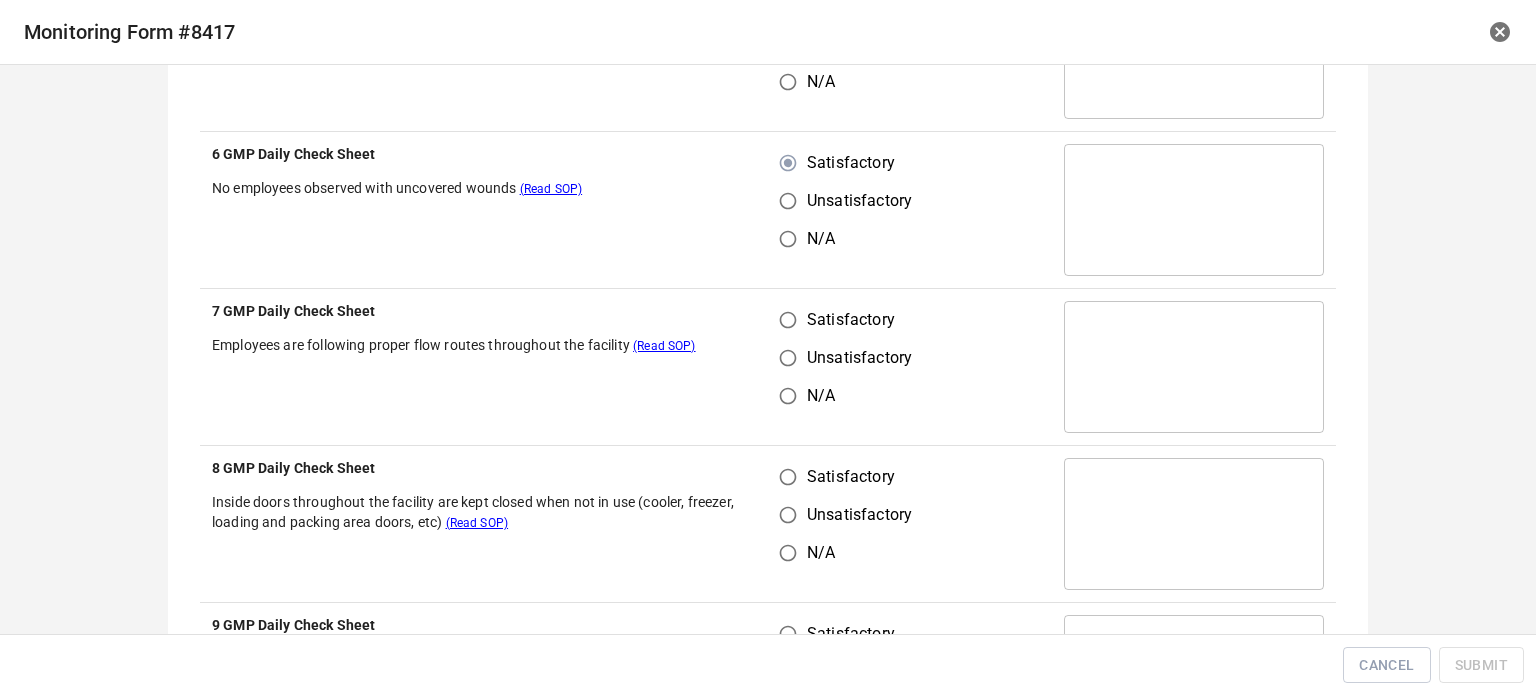 scroll, scrollTop: 2400, scrollLeft: 0, axis: vertical 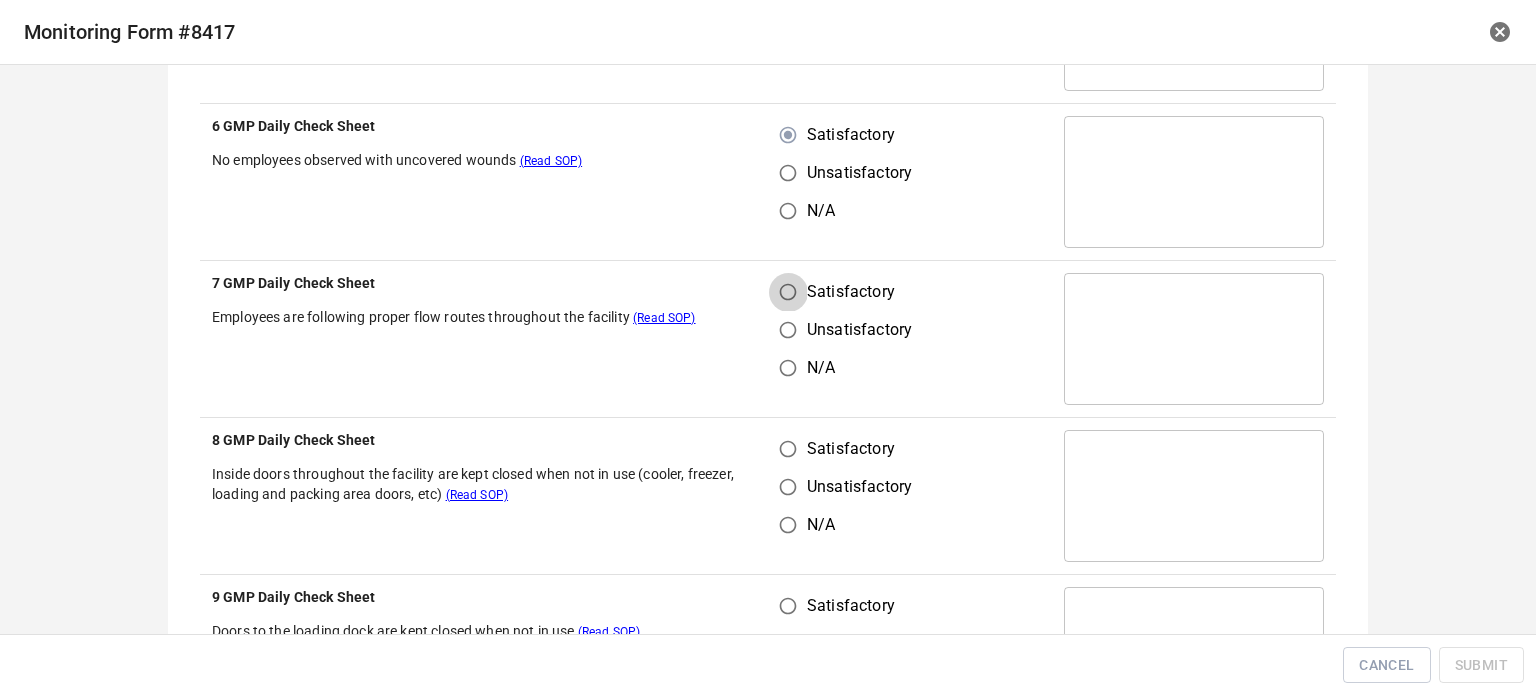 drag, startPoint x: 790, startPoint y: 287, endPoint x: 760, endPoint y: 423, distance: 139.26952 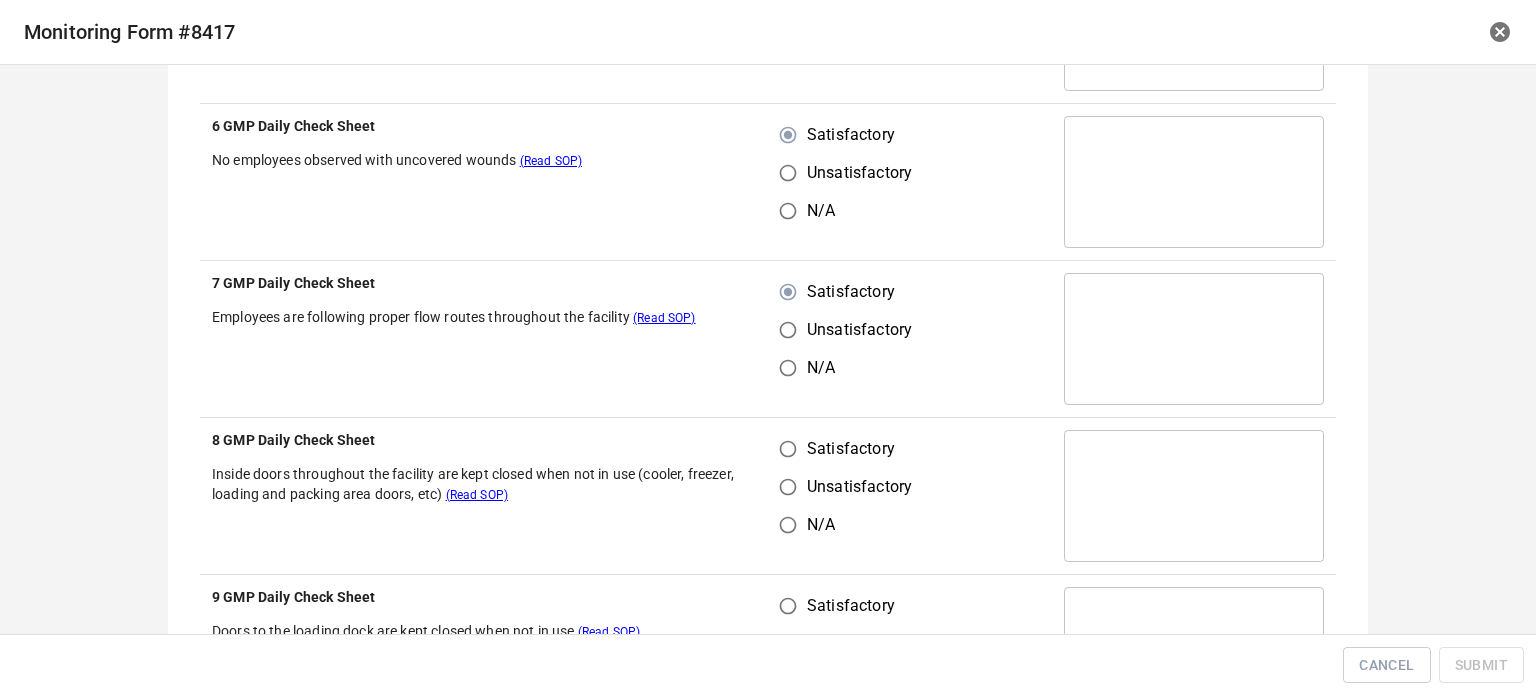 click on "Satisfactory" at bounding box center [788, 449] 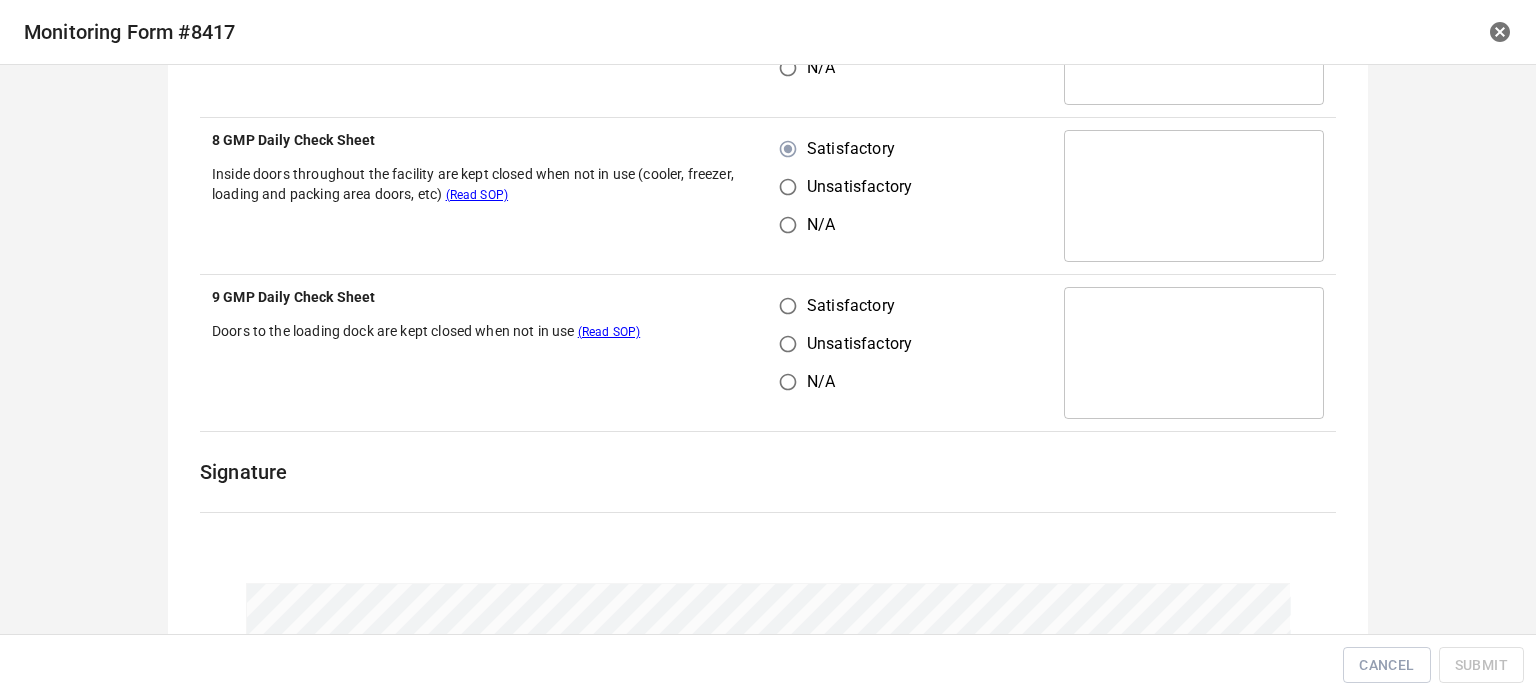 click on "Satisfactory" at bounding box center (788, 306) 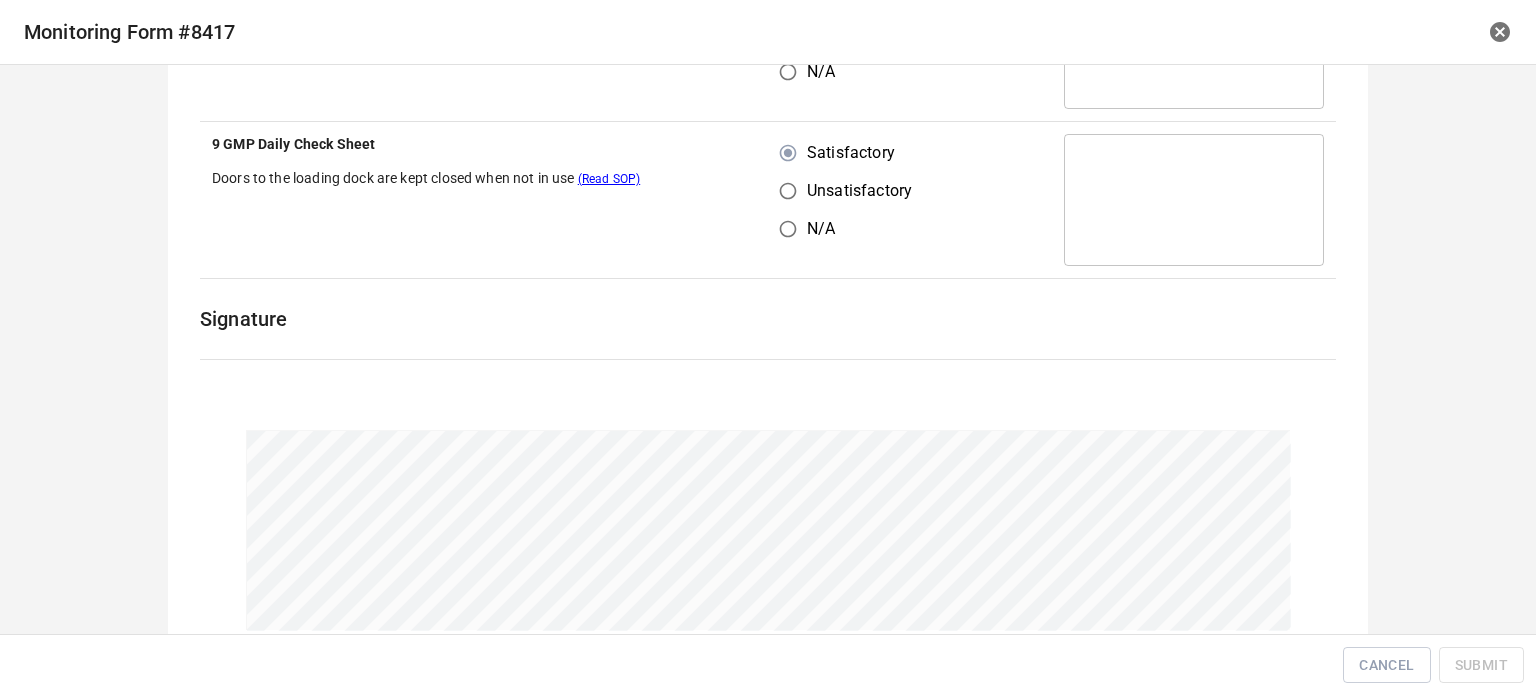 scroll, scrollTop: 2970, scrollLeft: 0, axis: vertical 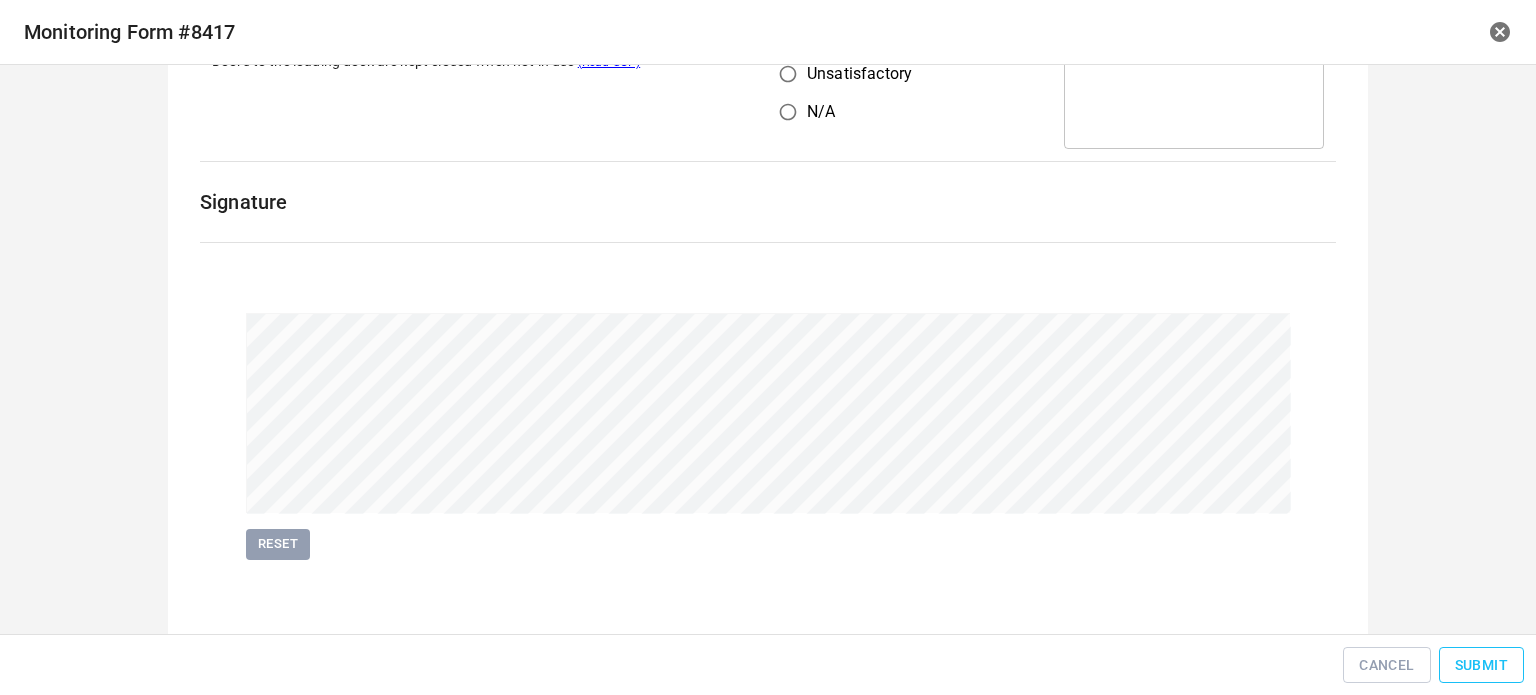 click on "Submit" at bounding box center [1481, 665] 